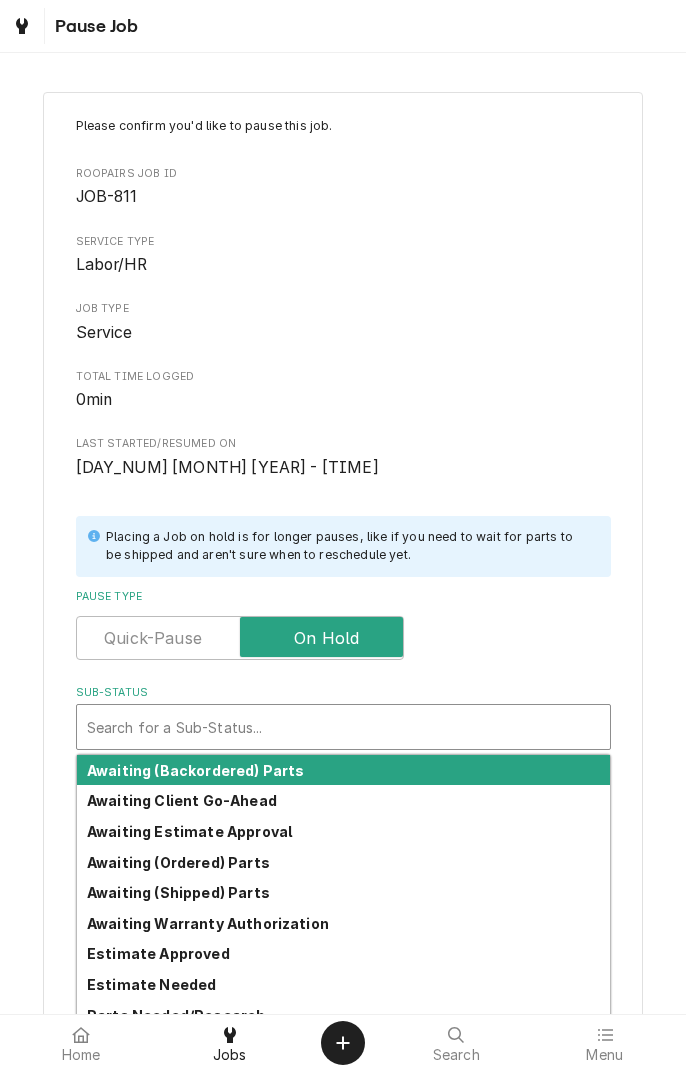 scroll, scrollTop: 0, scrollLeft: 0, axis: both 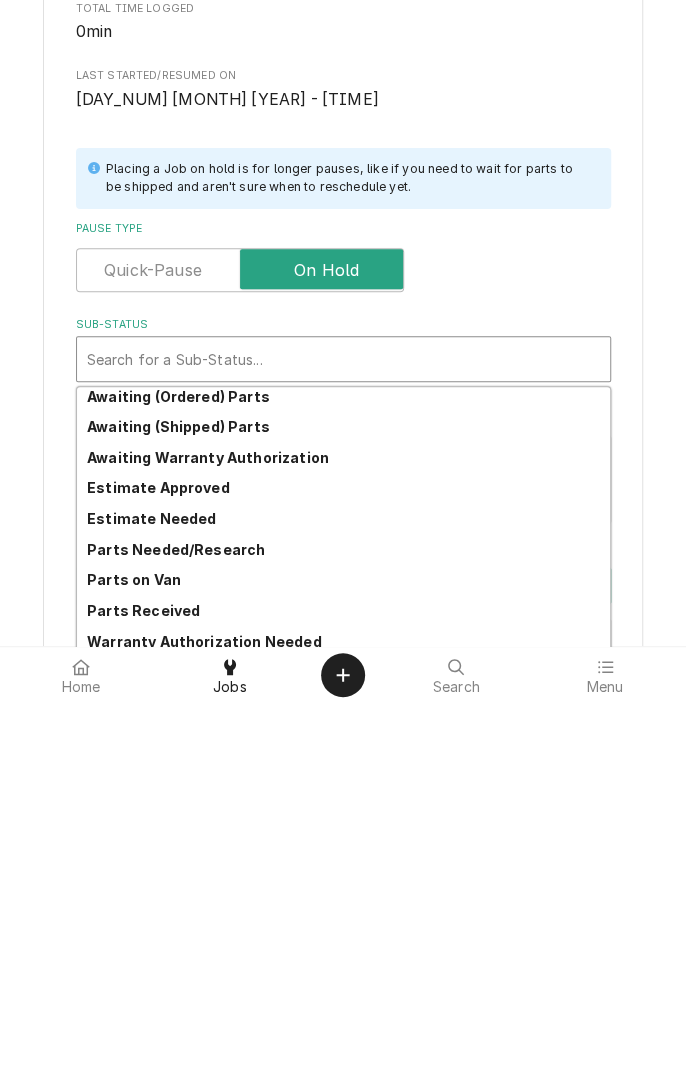 click on "Parts Needed/Research" at bounding box center (176, 917) 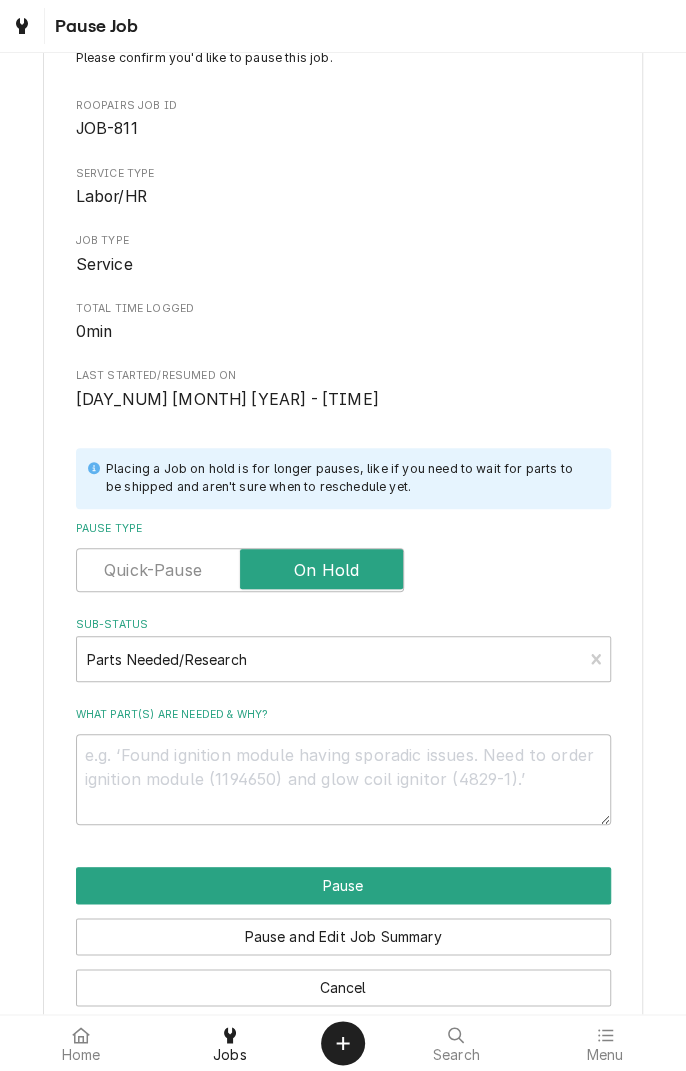 scroll, scrollTop: 102, scrollLeft: 0, axis: vertical 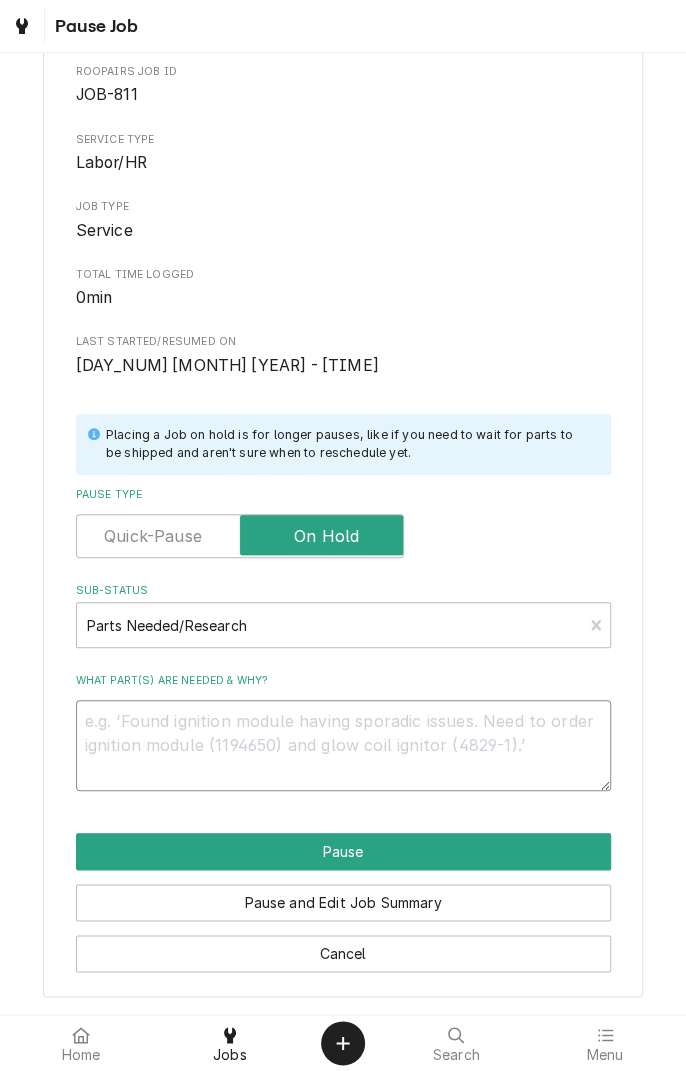 click on "What part(s) are needed & why?" at bounding box center (343, 745) 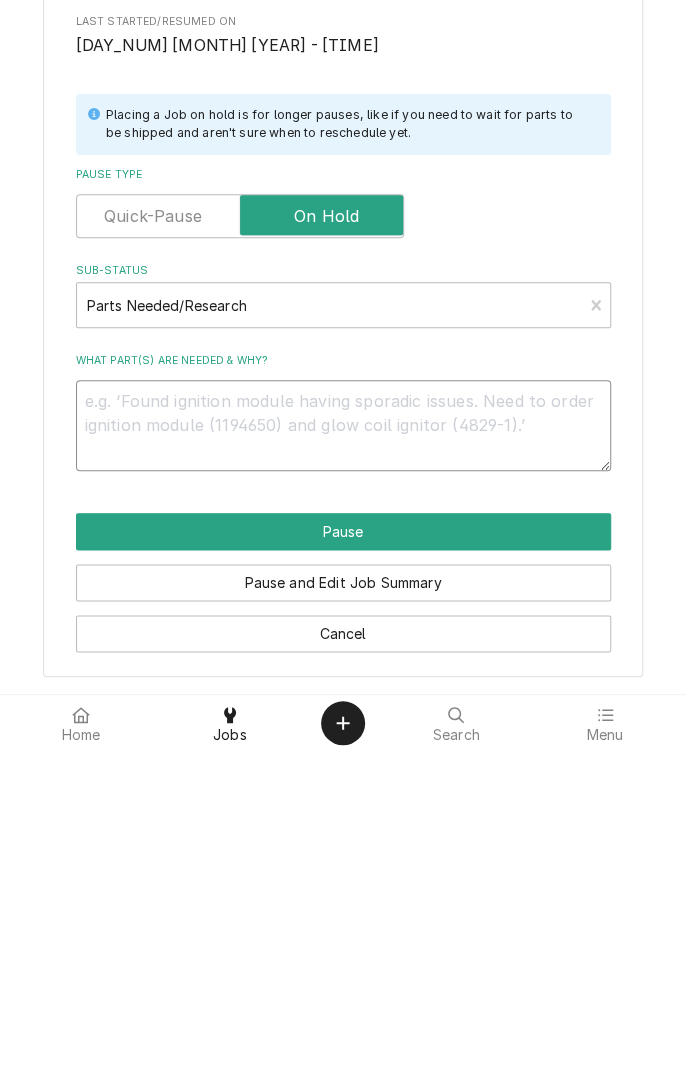 type on "I" 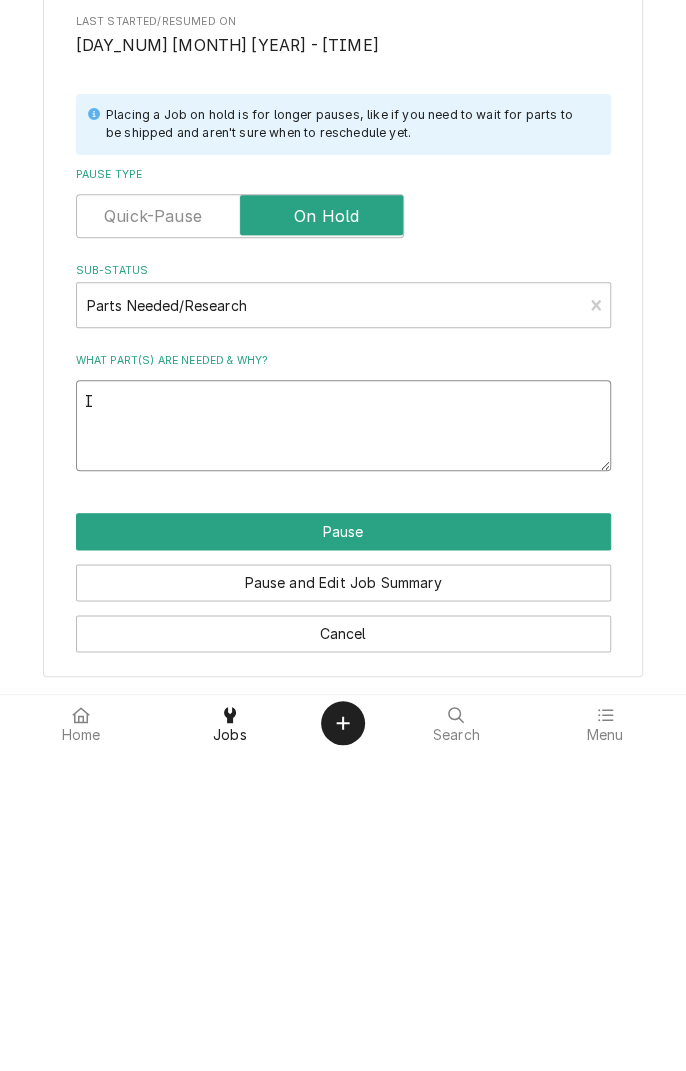 type on "x" 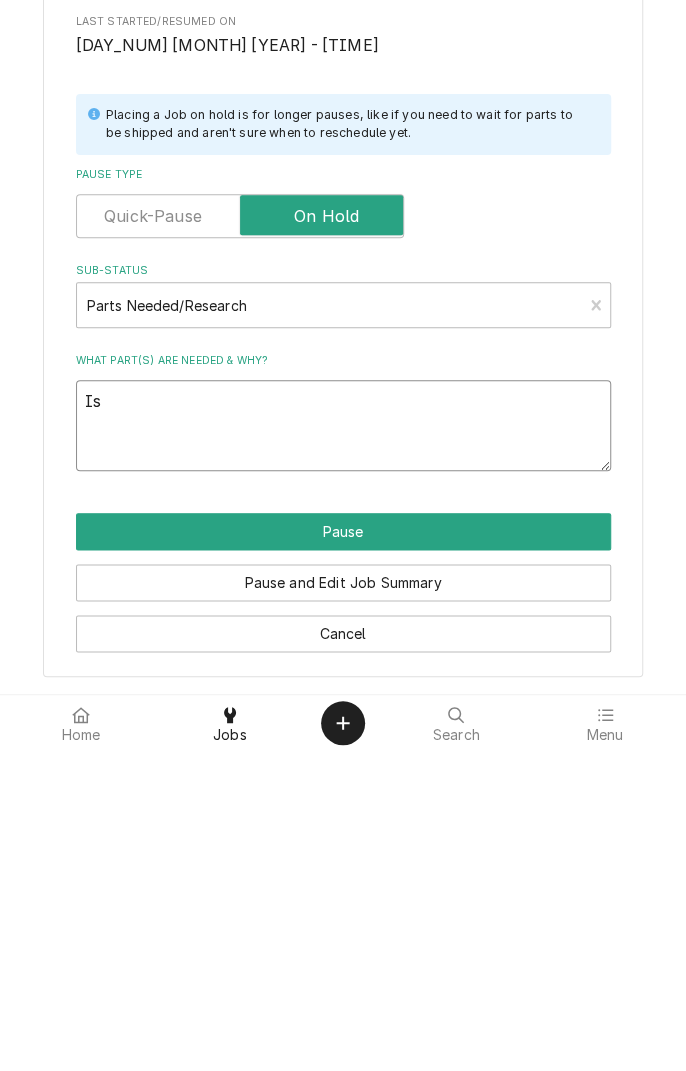 type on "x" 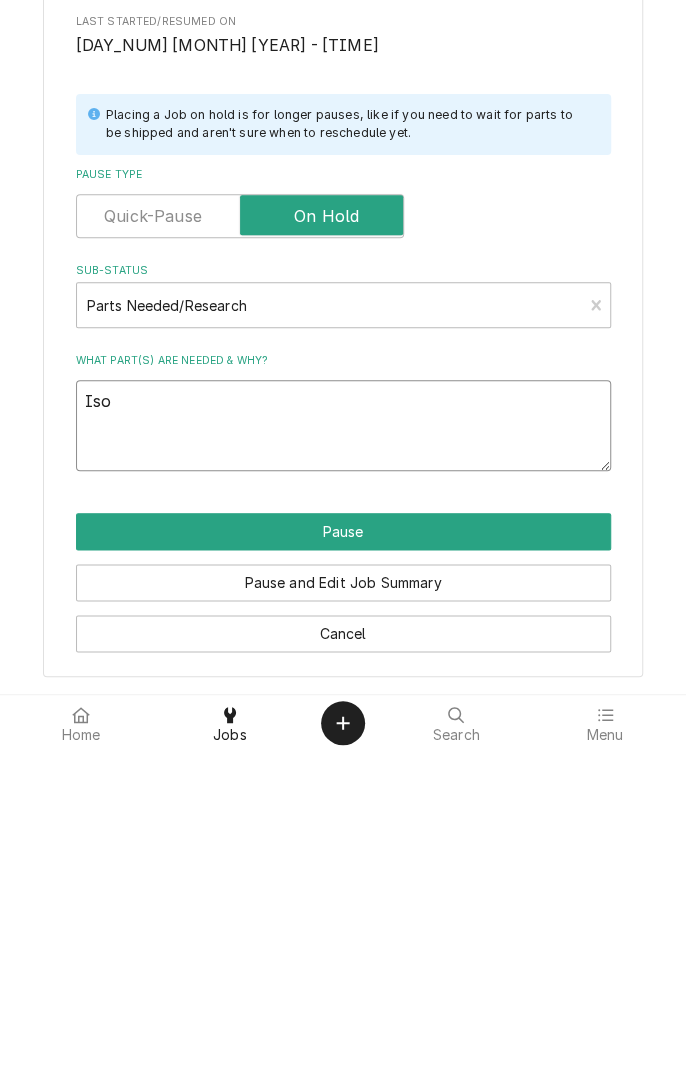 type on "x" 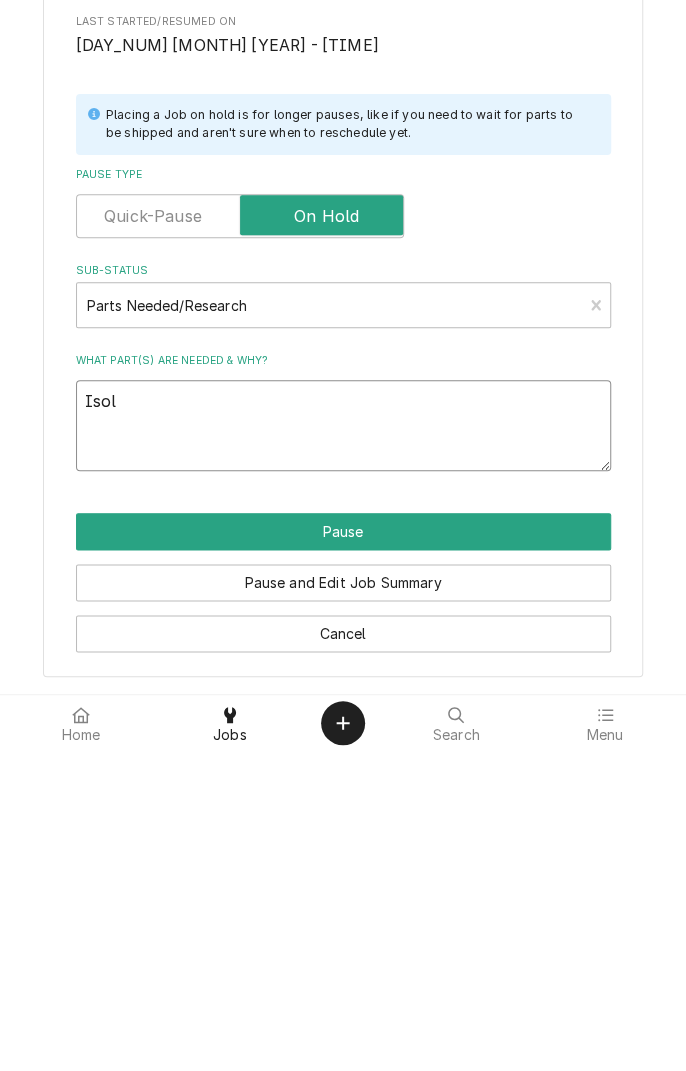type on "x" 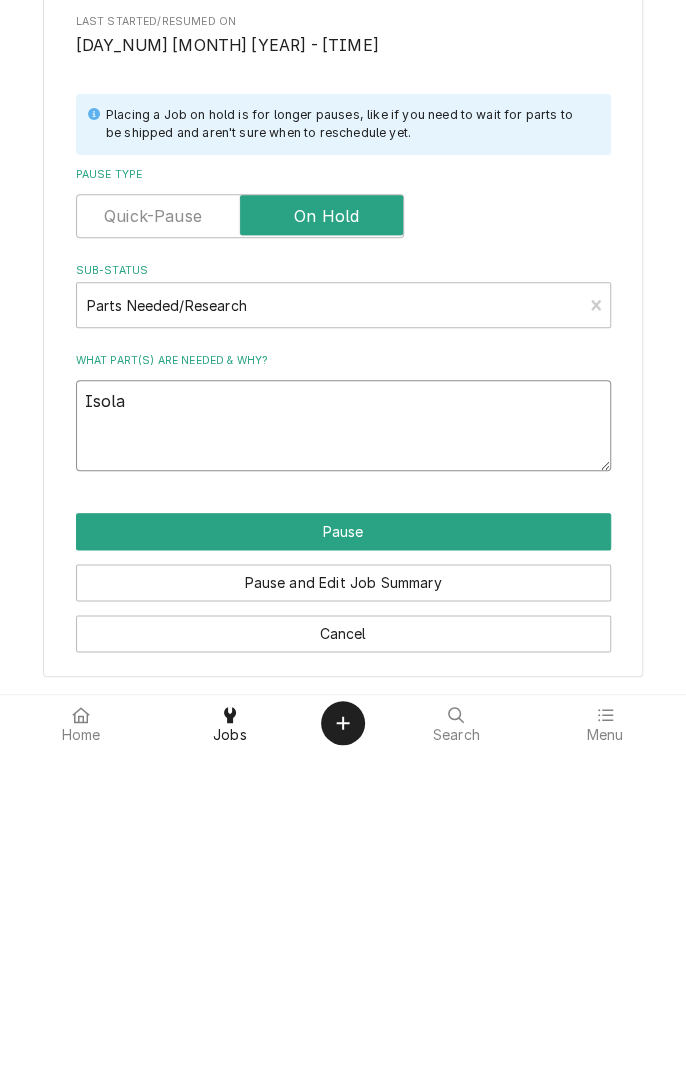 type on "x" 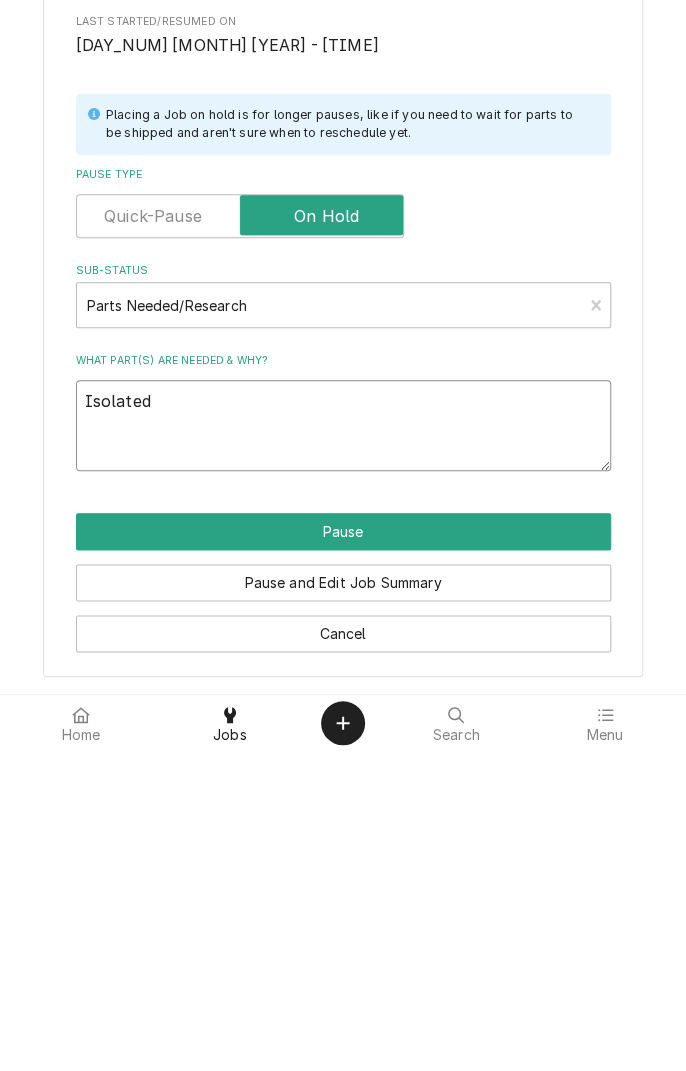 type on "x" 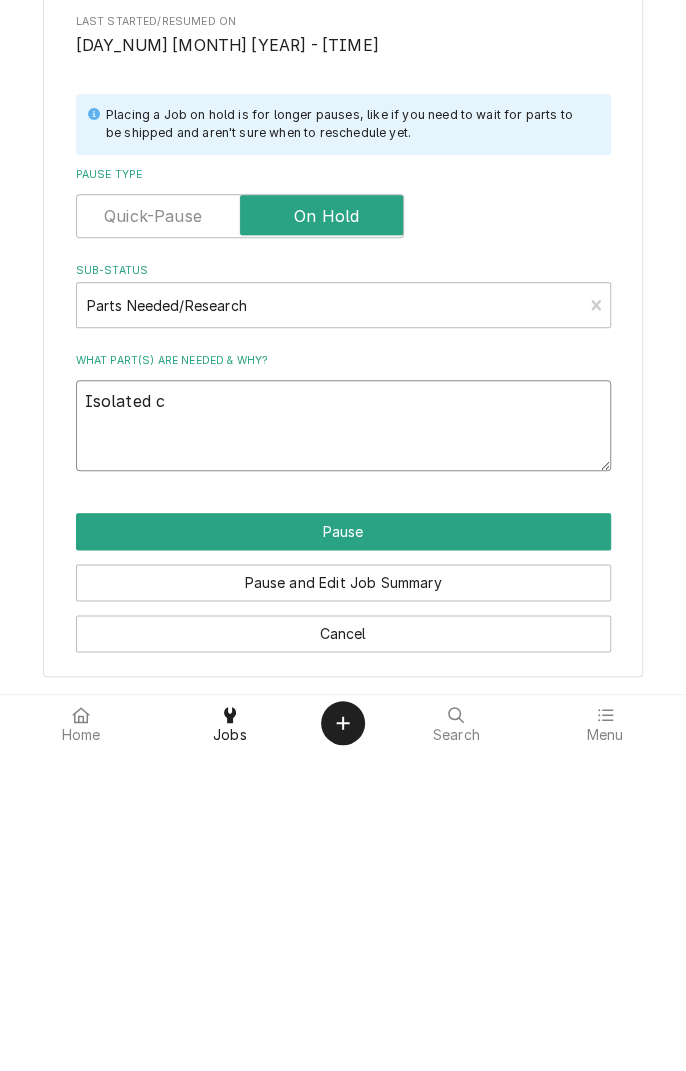 type on "x" 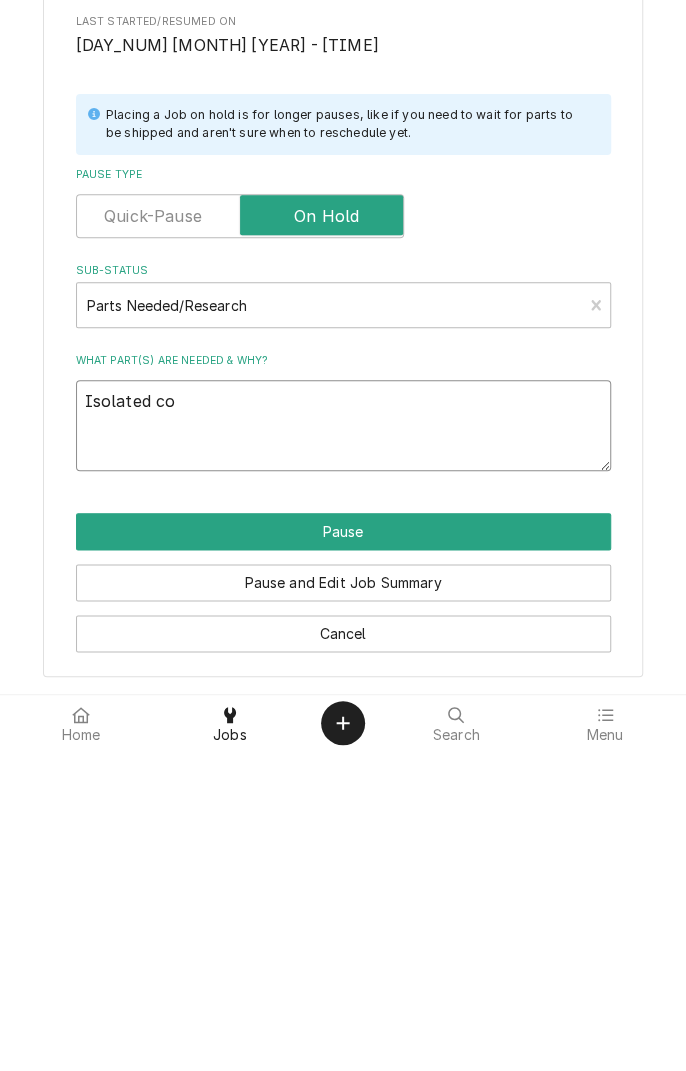 type on "x" 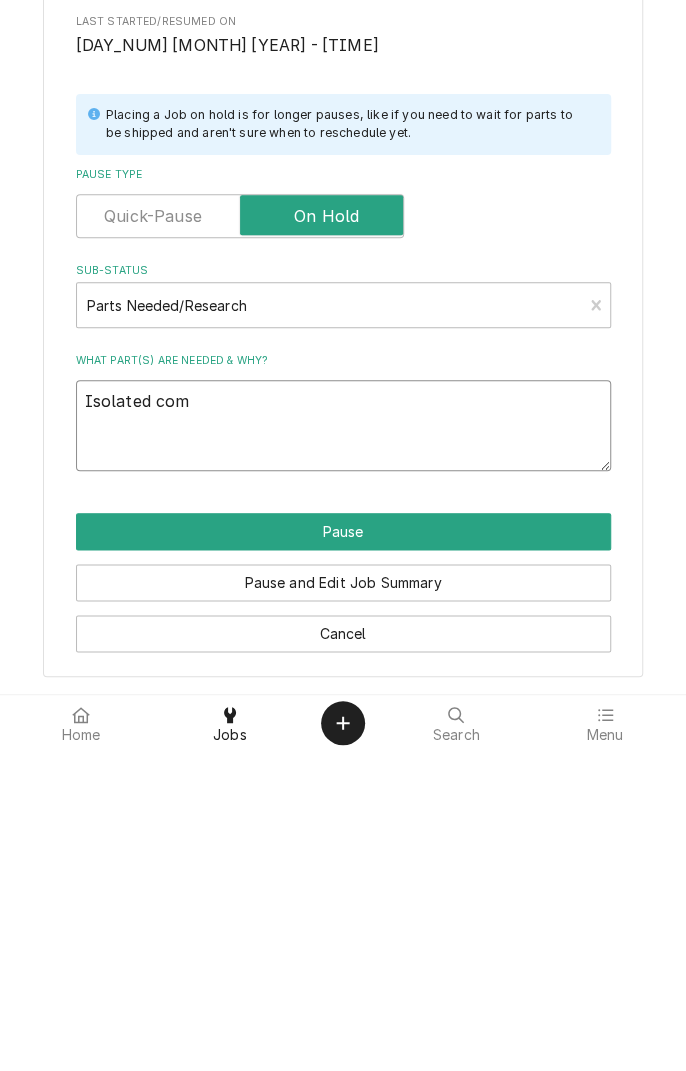 type on "x" 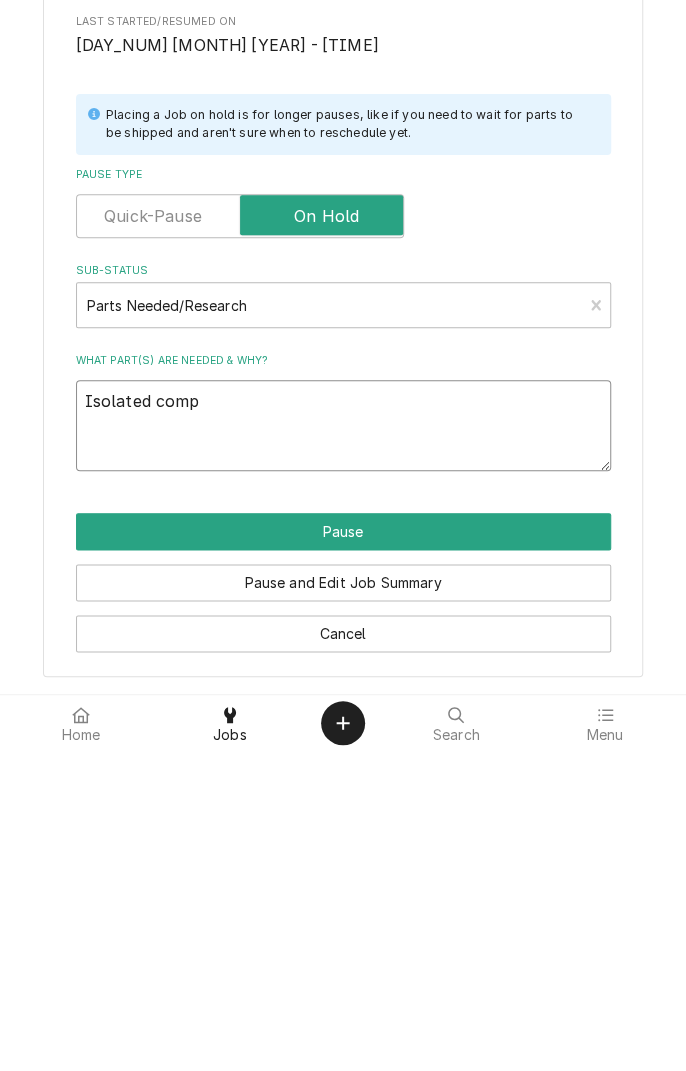 type on "x" 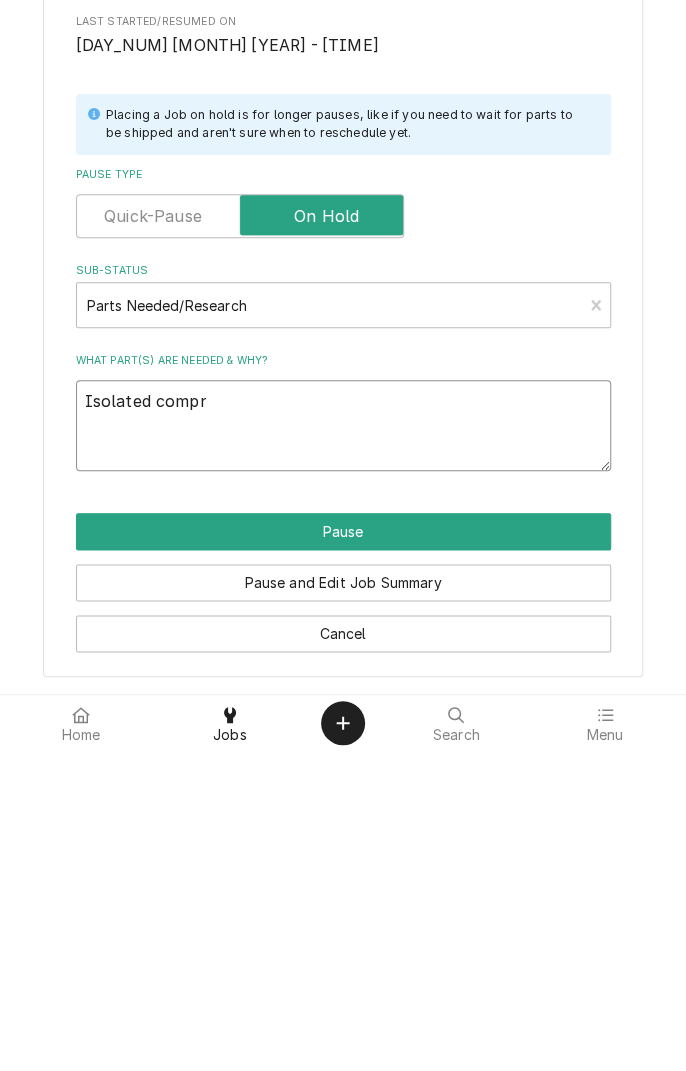 type on "x" 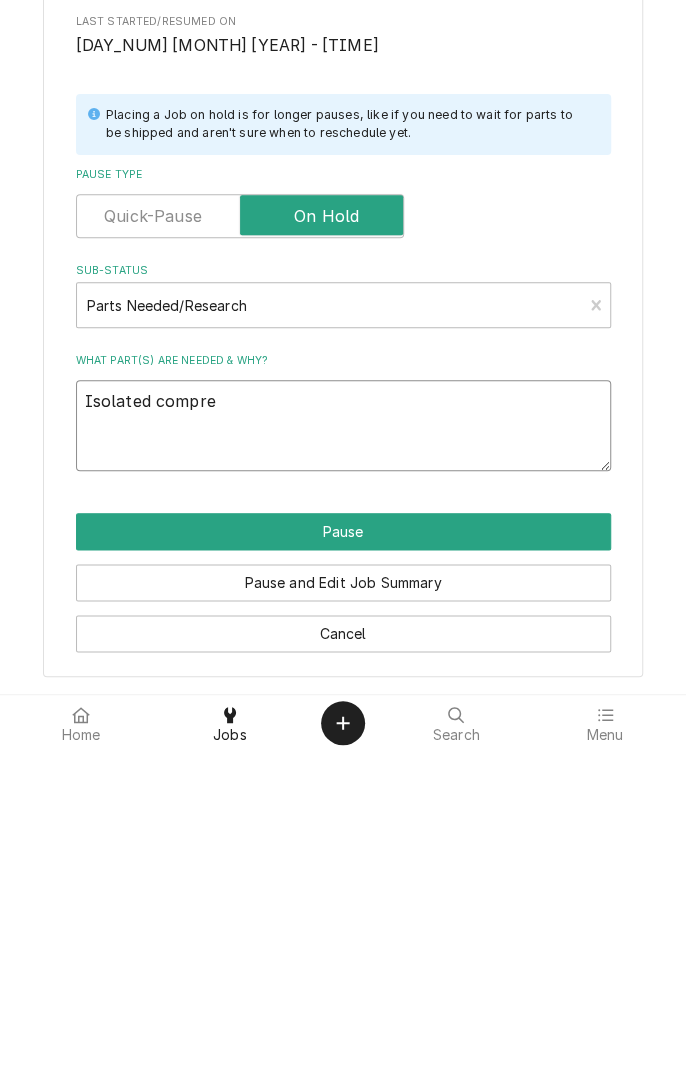 type on "x" 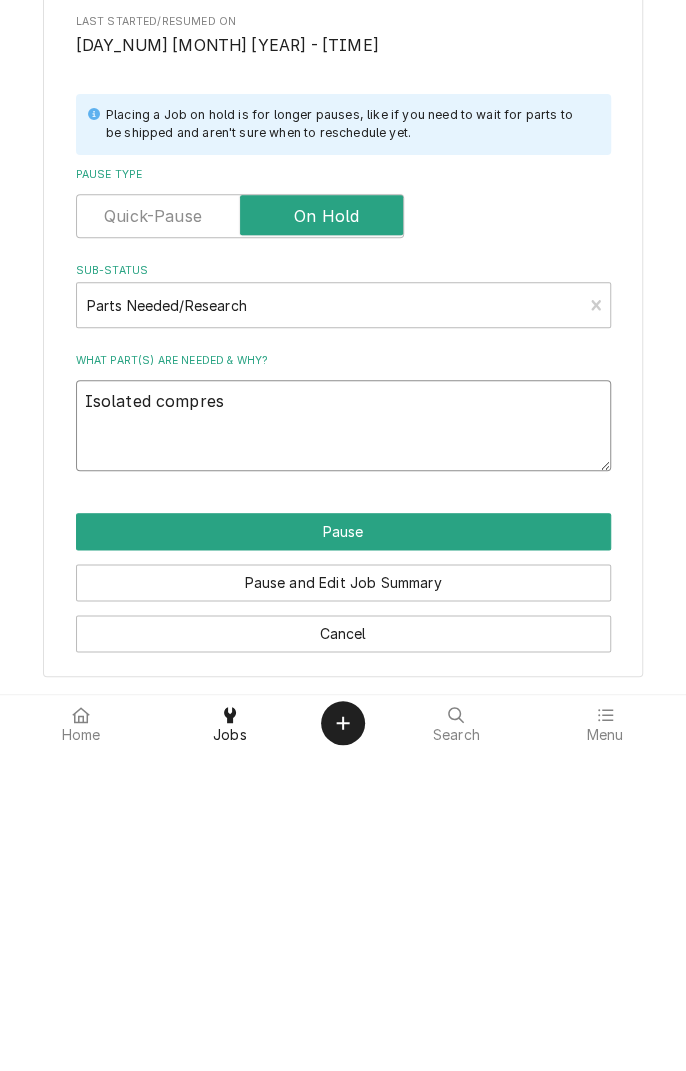 type on "x" 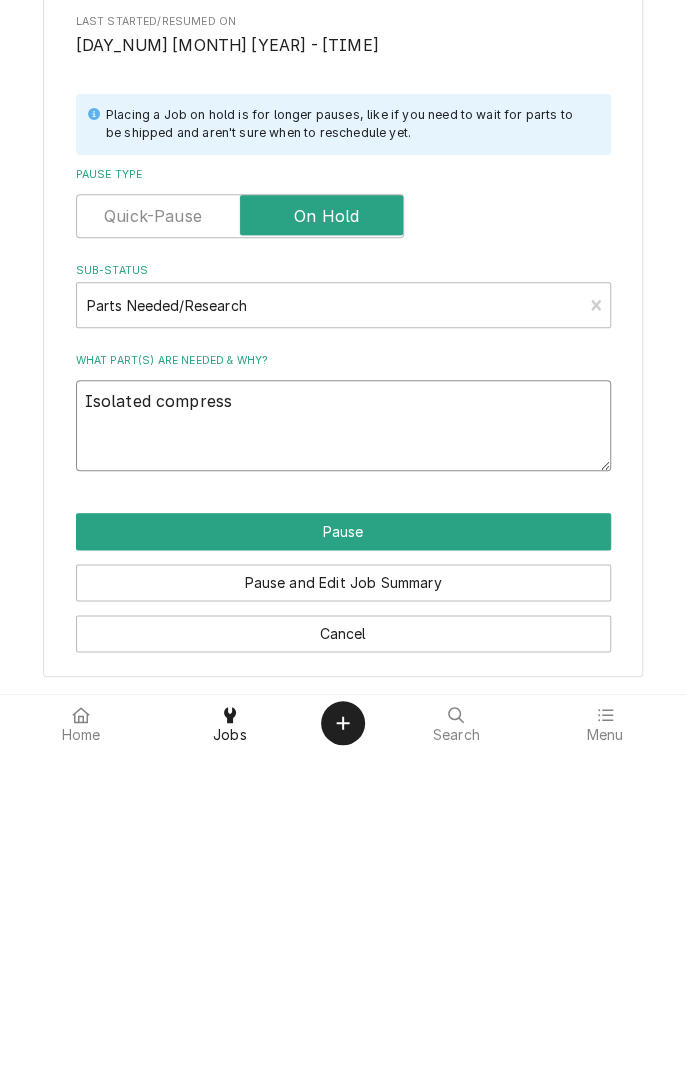type on "x" 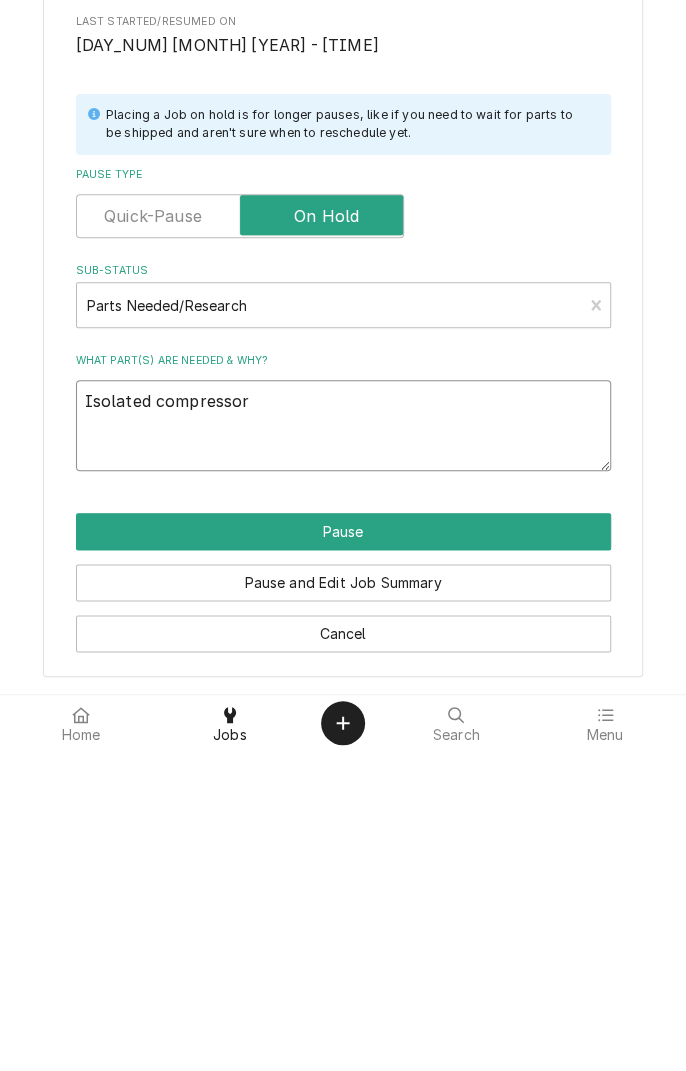 type on "x" 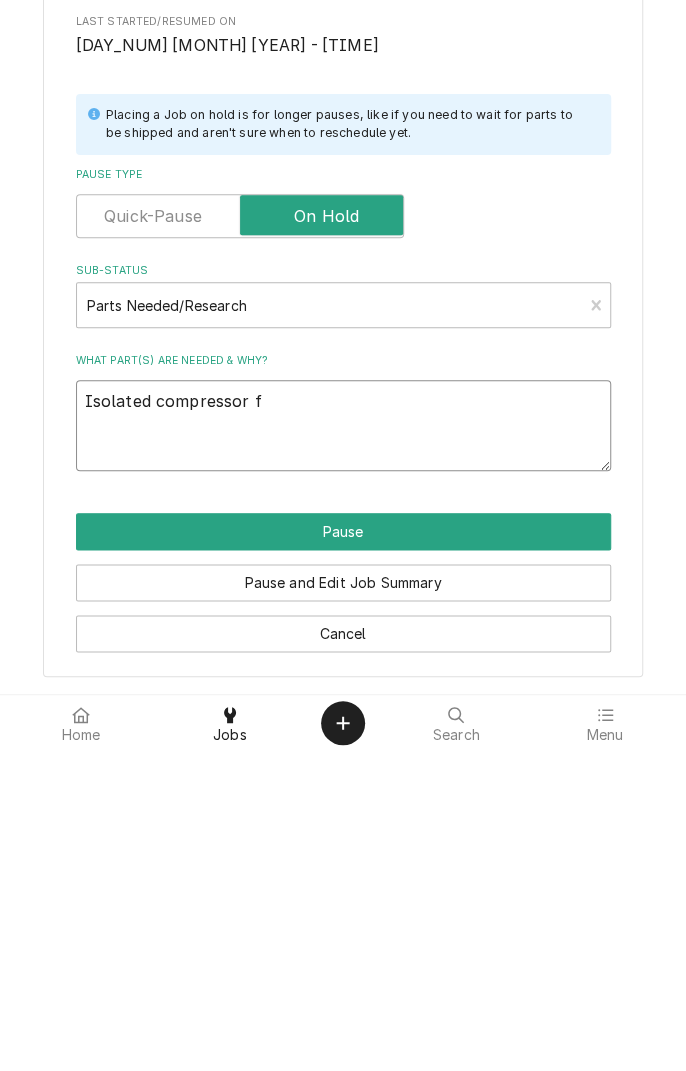 type on "x" 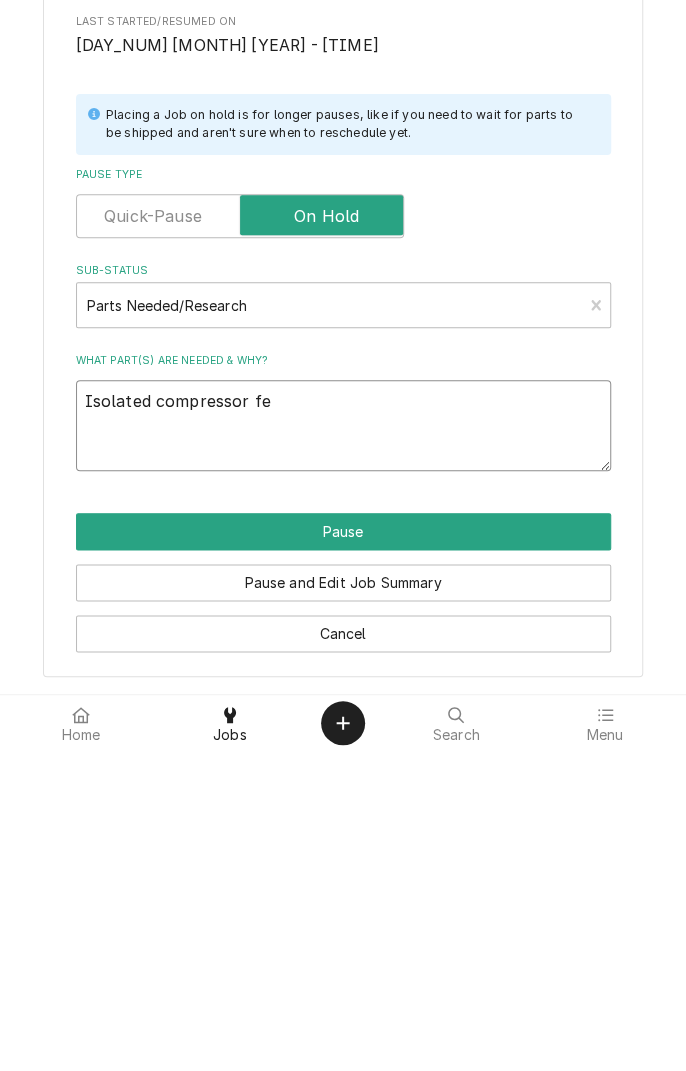 type on "x" 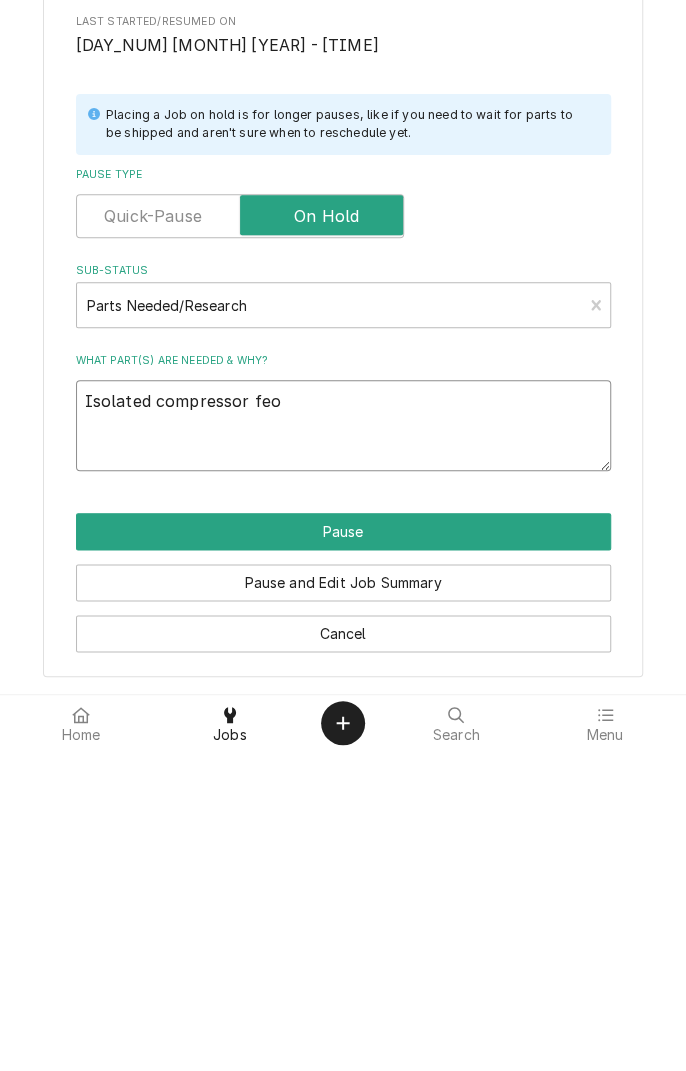 type on "x" 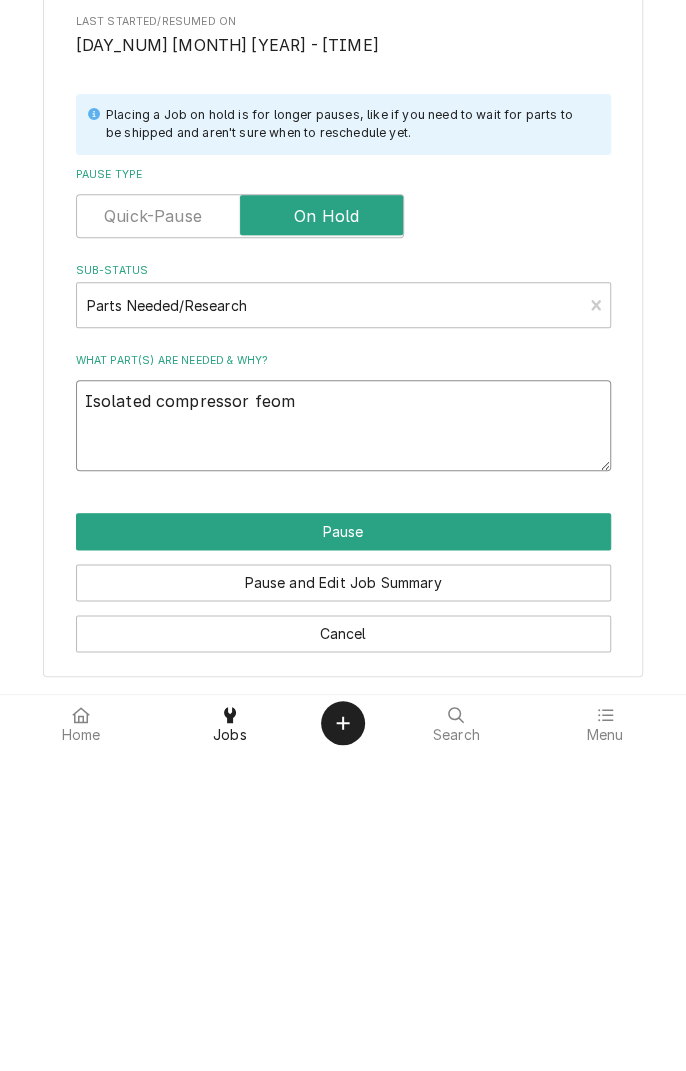 type on "x" 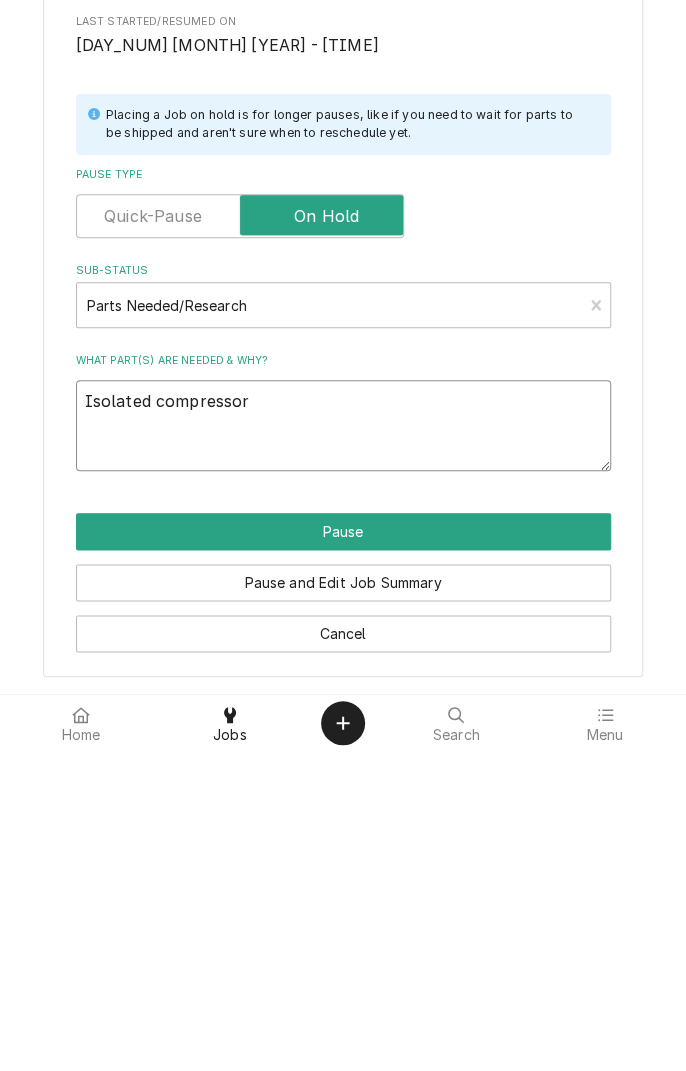 type on "Isolated compressor from" 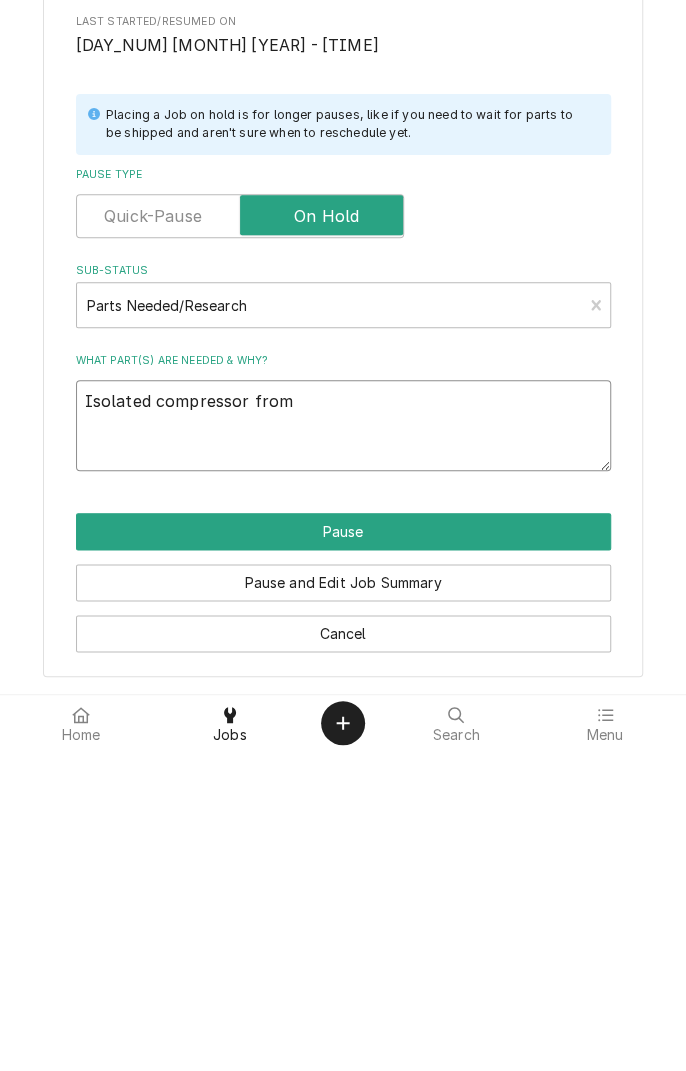 type on "x" 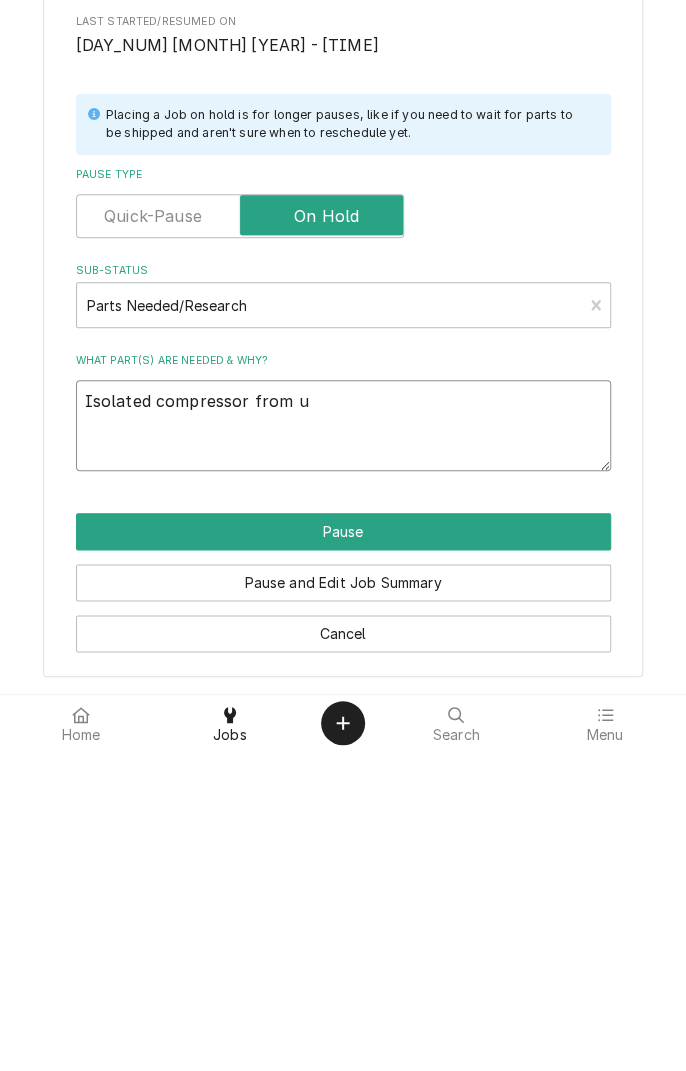 type on "x" 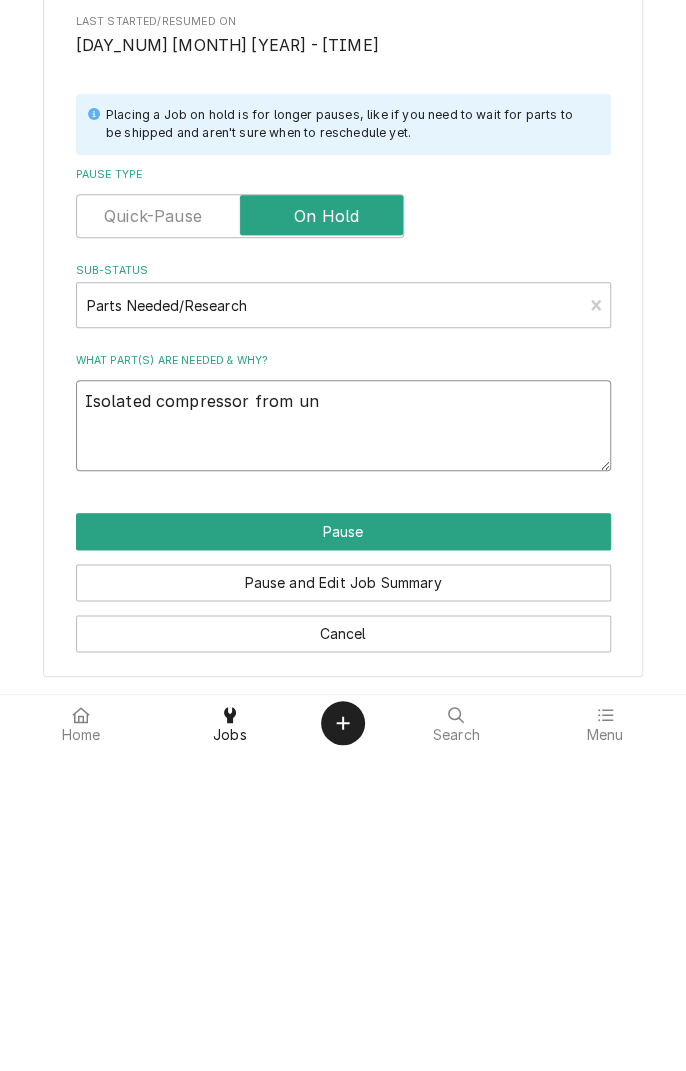 type on "x" 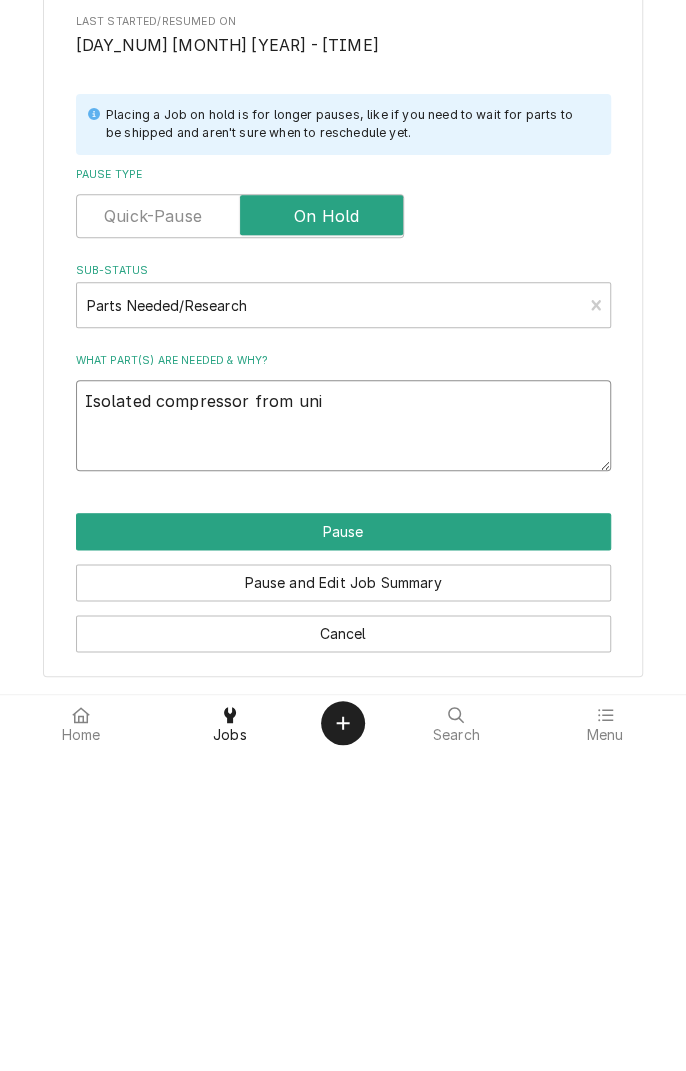 type on "x" 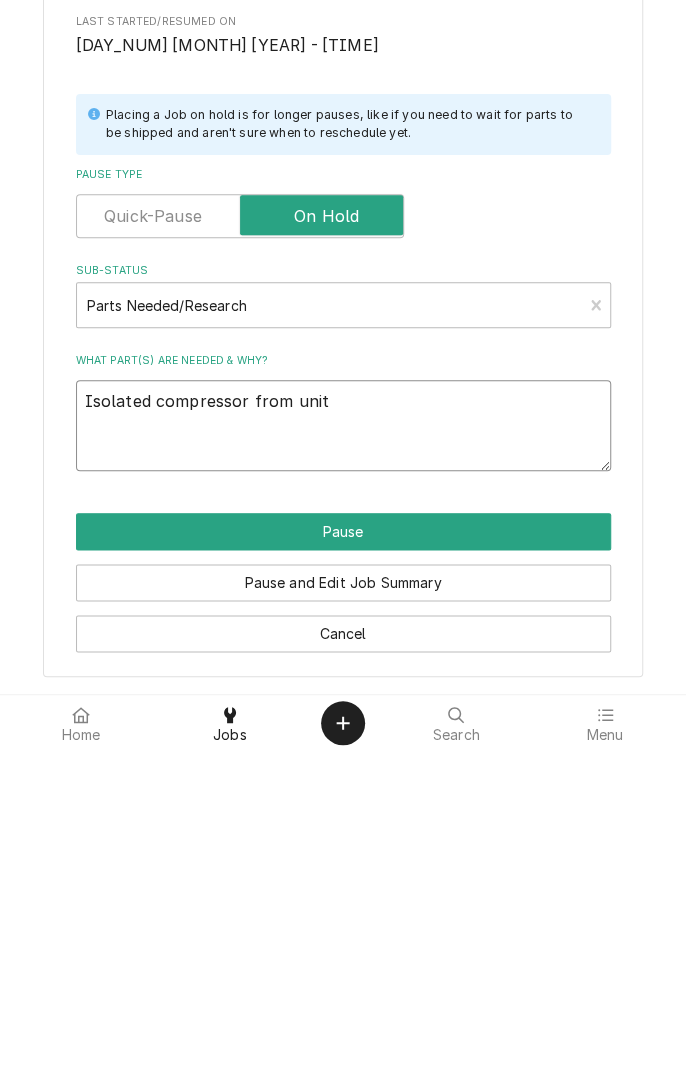 type on "x" 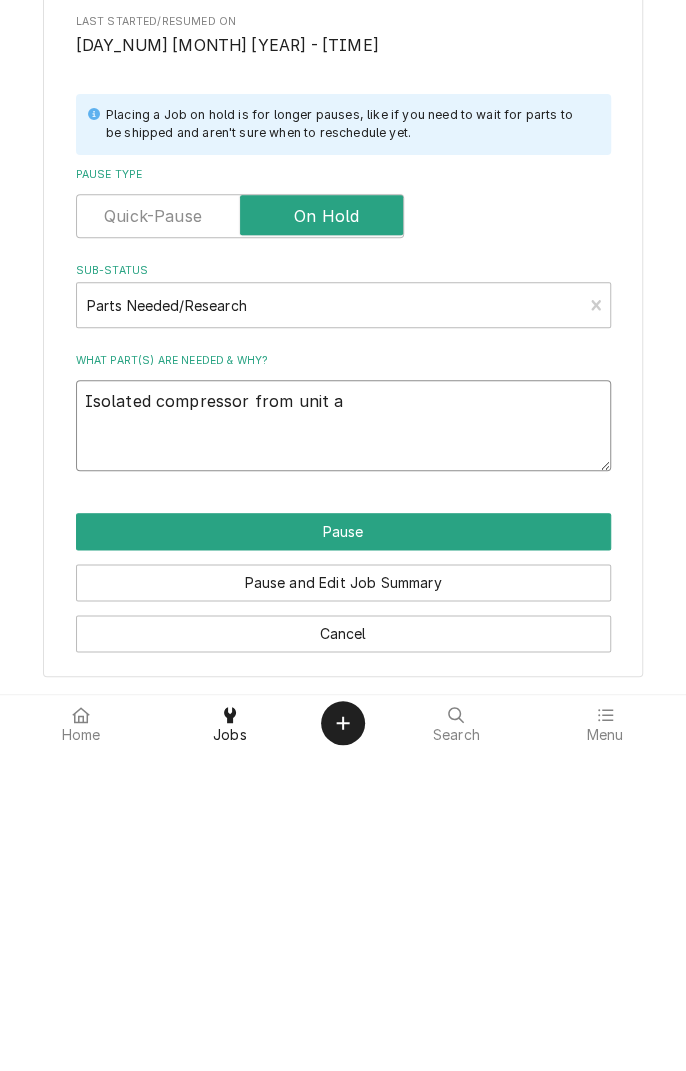 type on "x" 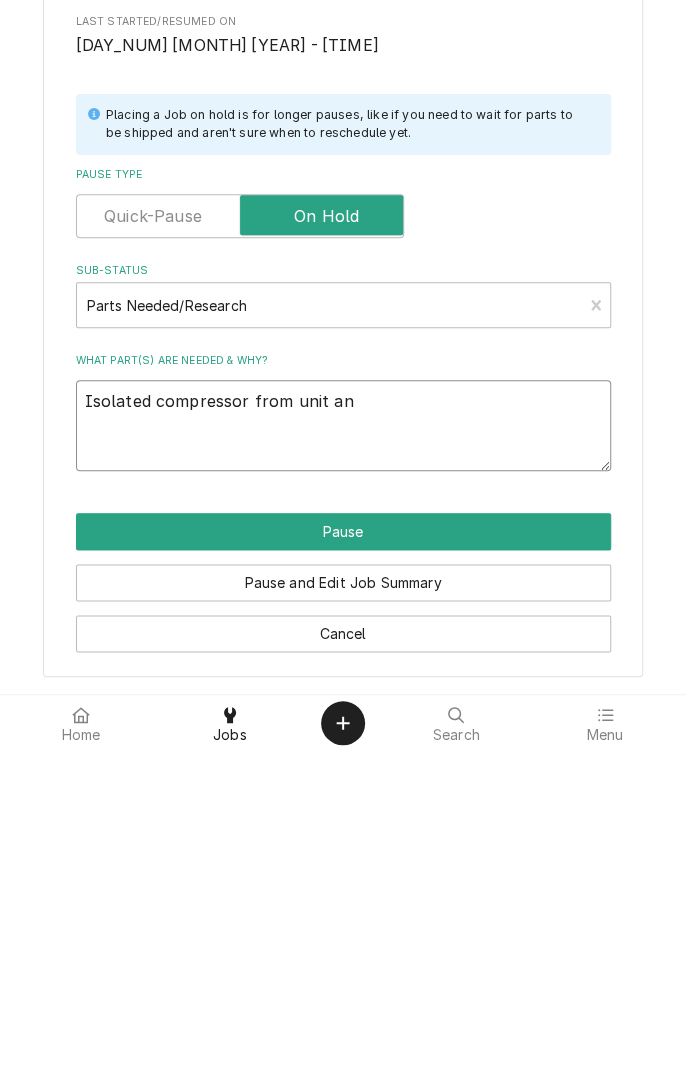 type on "x" 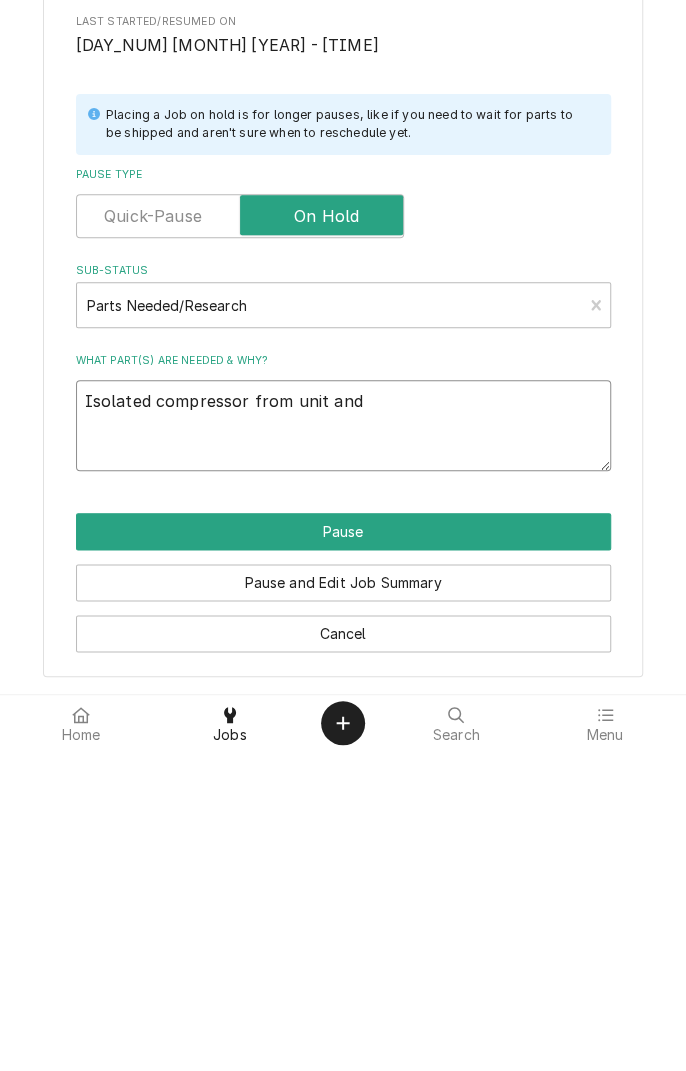 type on "x" 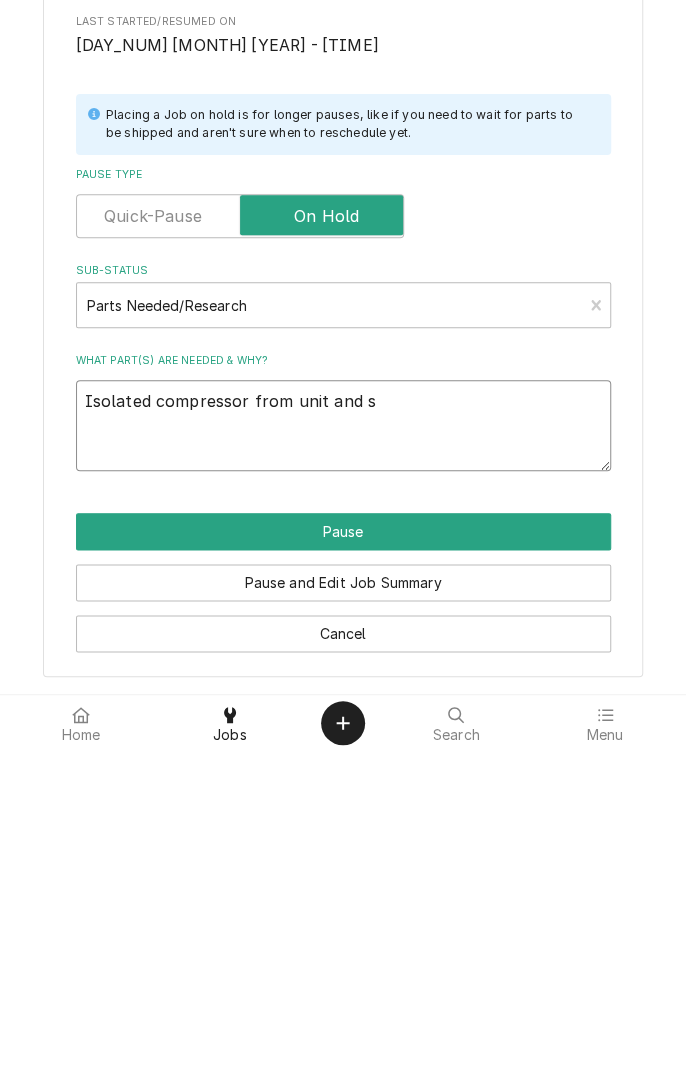 type on "x" 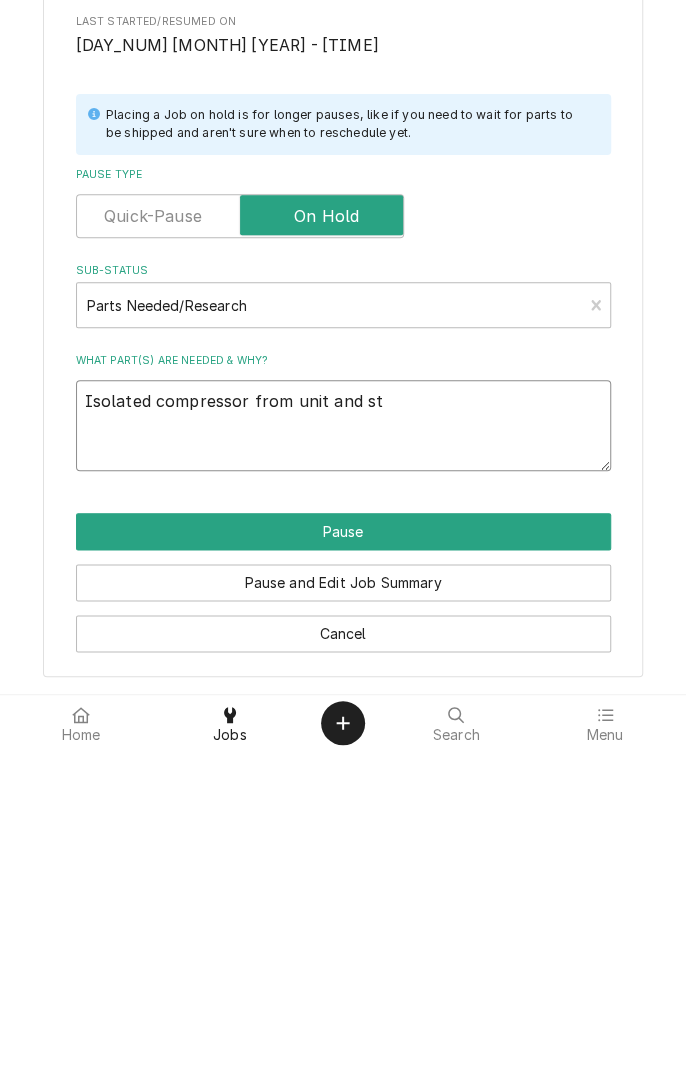 type on "x" 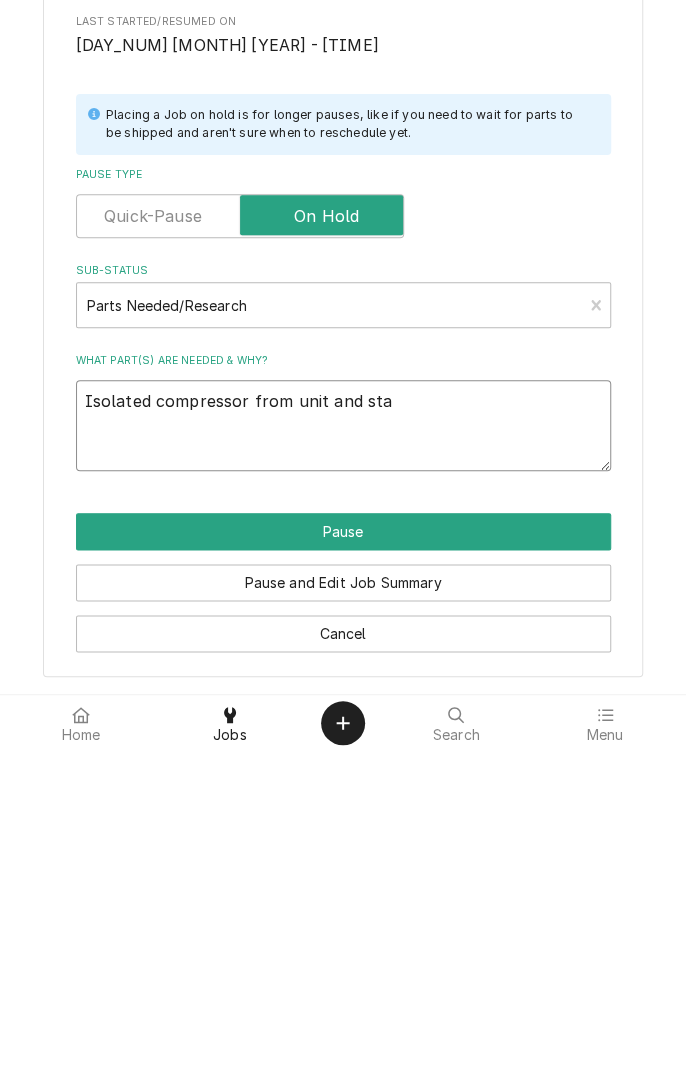 type on "x" 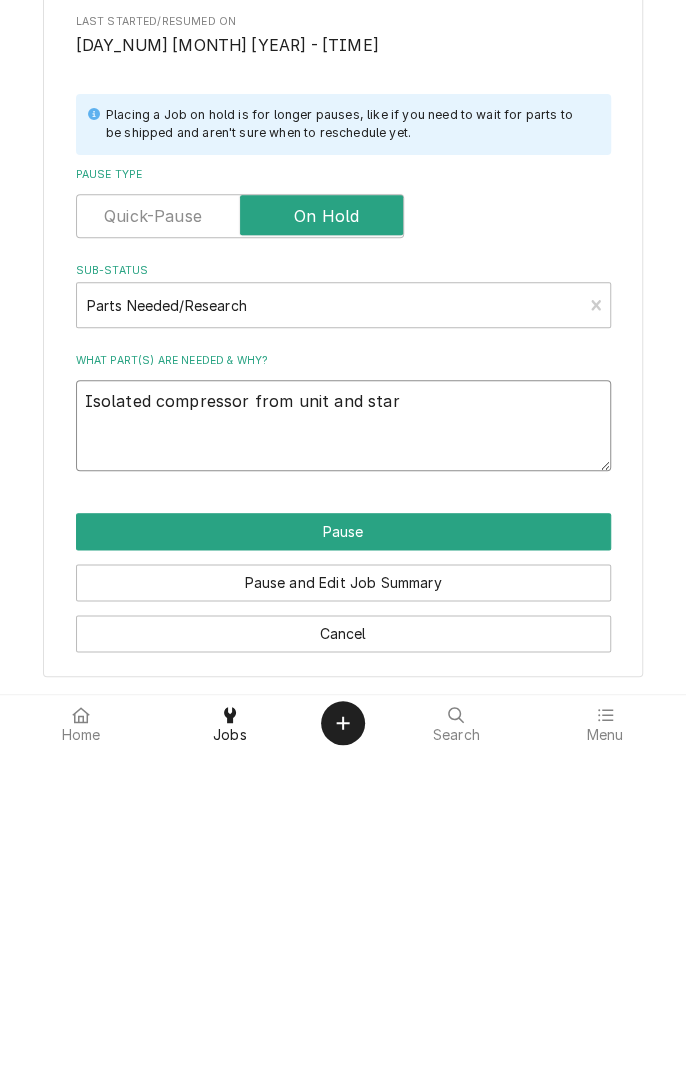 type on "x" 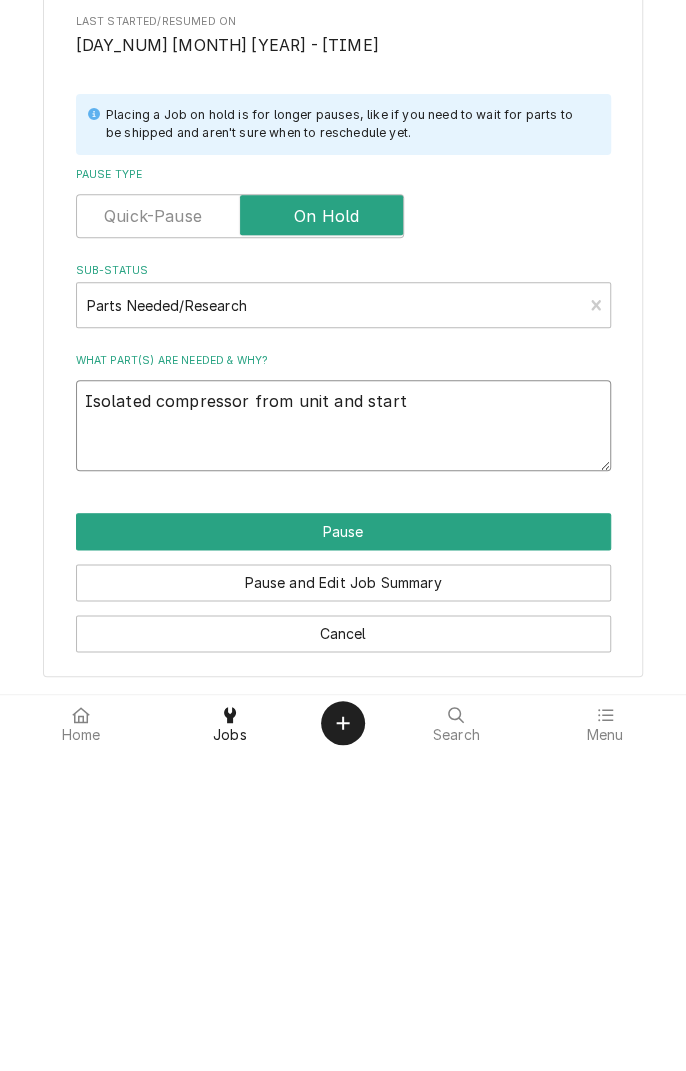 type on "x" 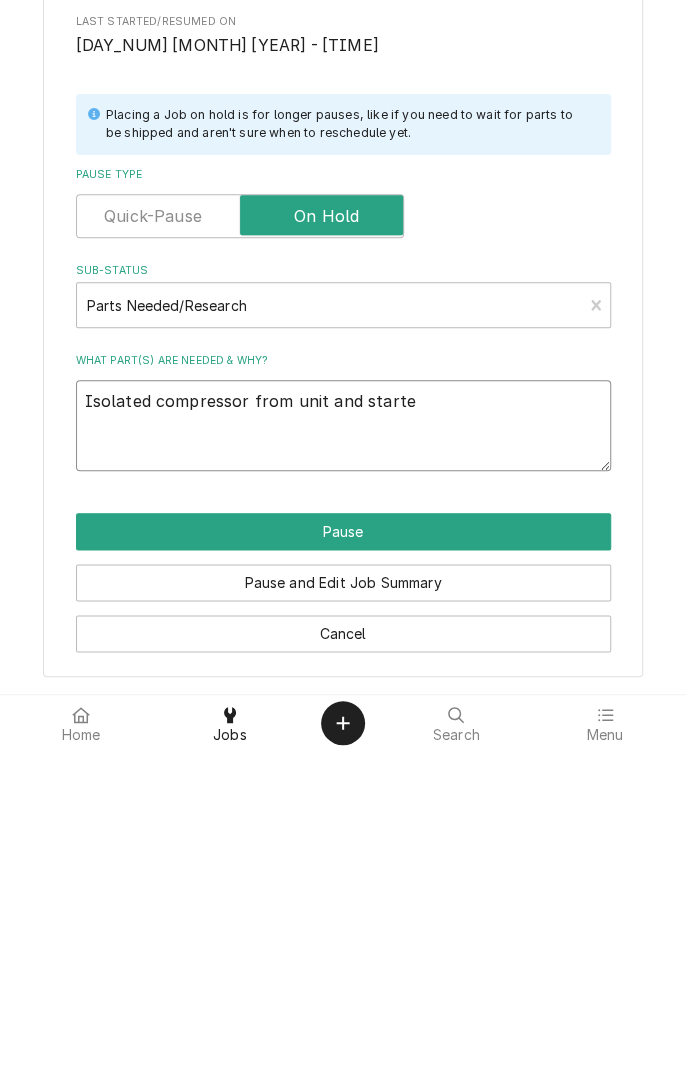 type on "x" 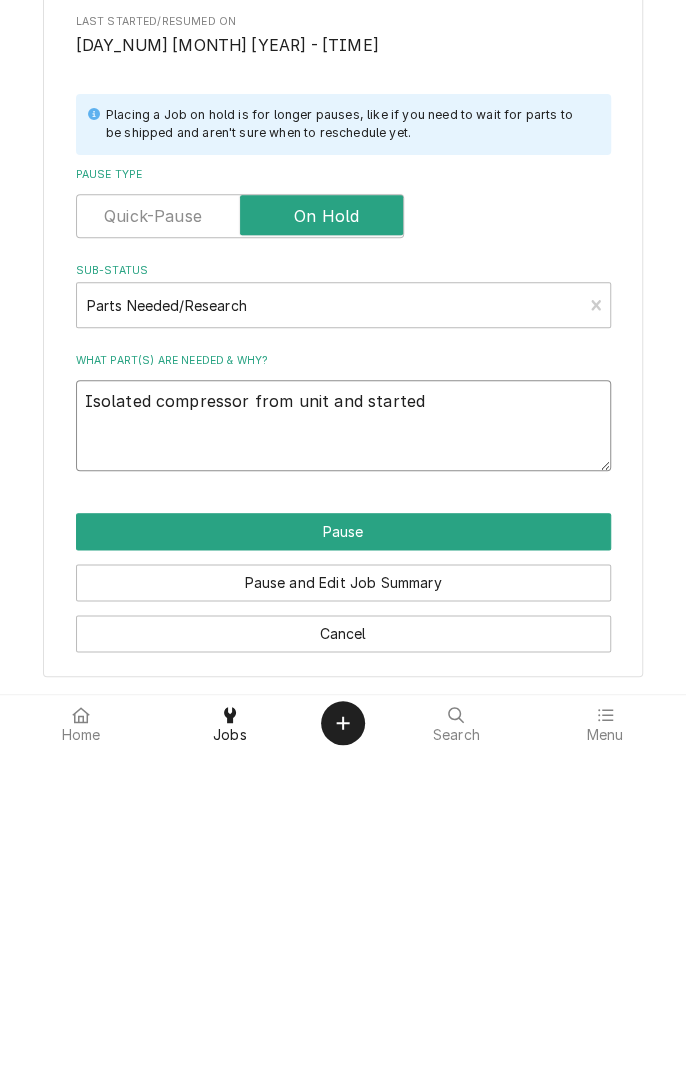 type on "x" 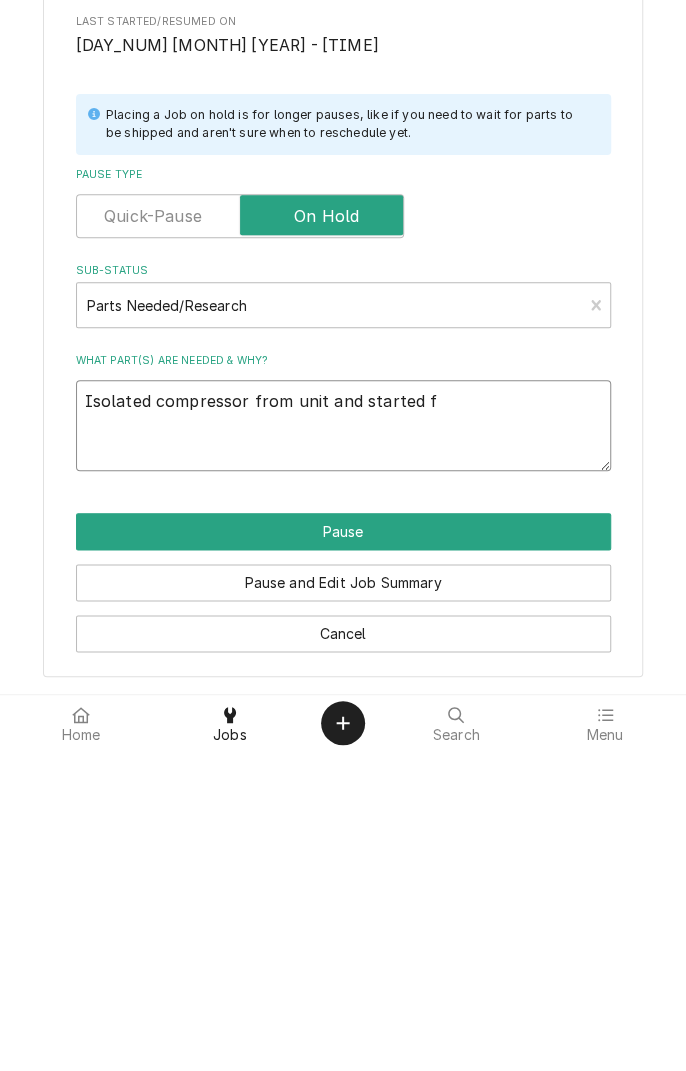 type on "x" 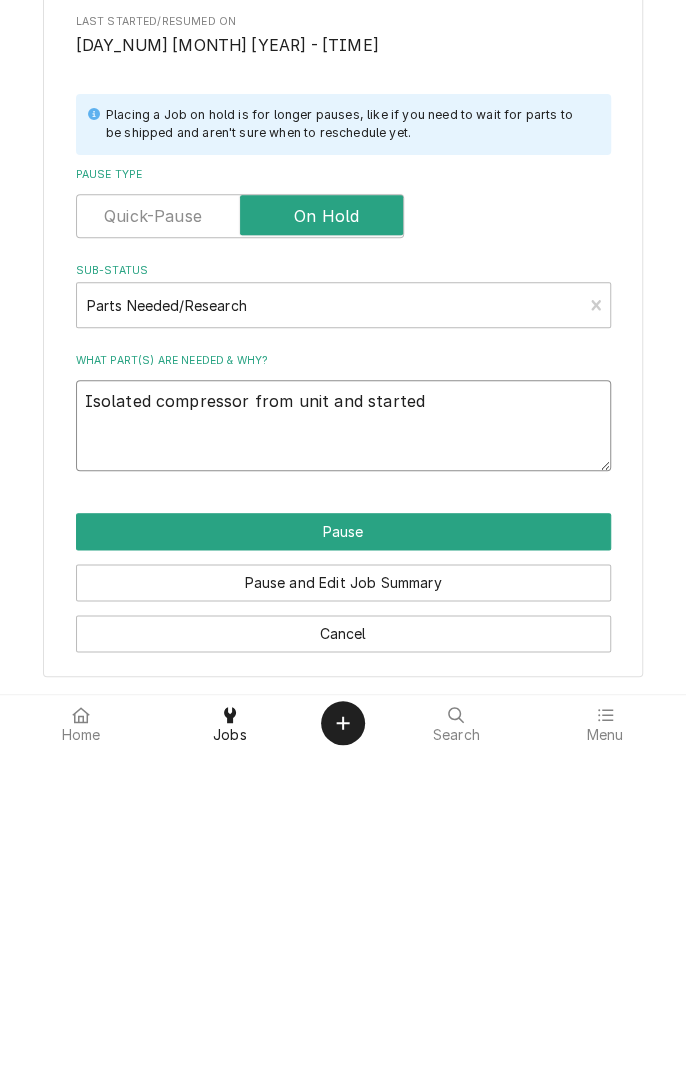 type on "x" 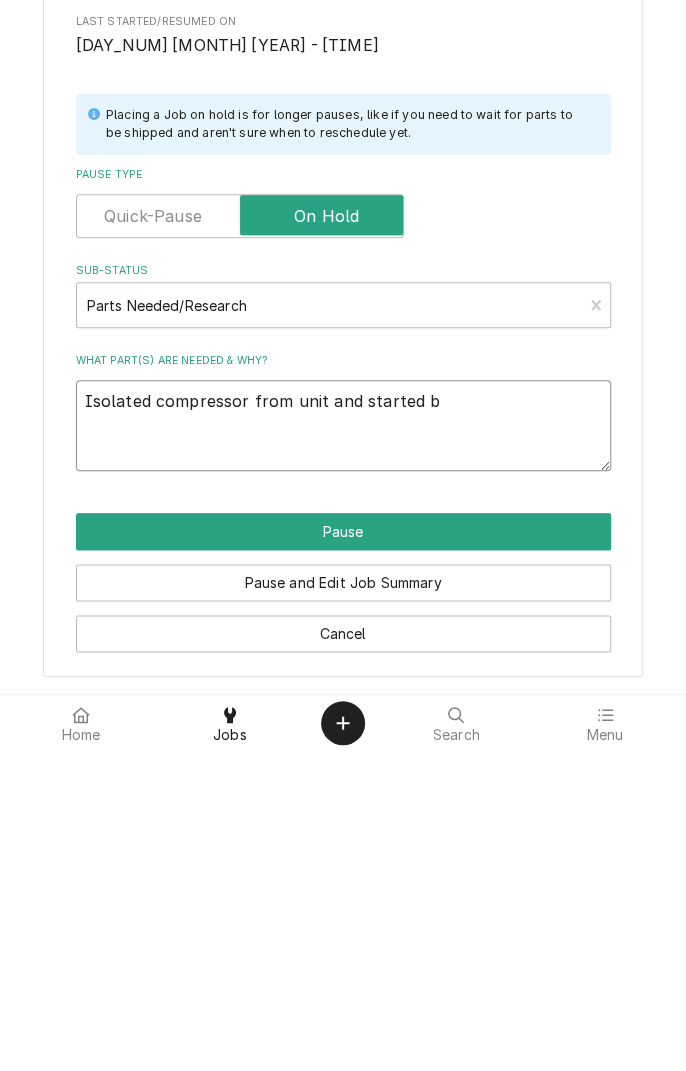 type on "x" 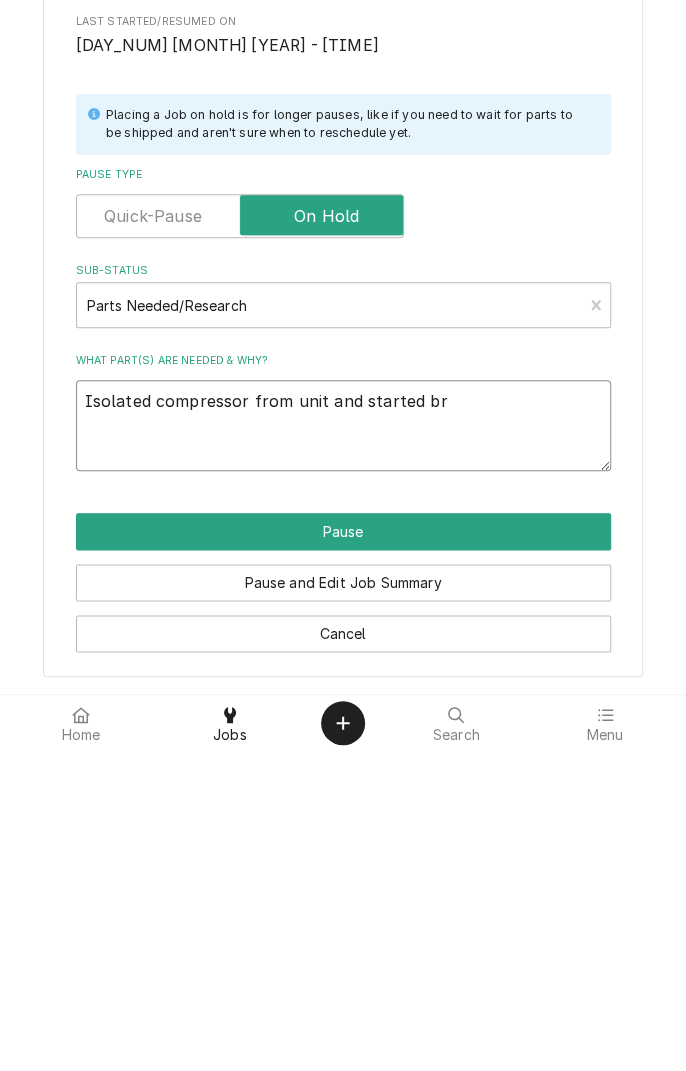type on "x" 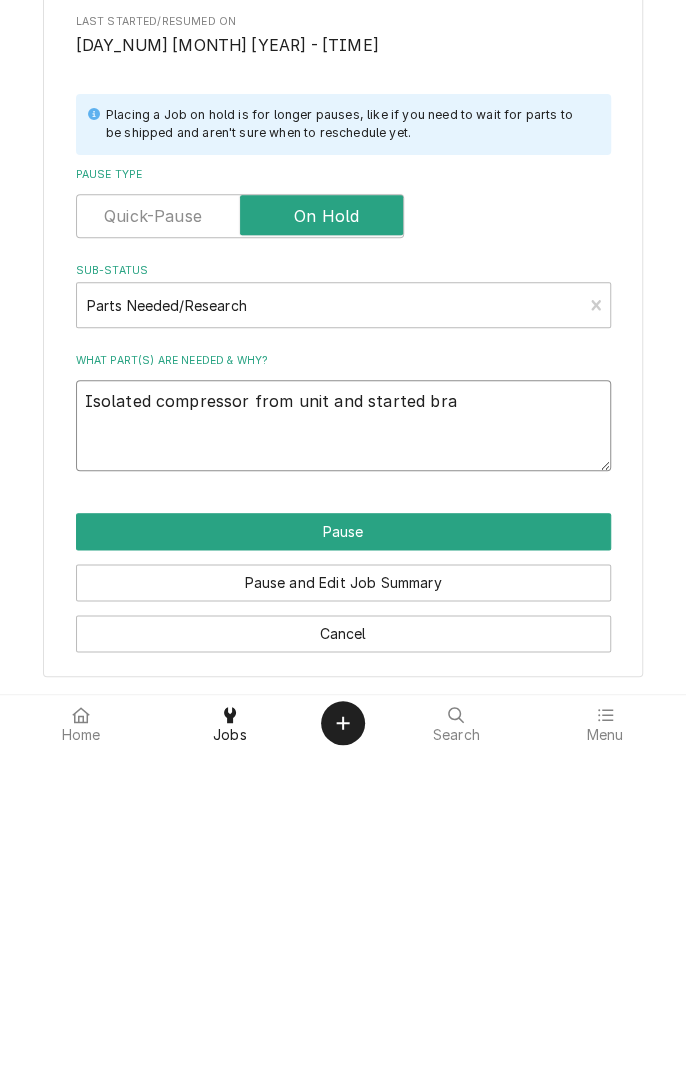 type on "x" 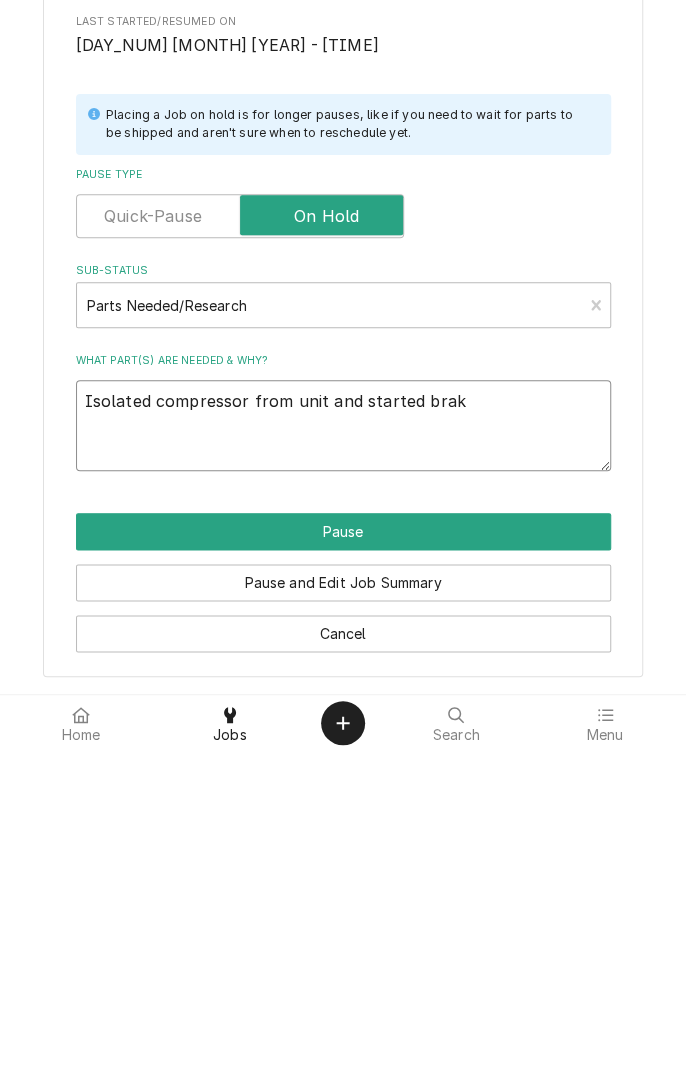 type on "x" 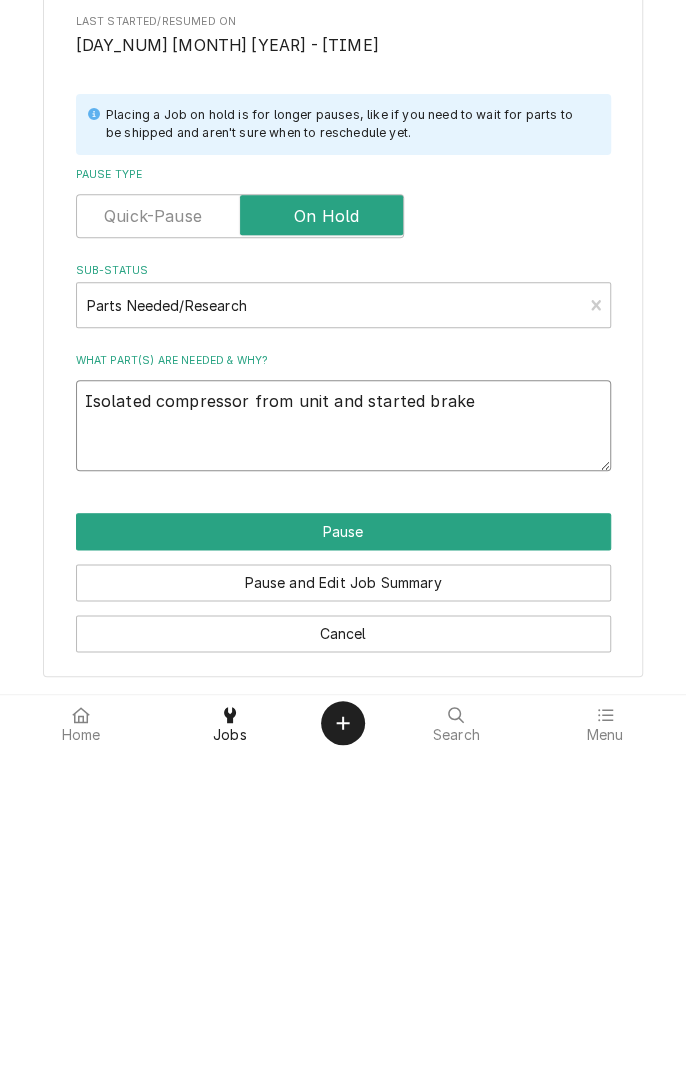 type on "x" 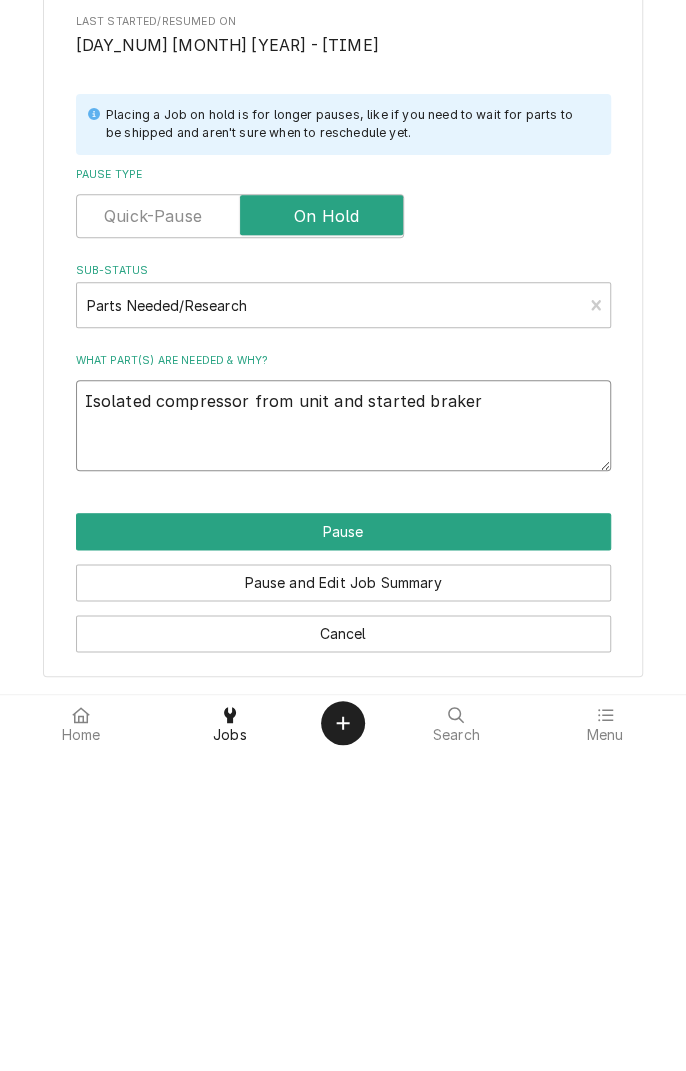 type on "x" 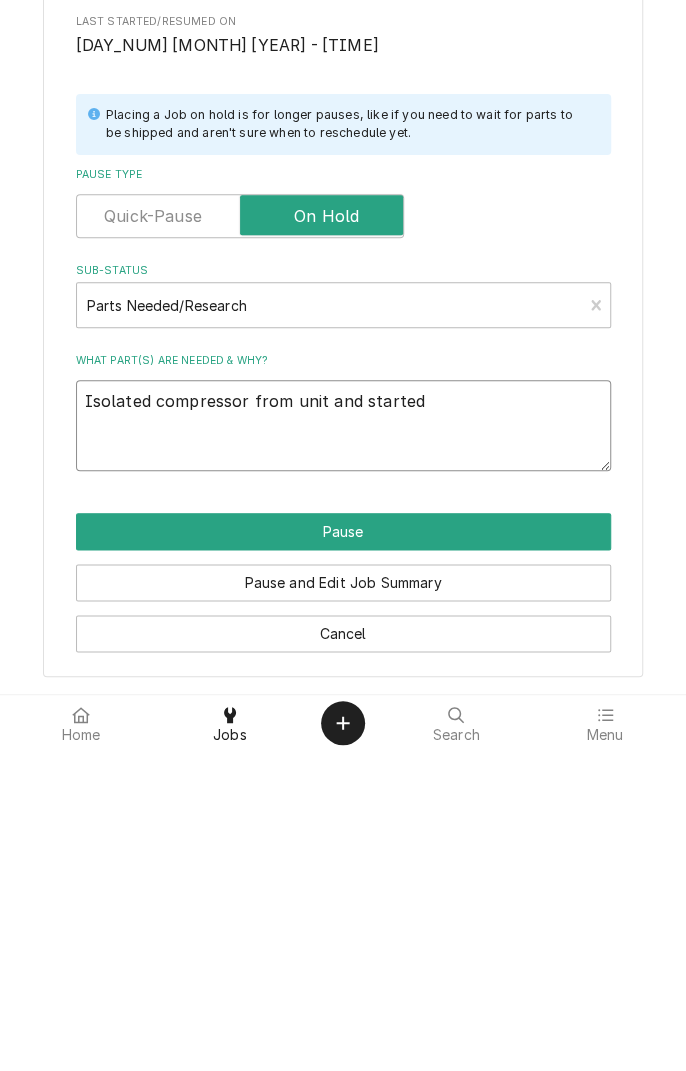 type on "Isolated compressor from unit and started breaker" 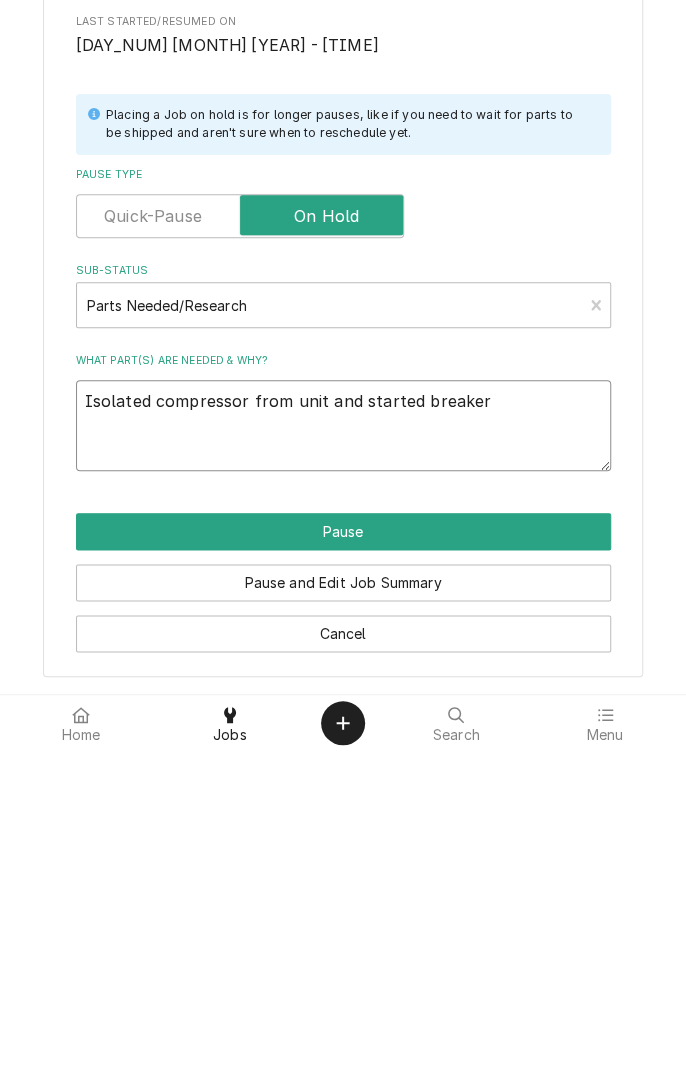 type on "x" 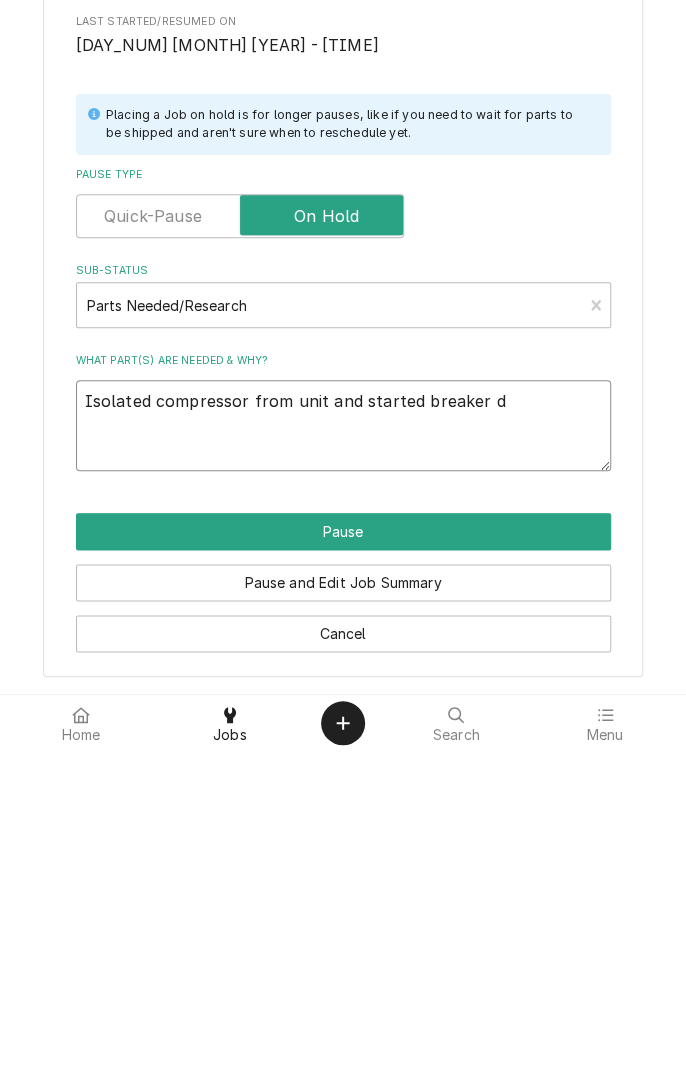 type on "x" 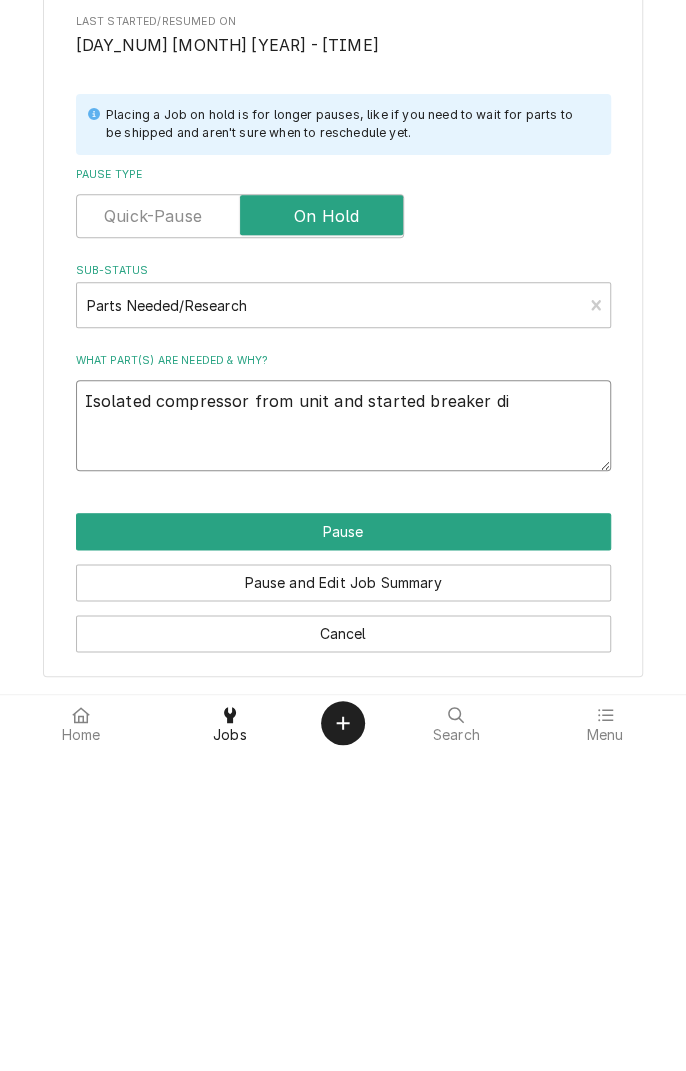 type on "x" 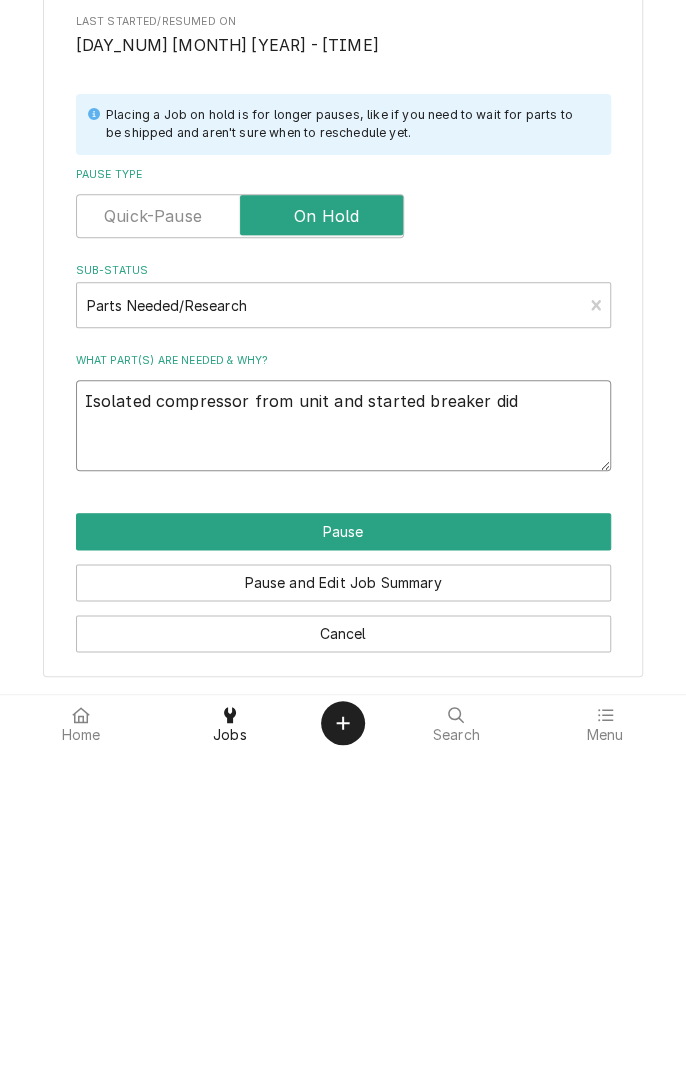 type on "x" 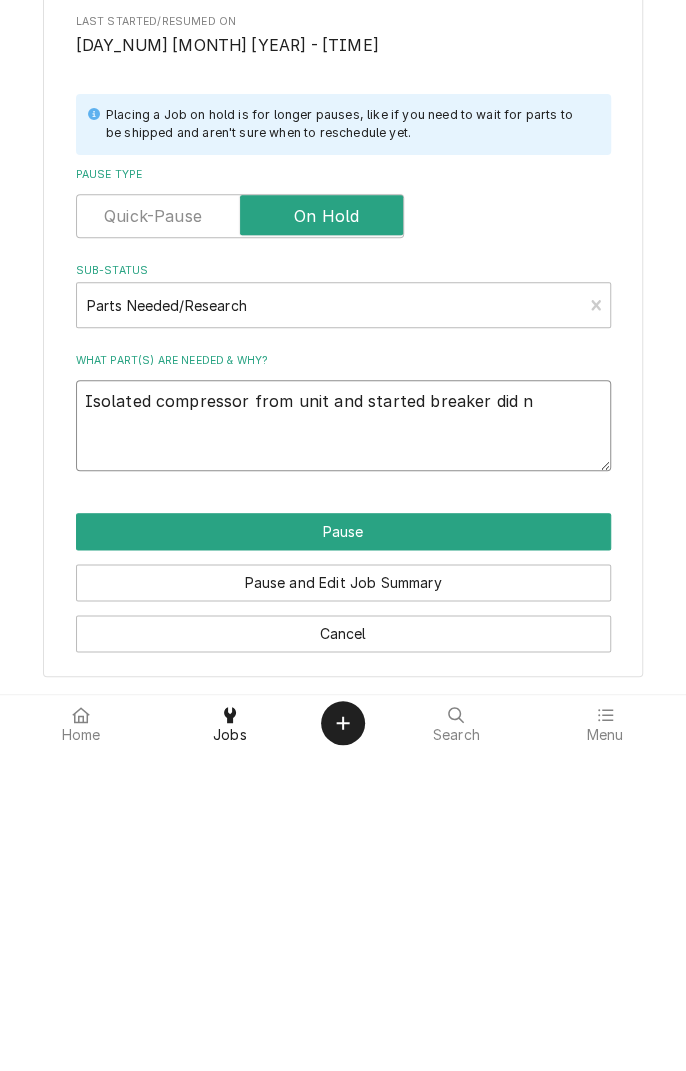 type on "x" 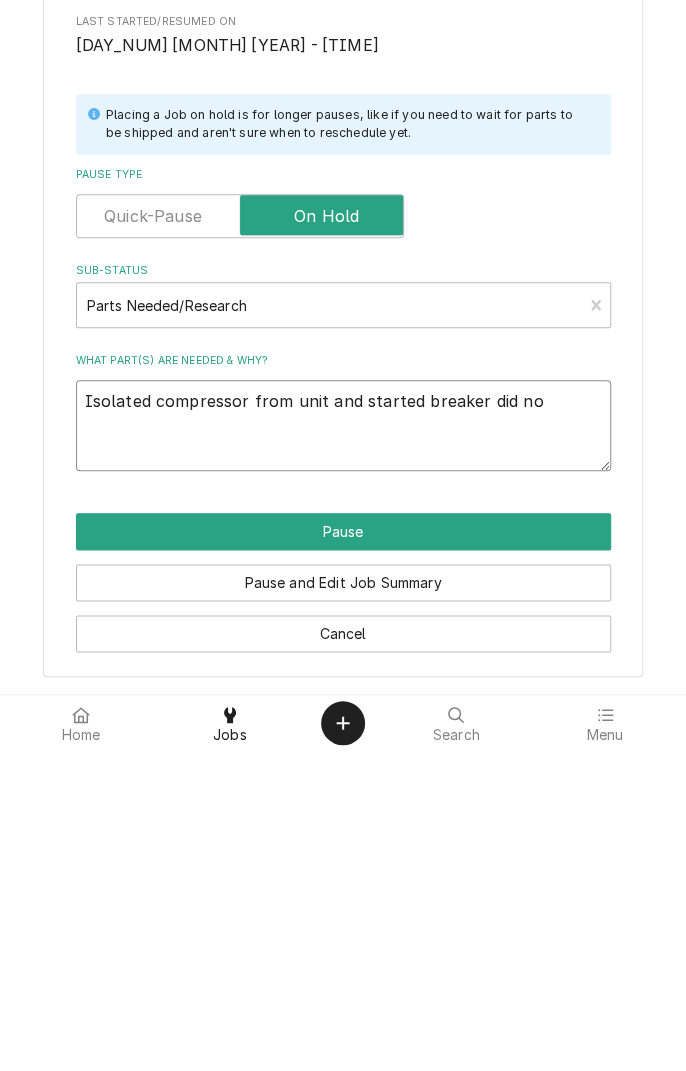 type on "x" 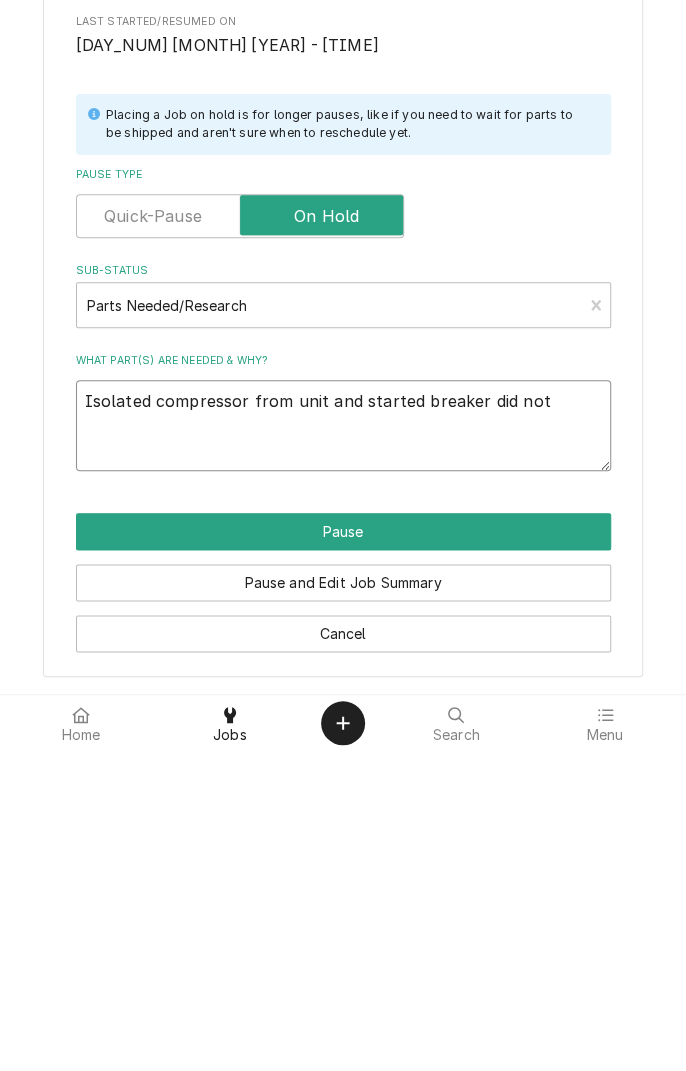 type on "x" 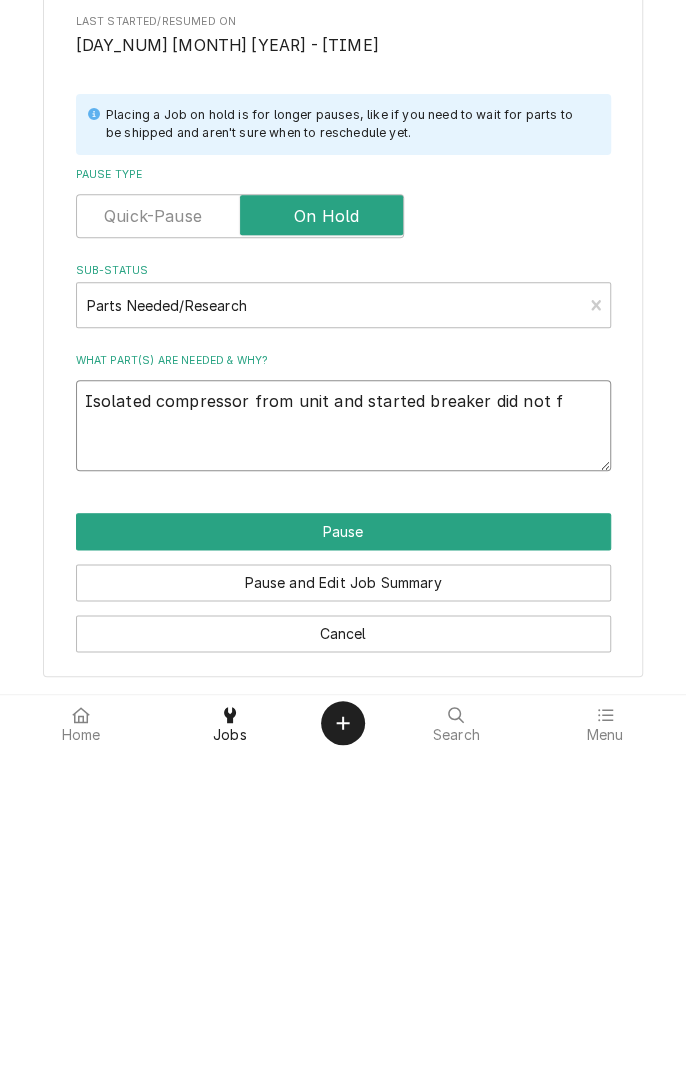 type on "x" 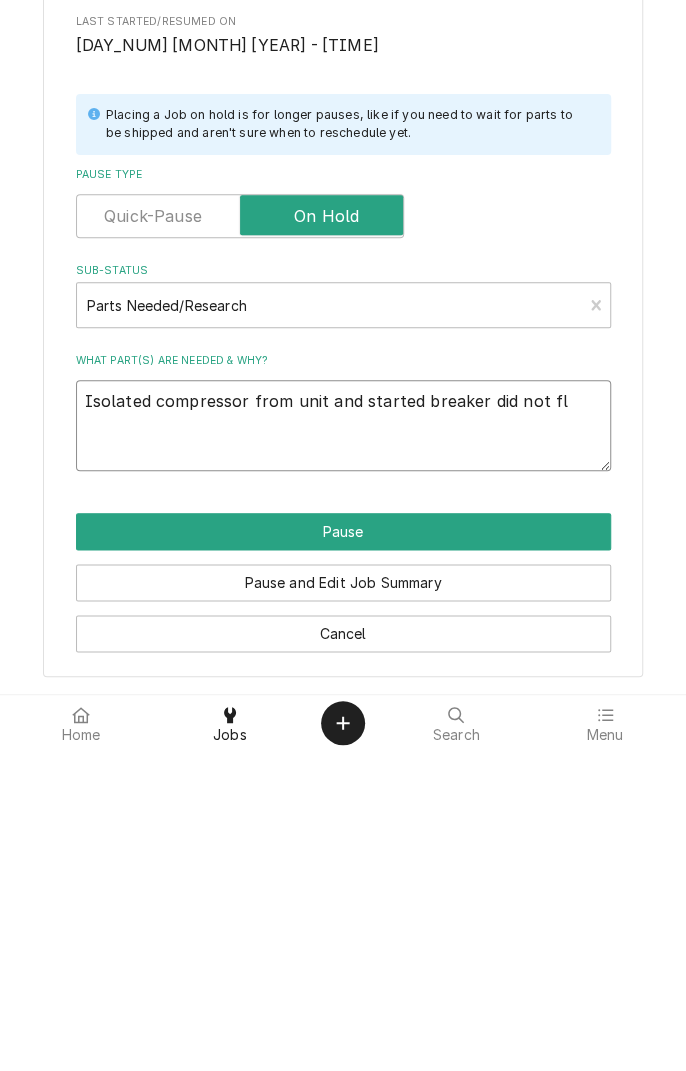 type on "x" 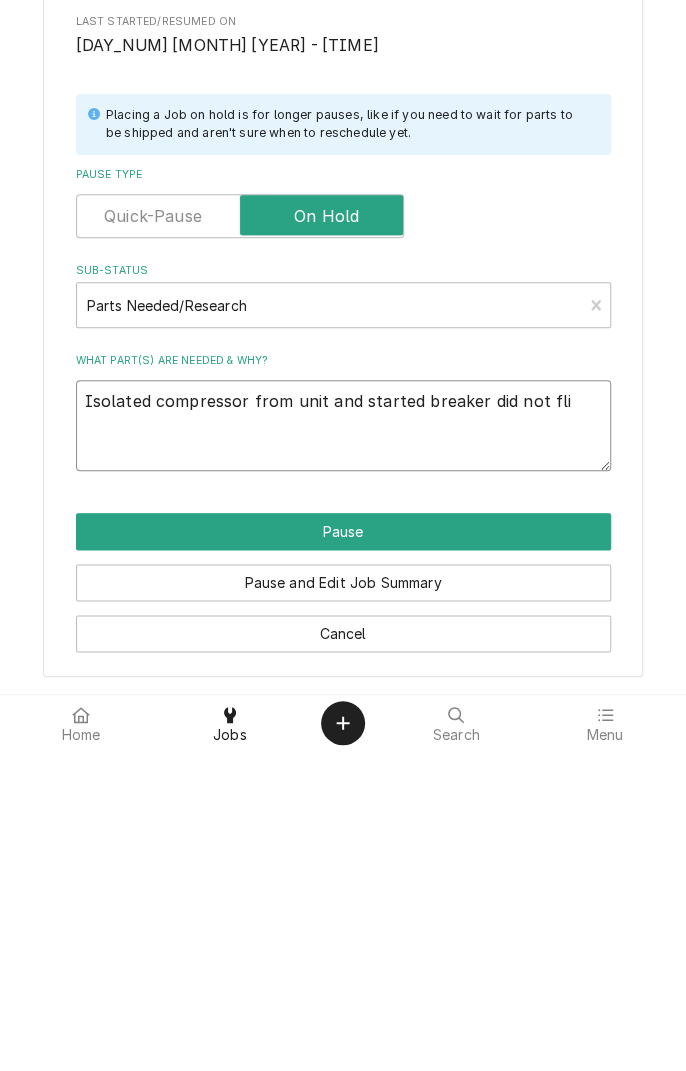 type on "x" 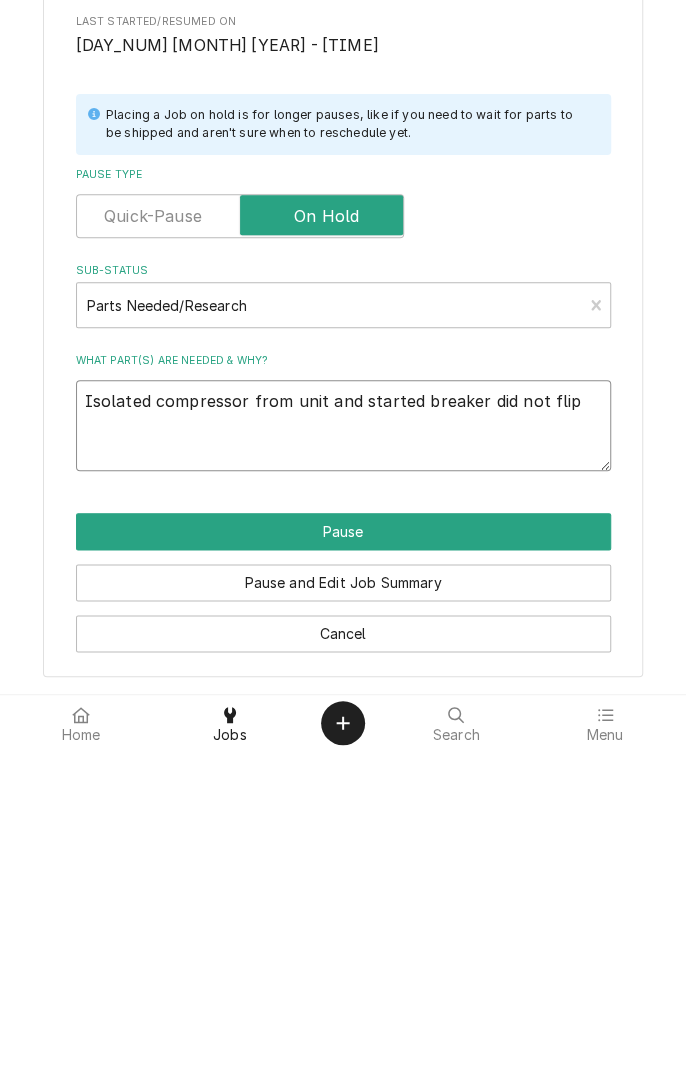 type on "x" 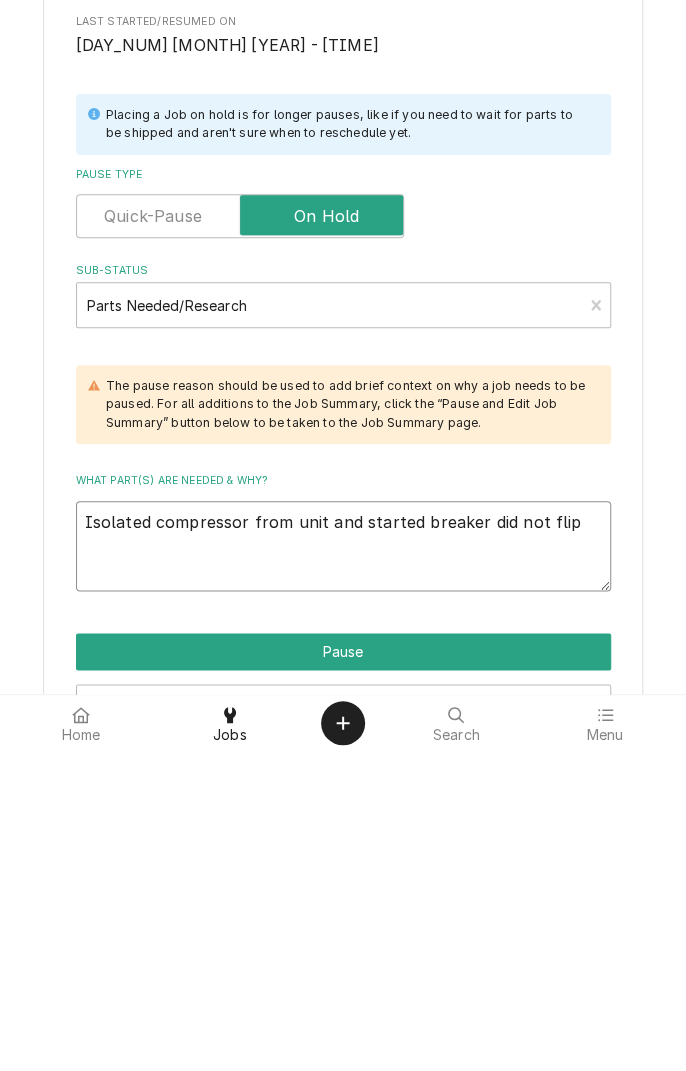 type on "Isolated compressor from unit and started breaker did not flip" 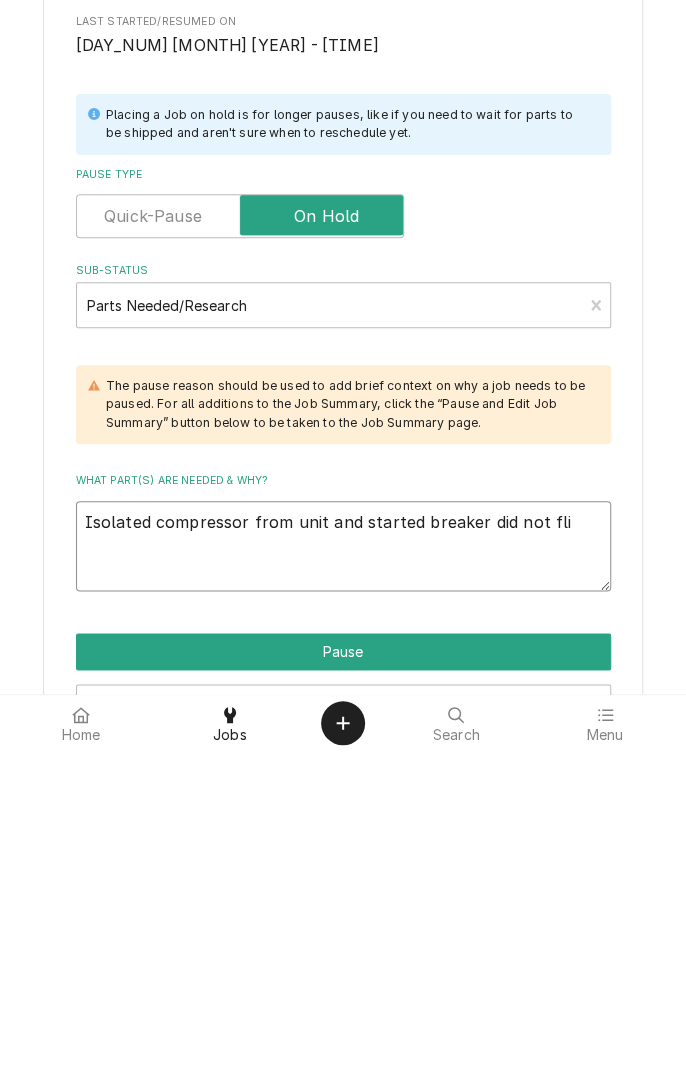 type on "x" 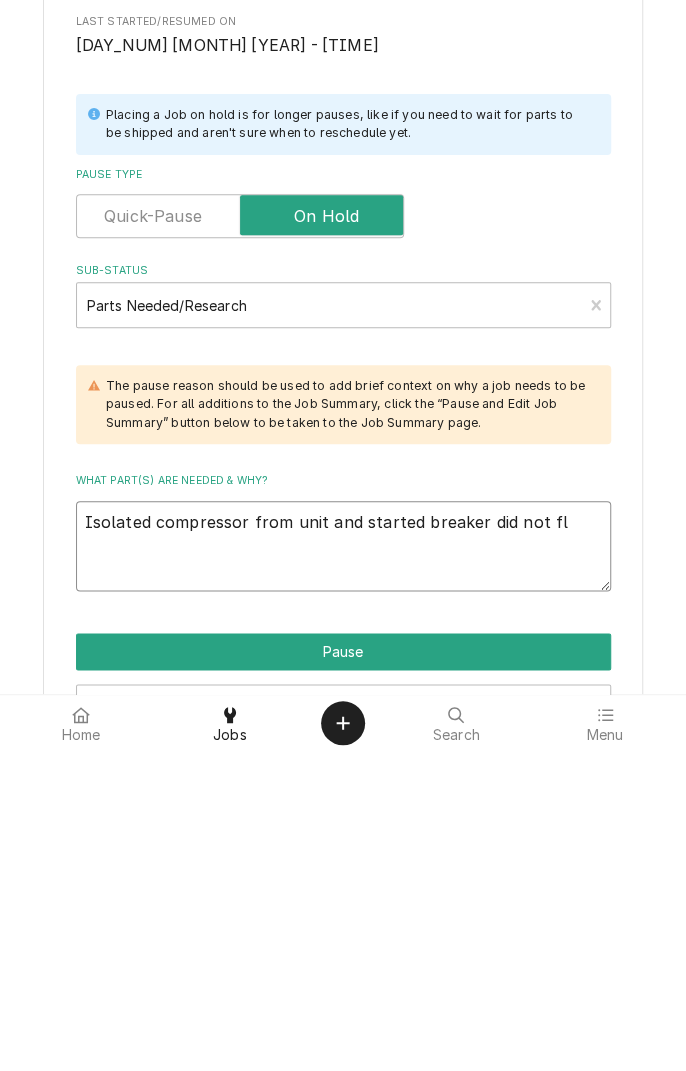 type on "x" 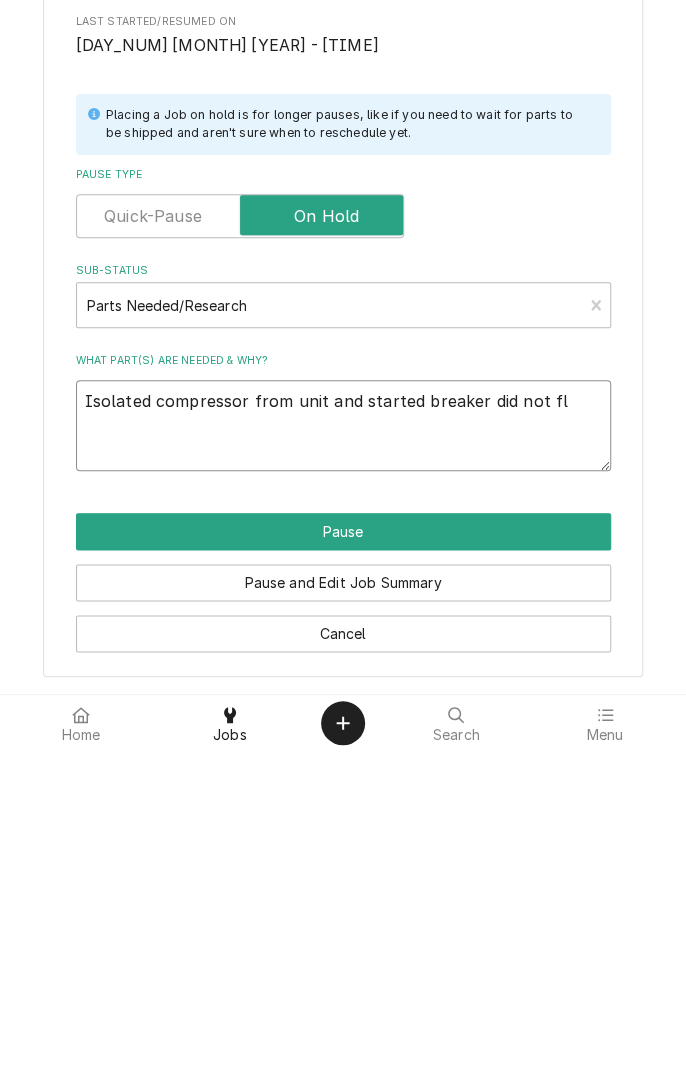 type on "Isolated compressor from unit and started breaker did not f" 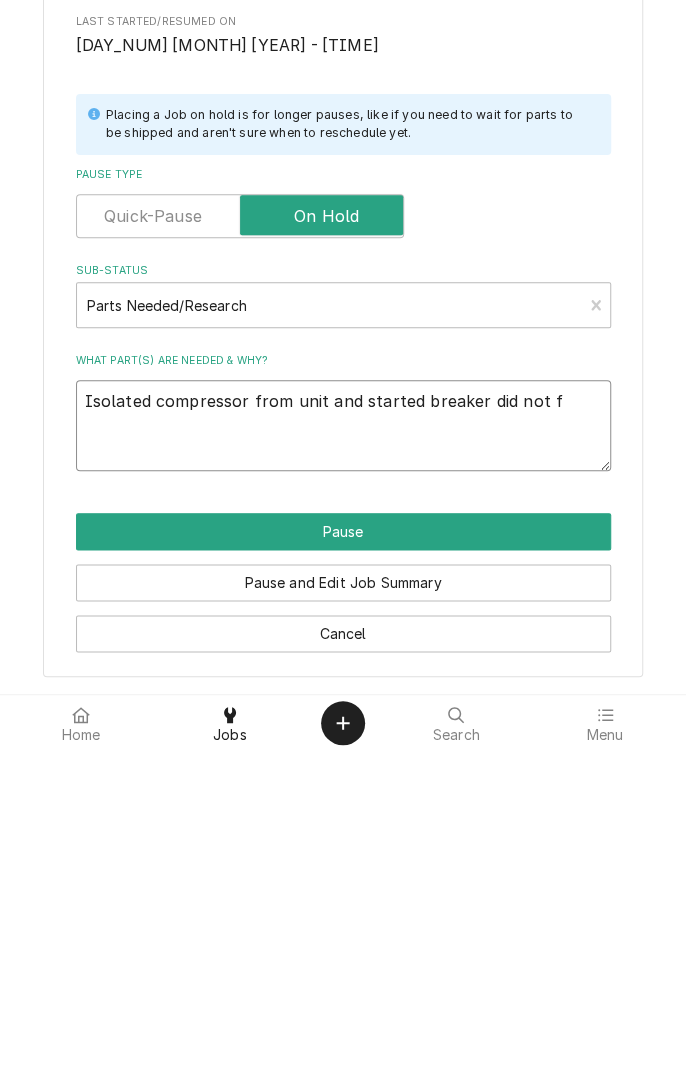 type on "x" 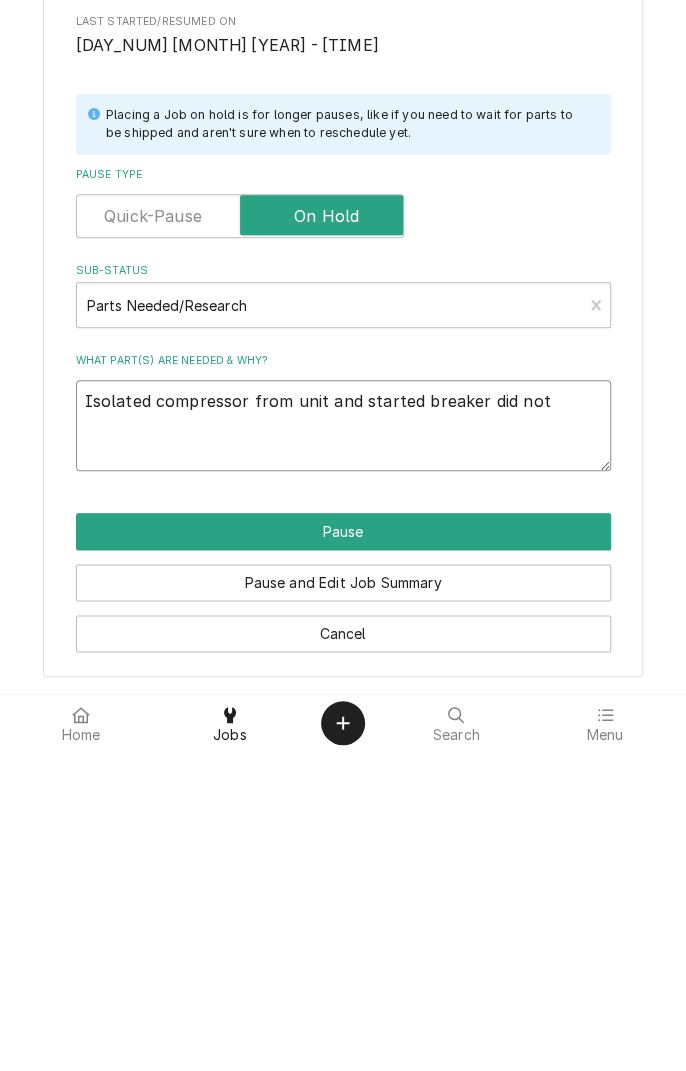 type on "x" 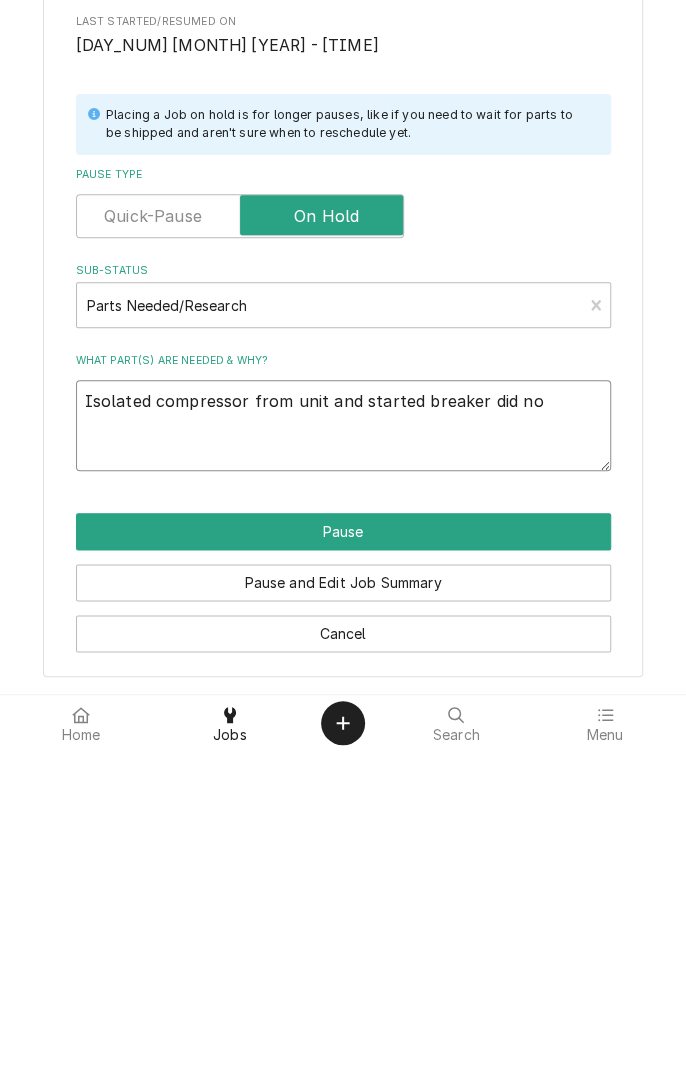 type on "x" 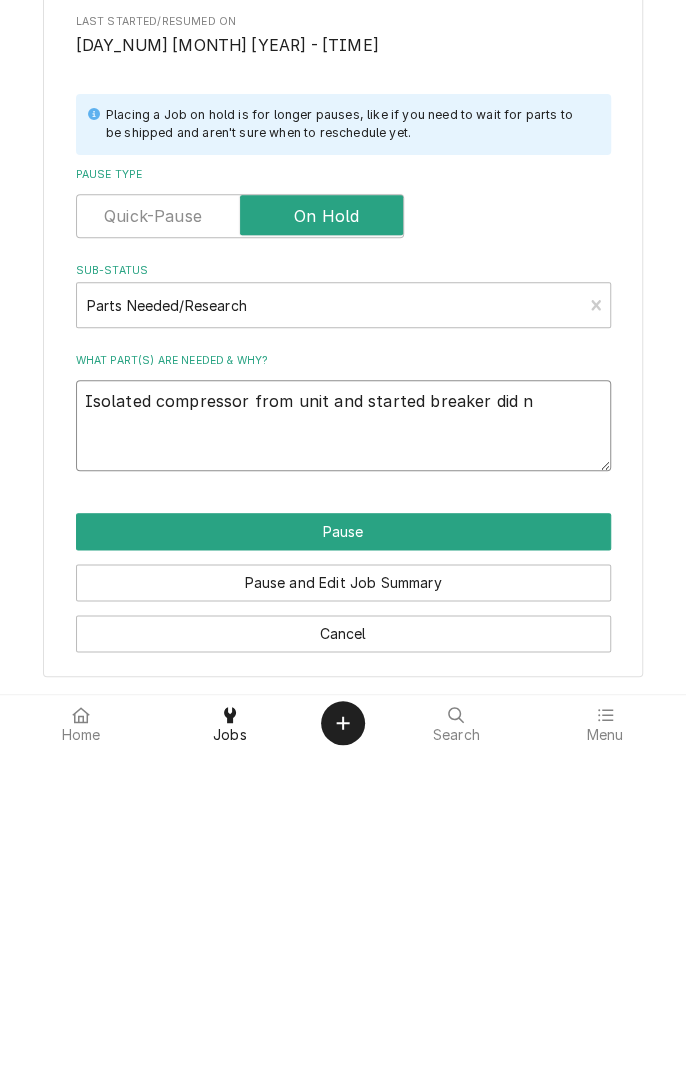 type on "x" 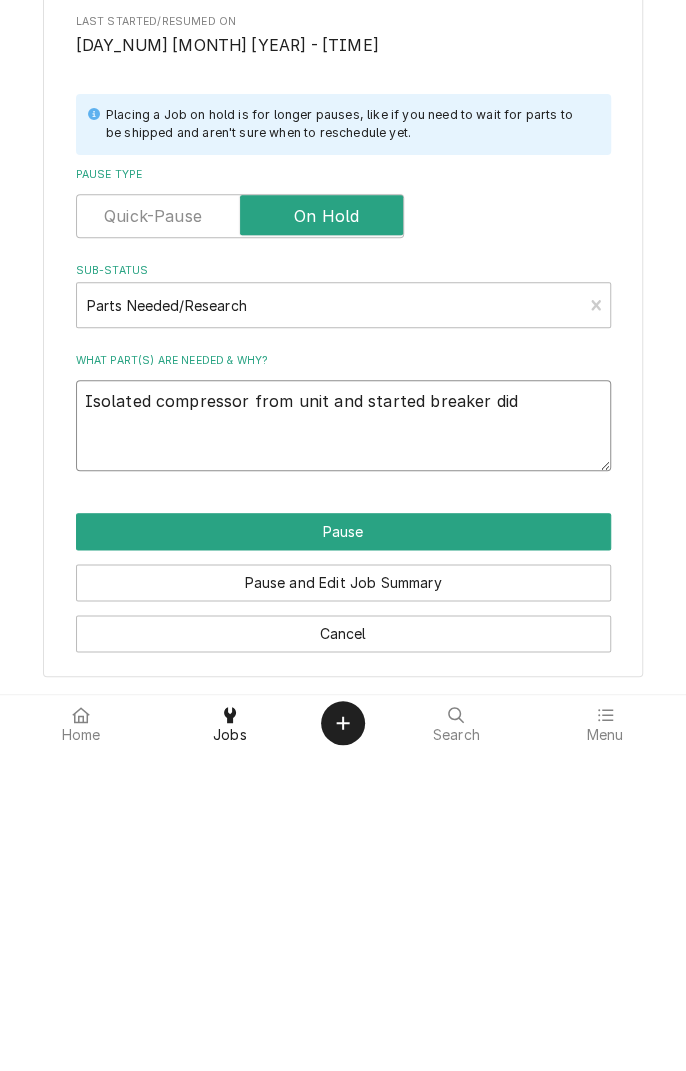 type on "x" 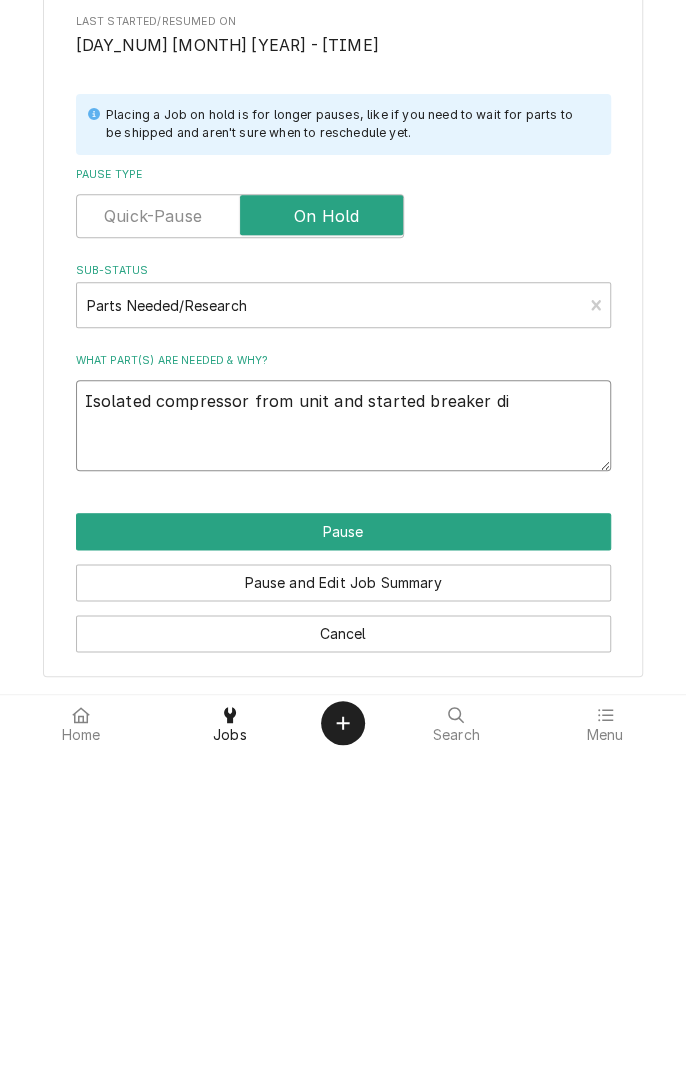 type on "x" 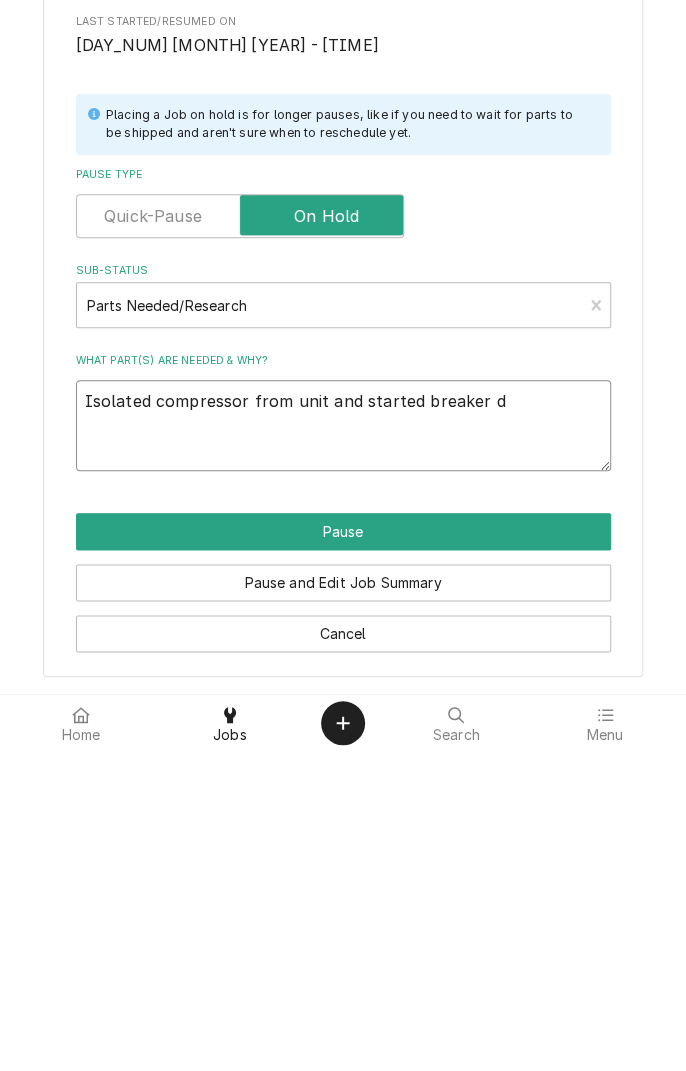type on "x" 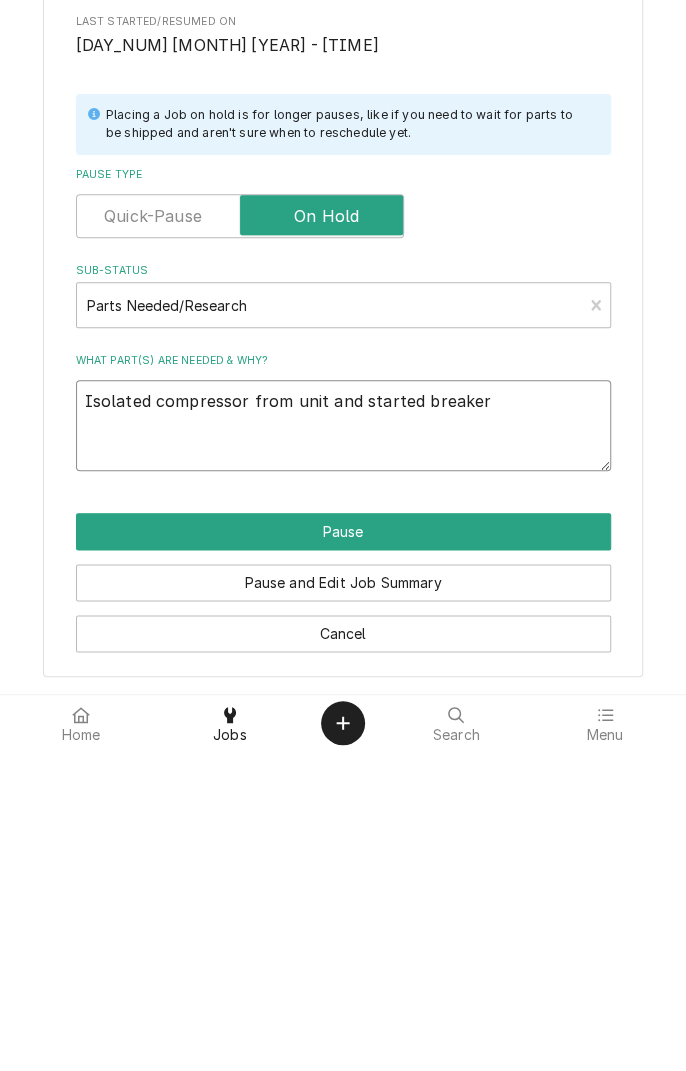 type on "x" 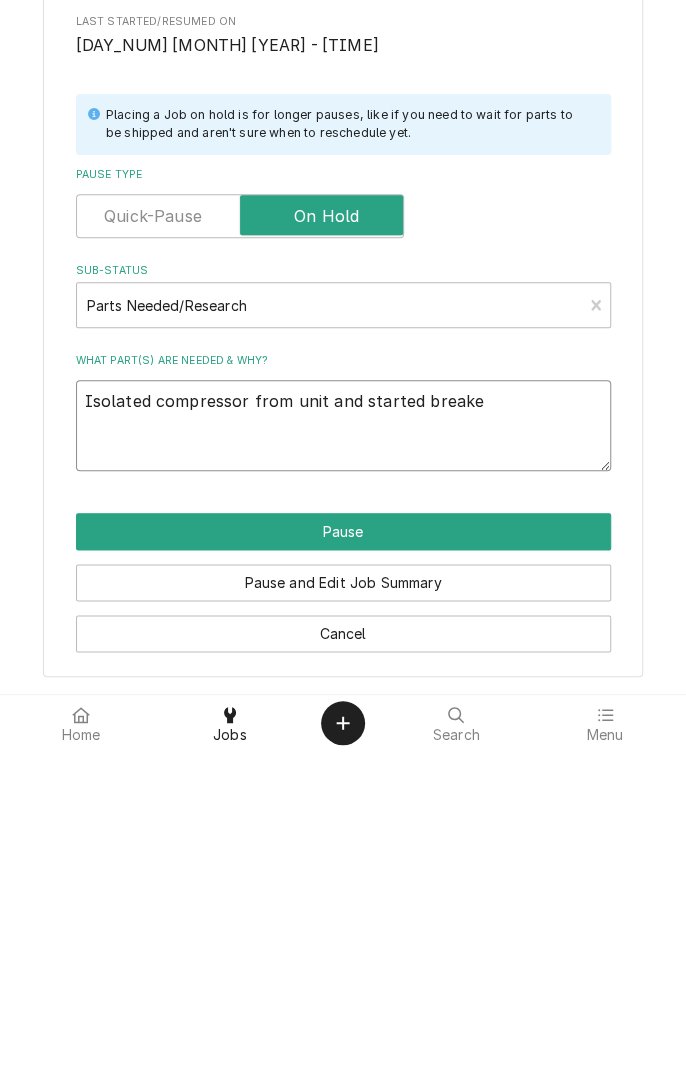 type on "x" 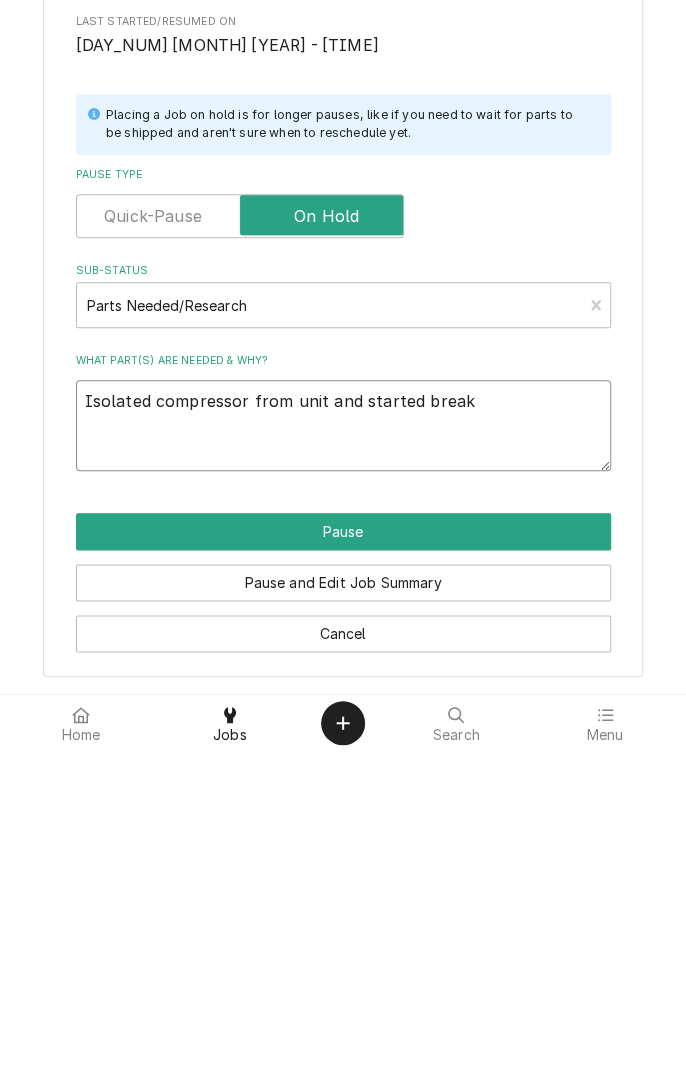 type on "x" 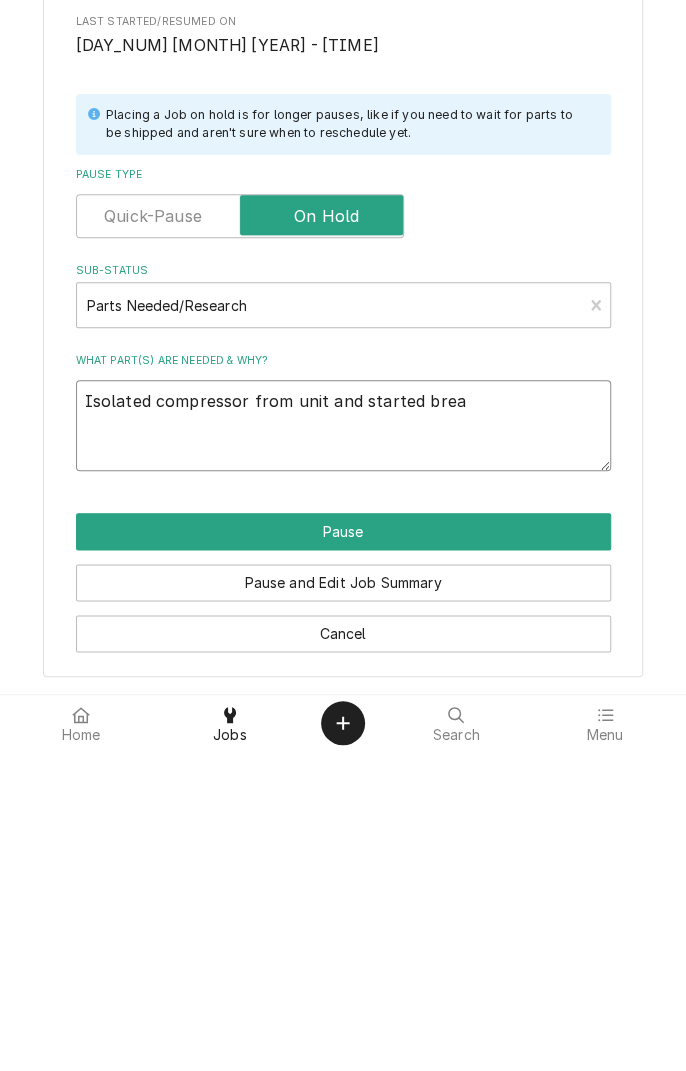 type on "x" 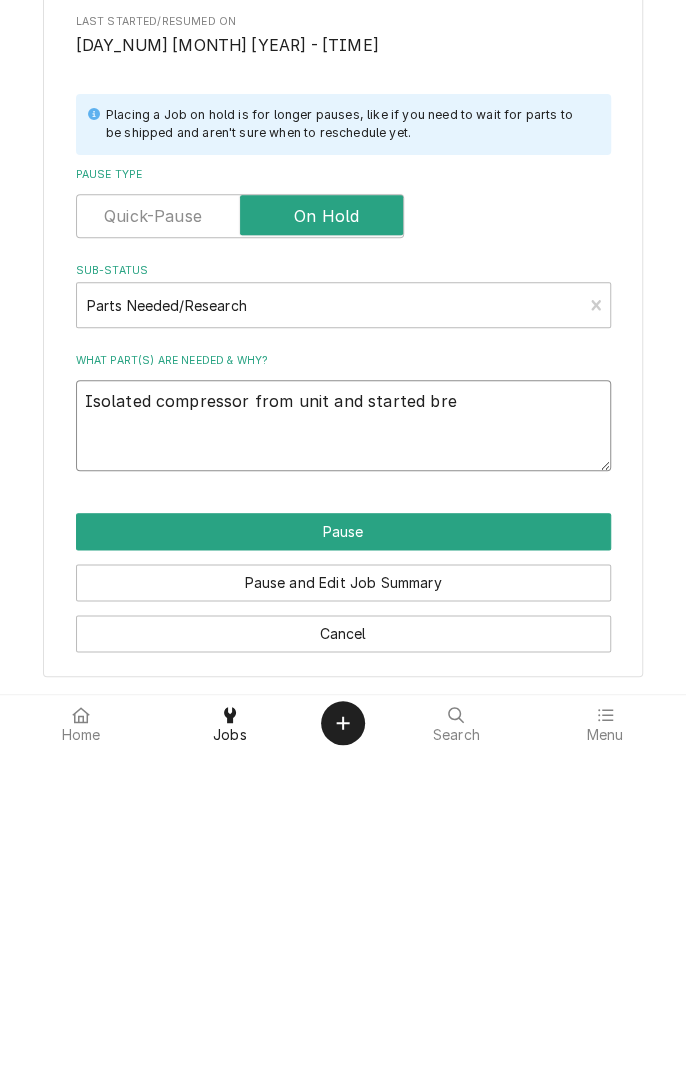 type on "x" 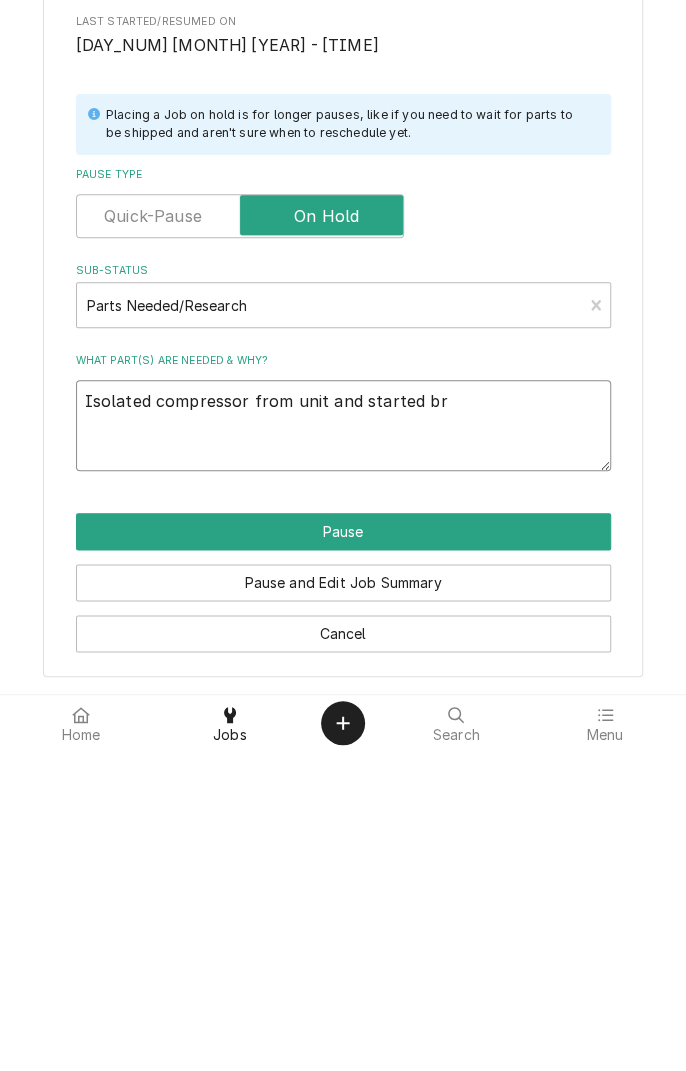 type on "x" 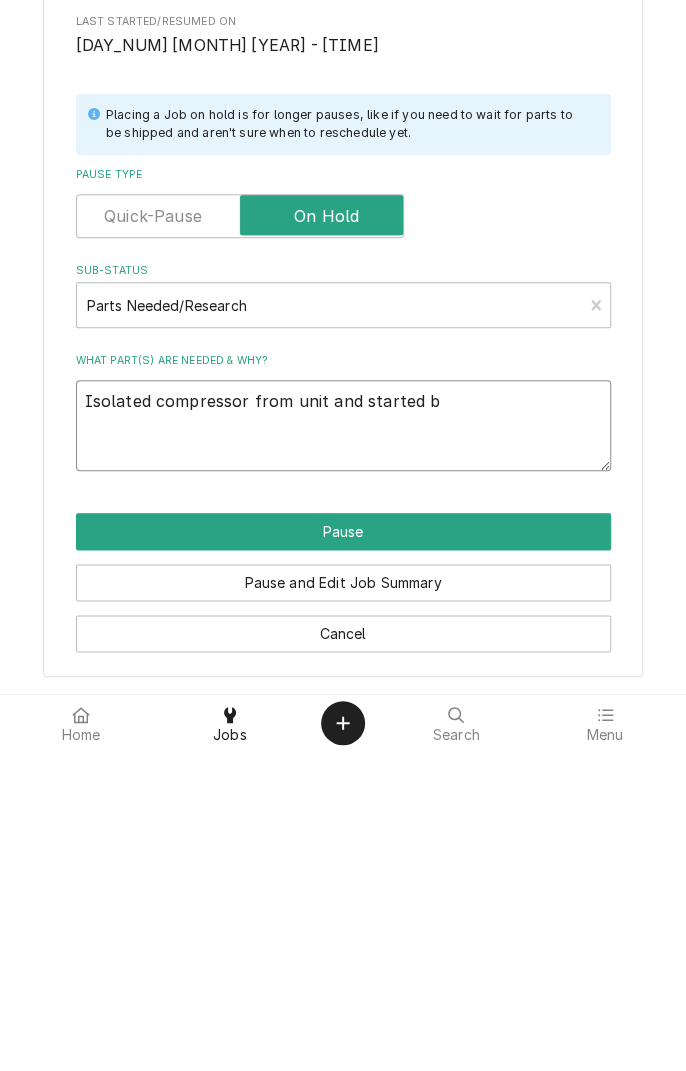 type on "x" 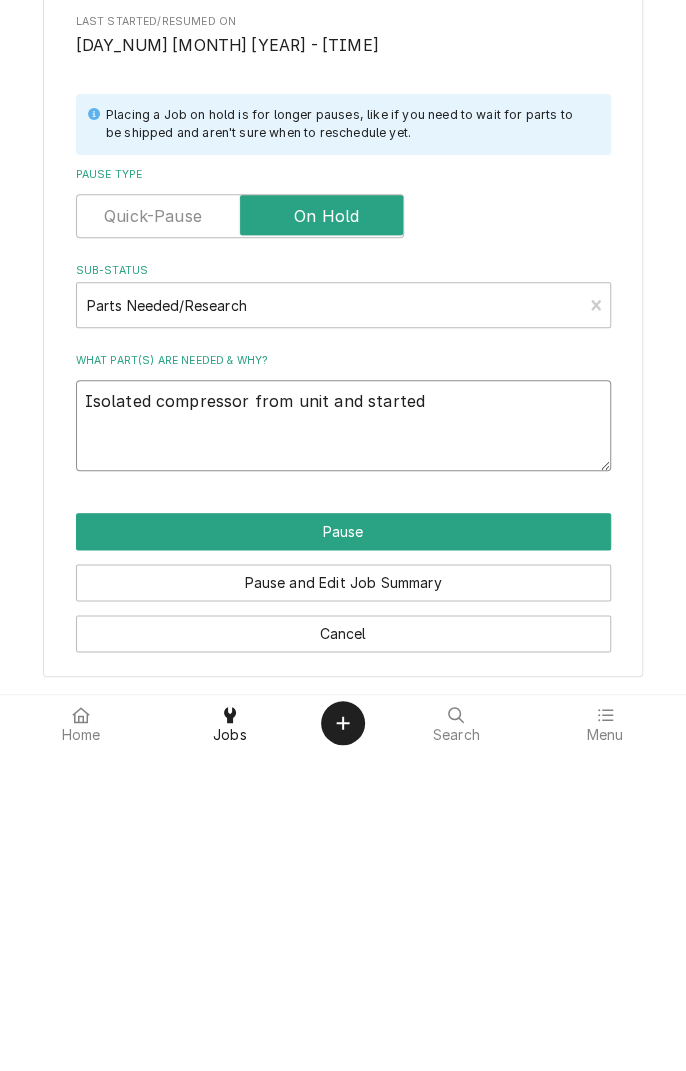 type on "x" 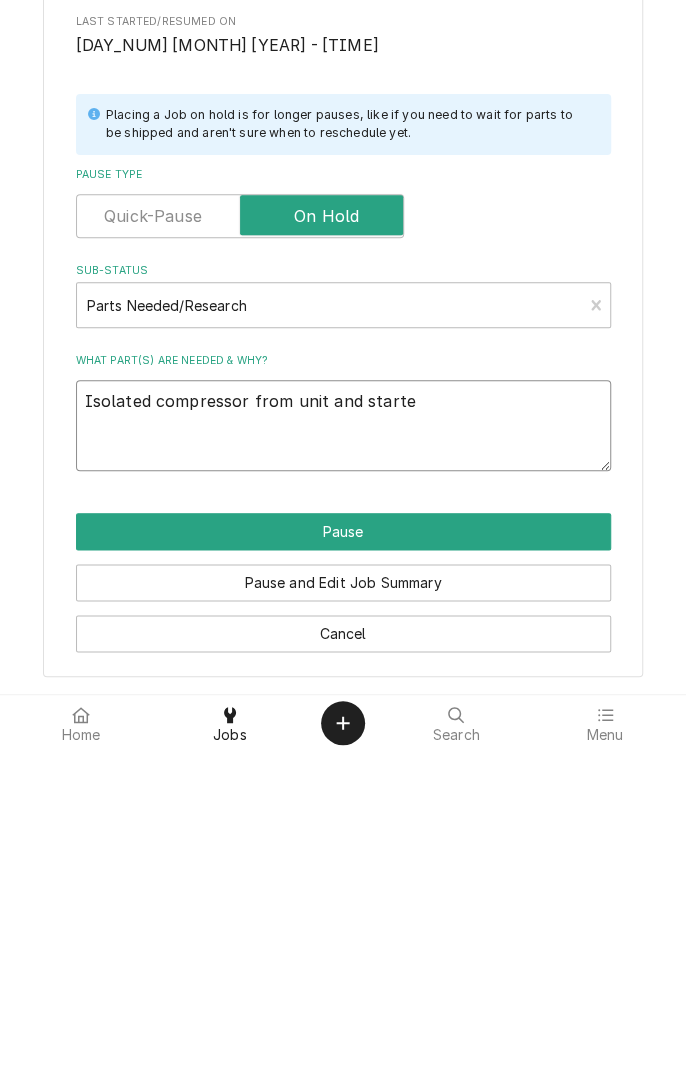 type on "x" 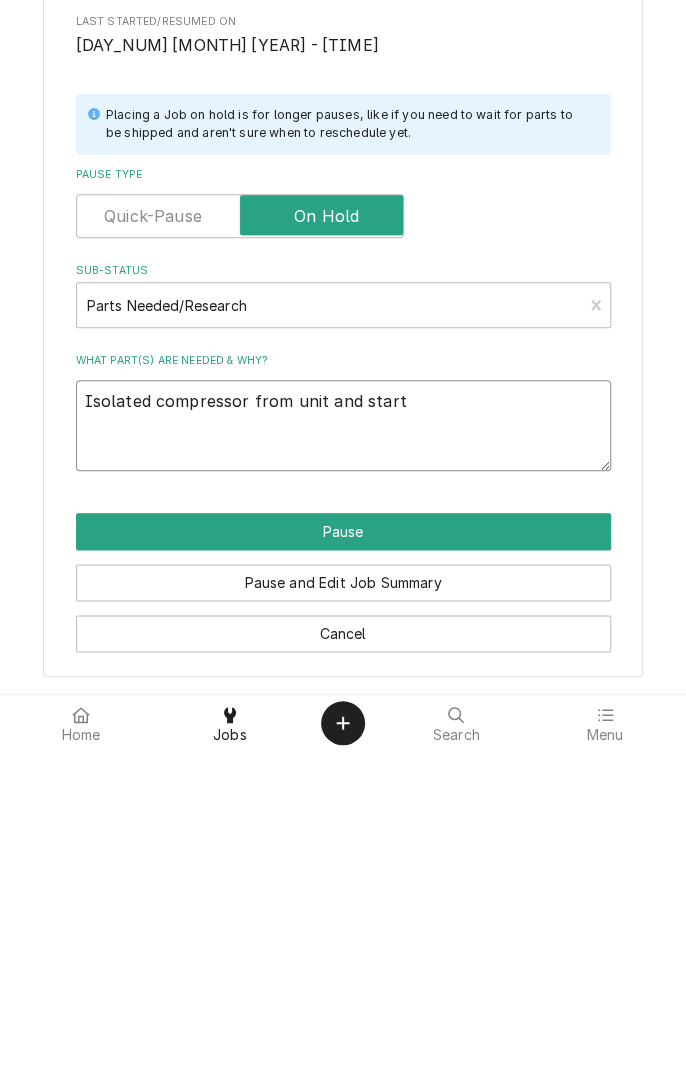 type on "x" 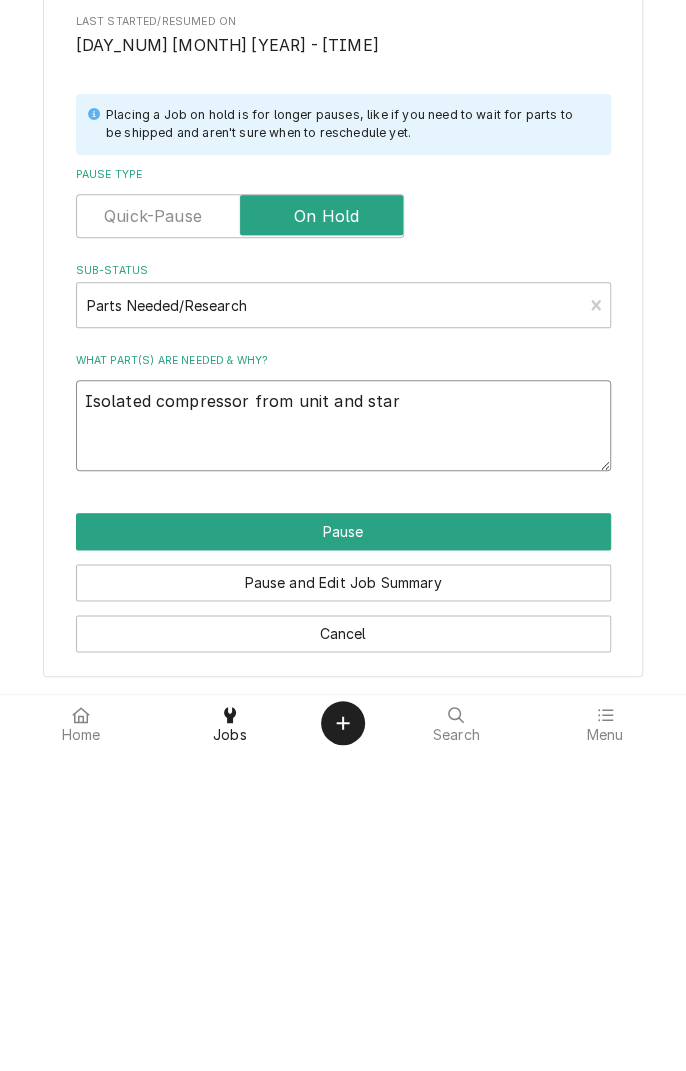type on "x" 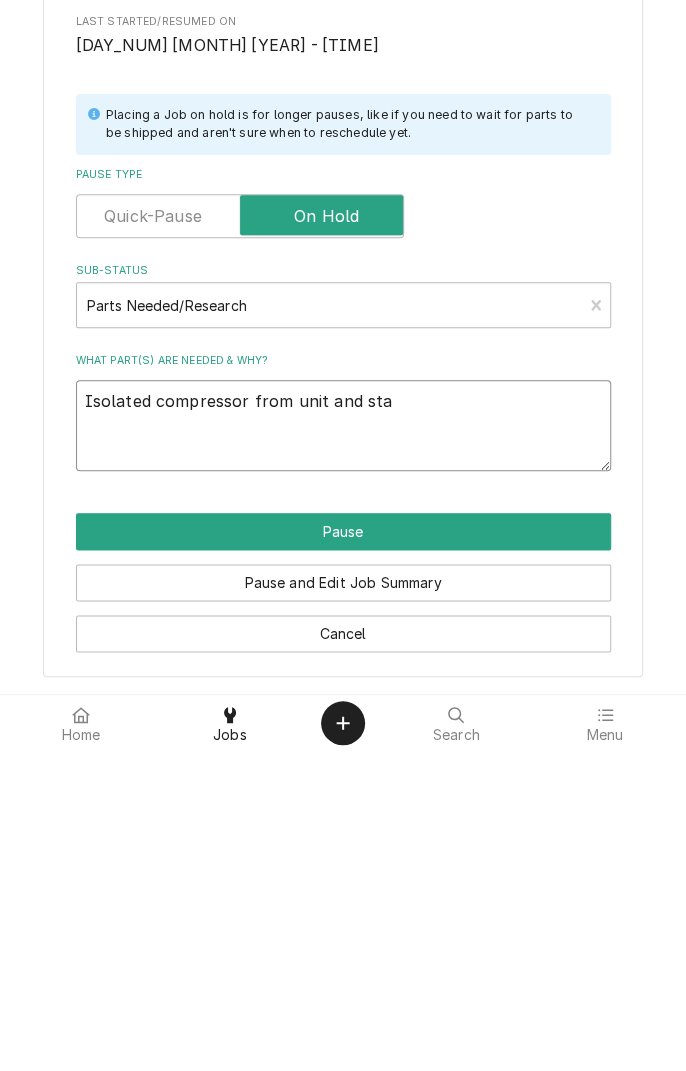 type on "x" 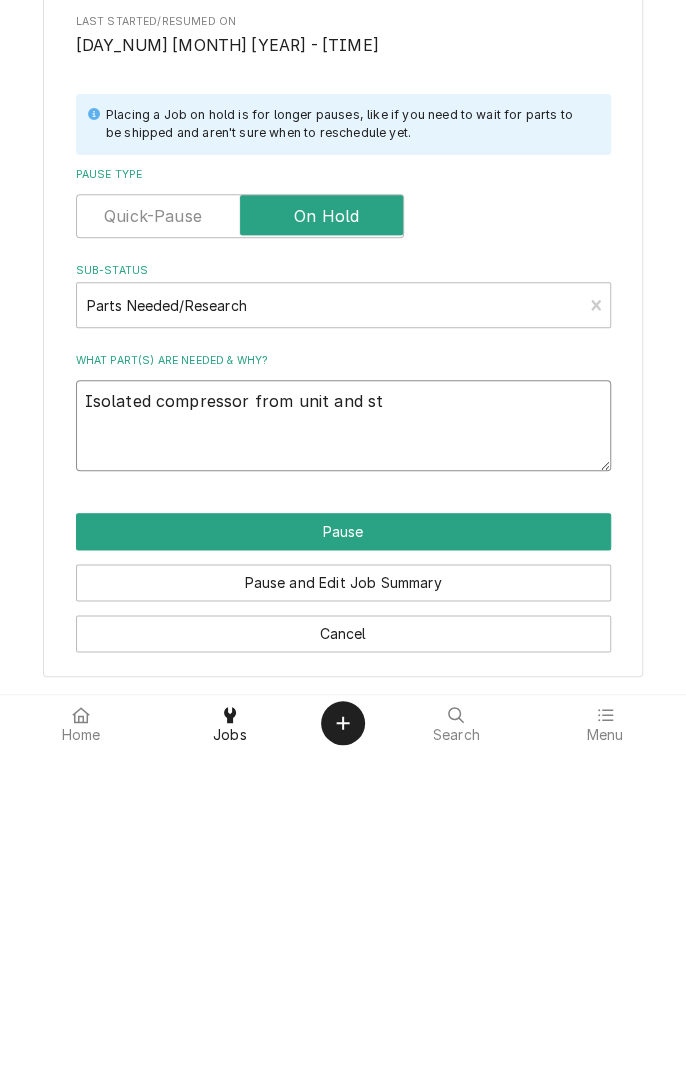 type on "x" 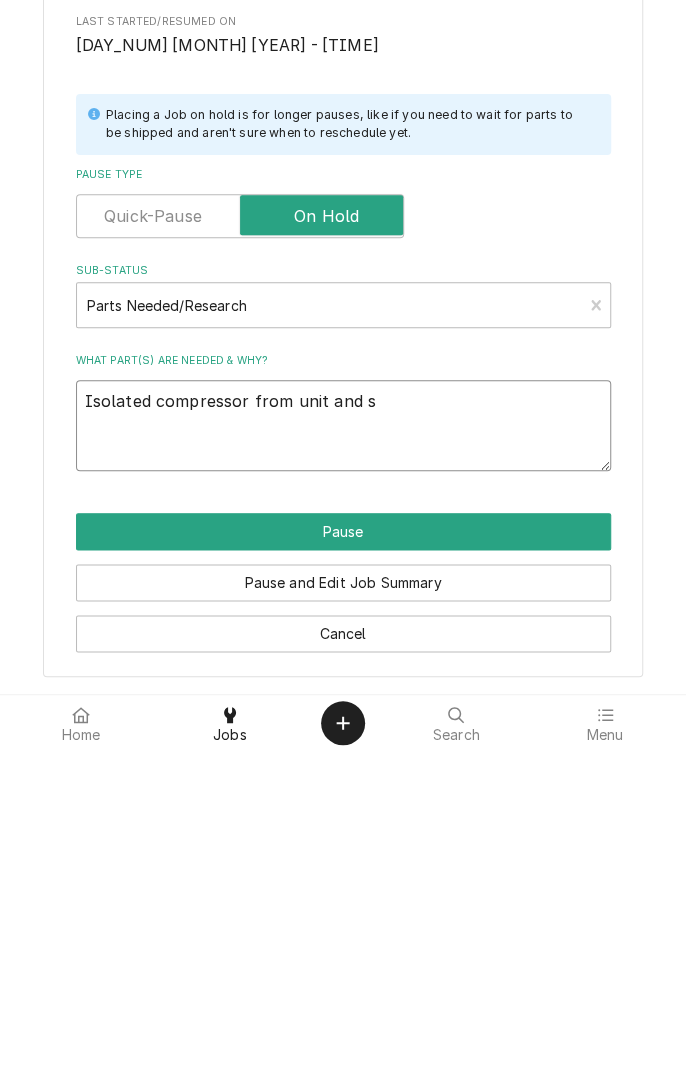 type on "x" 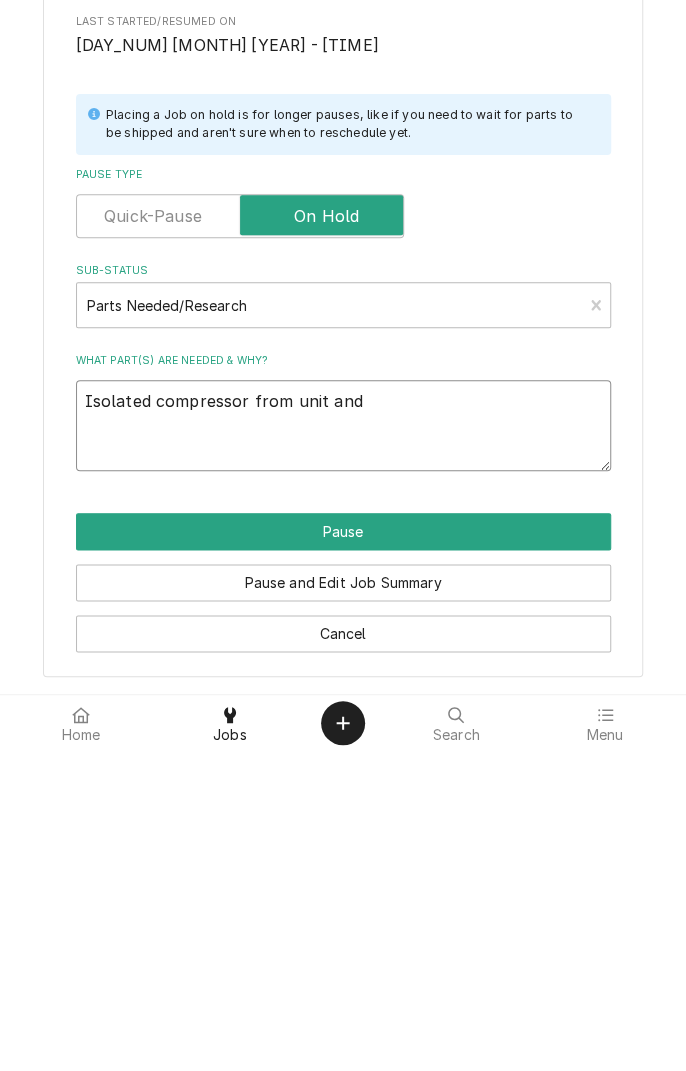type on "x" 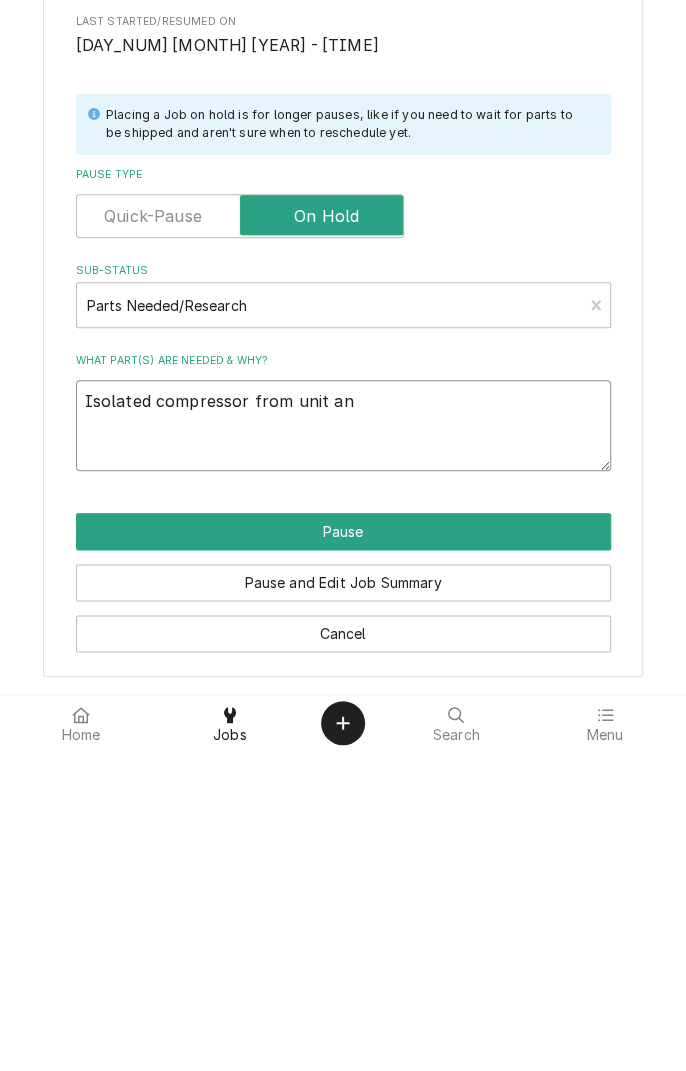 type on "x" 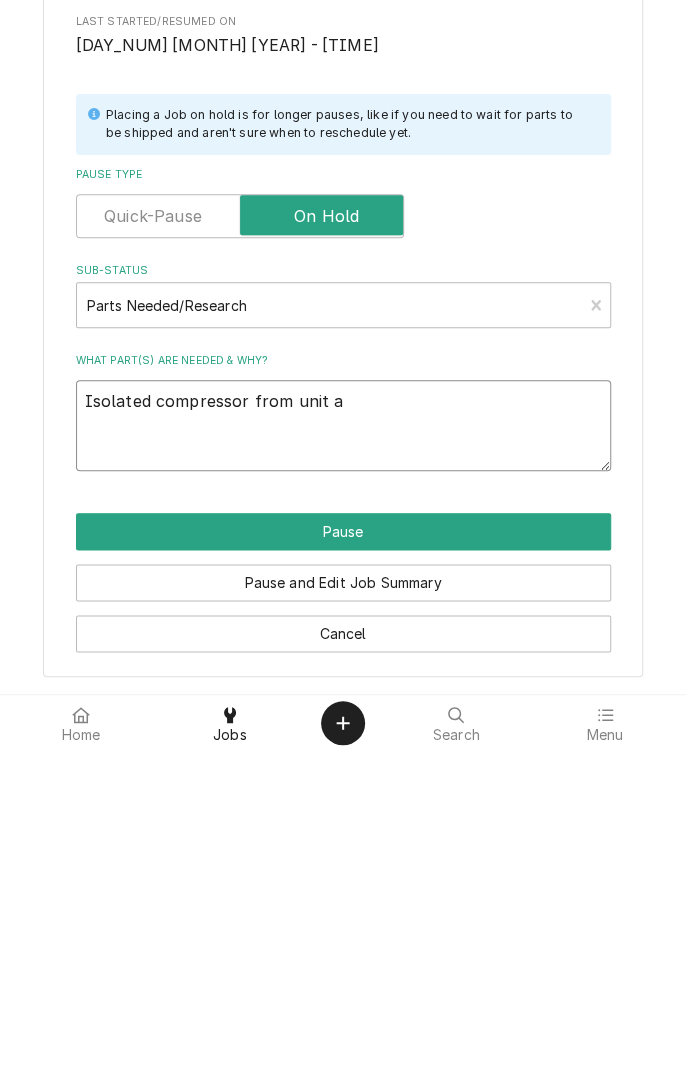 type on "x" 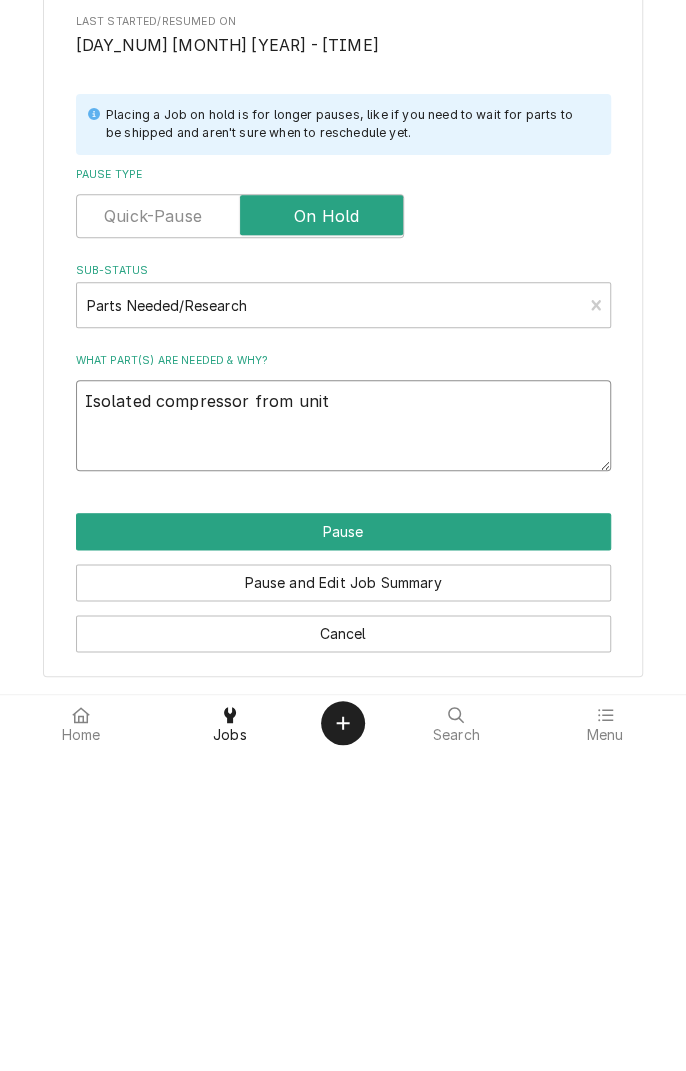 type on "x" 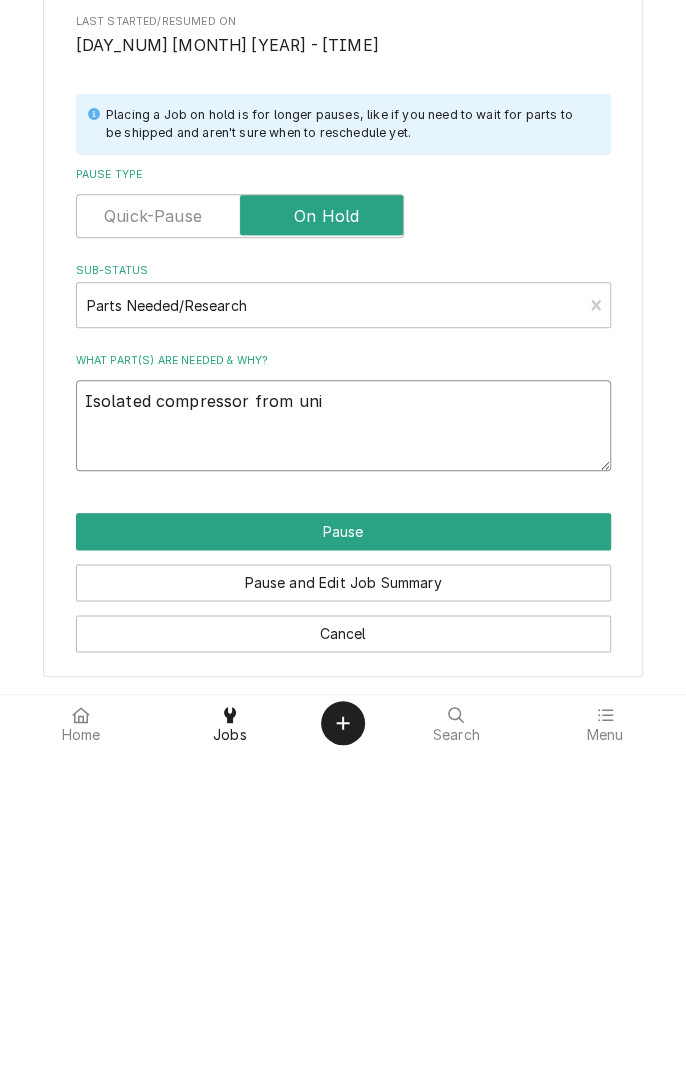 type on "x" 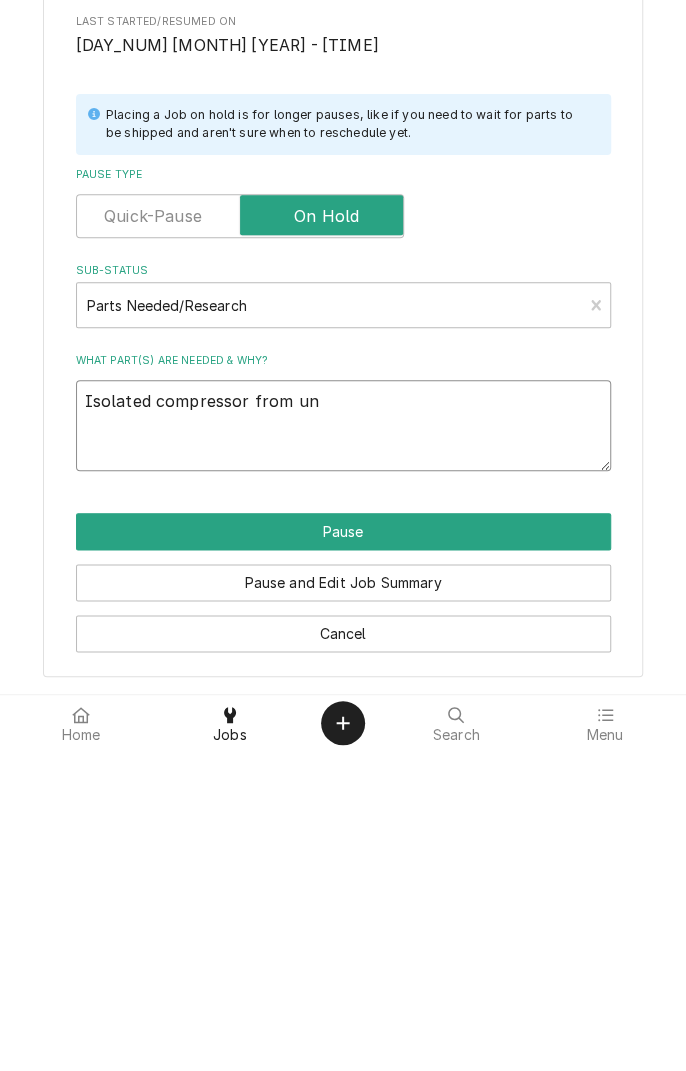 type on "x" 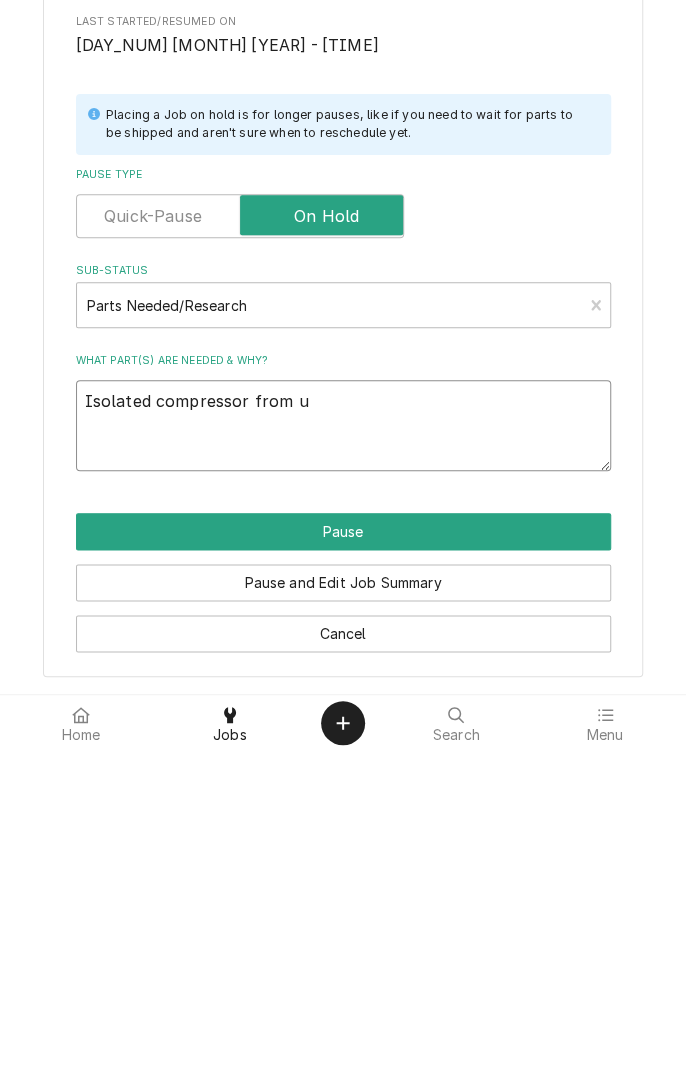 type on "x" 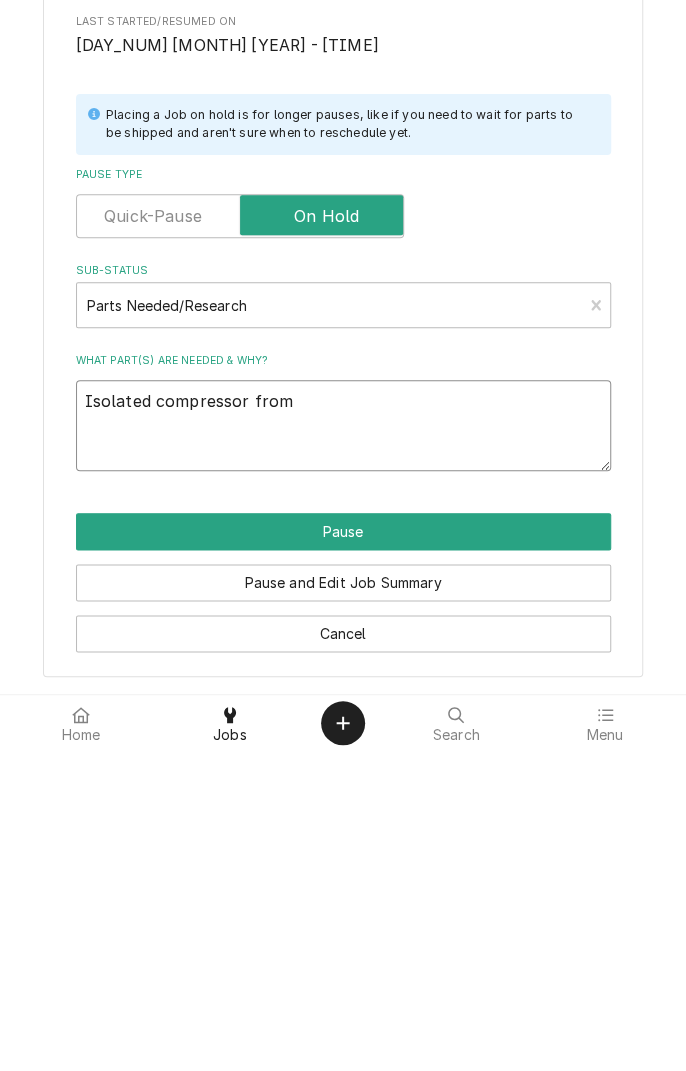 type on "x" 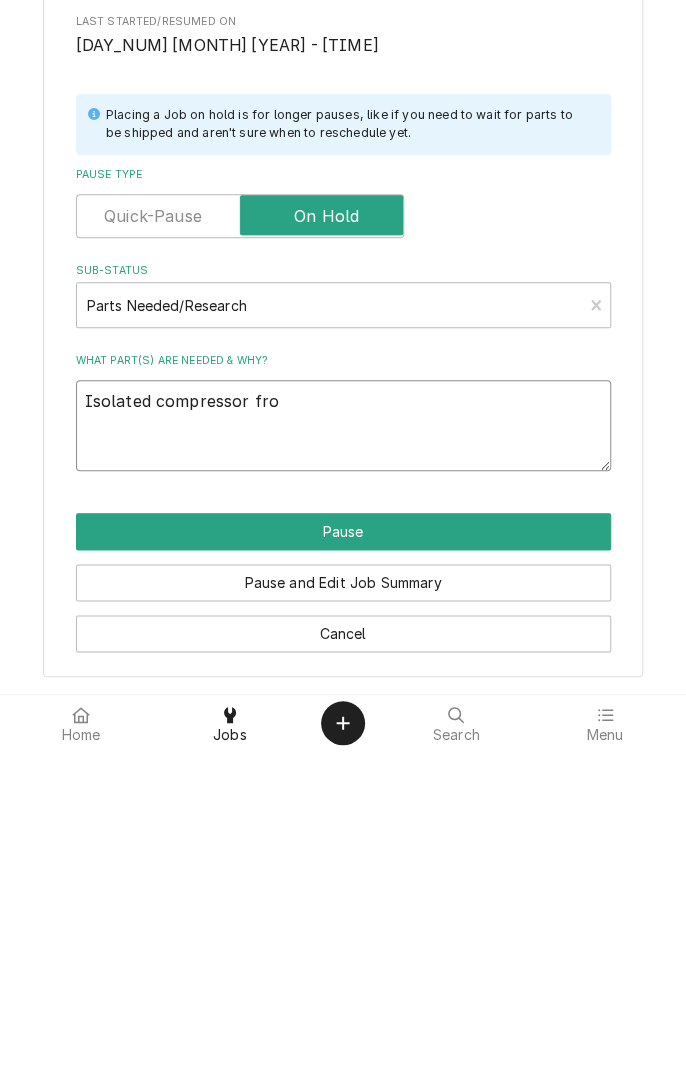 type on "x" 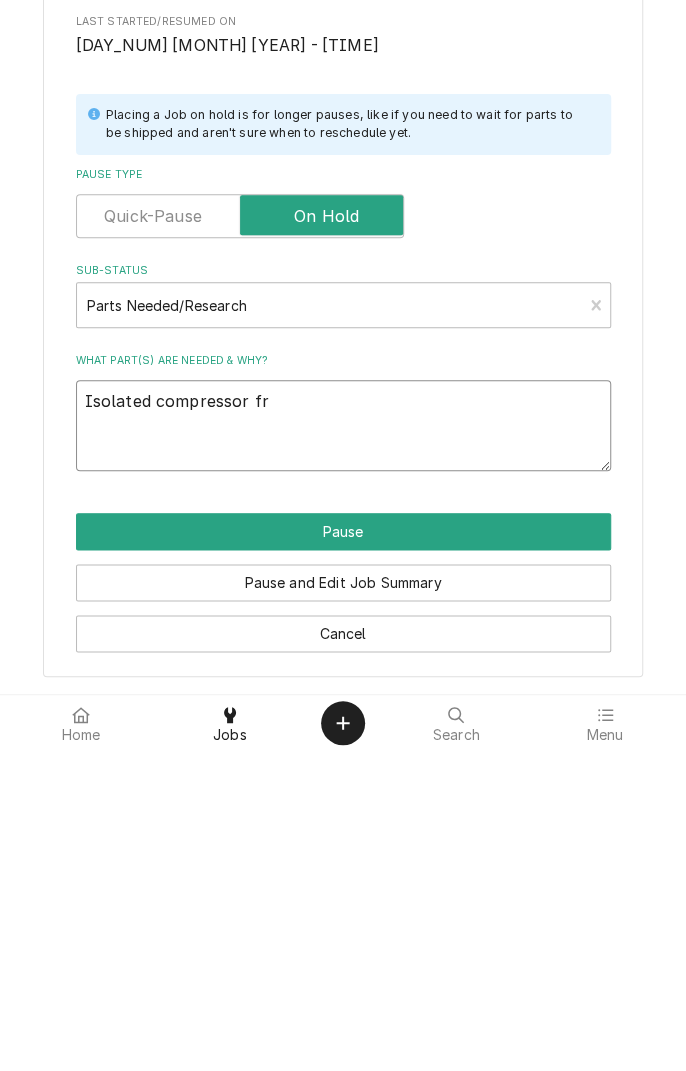 type on "x" 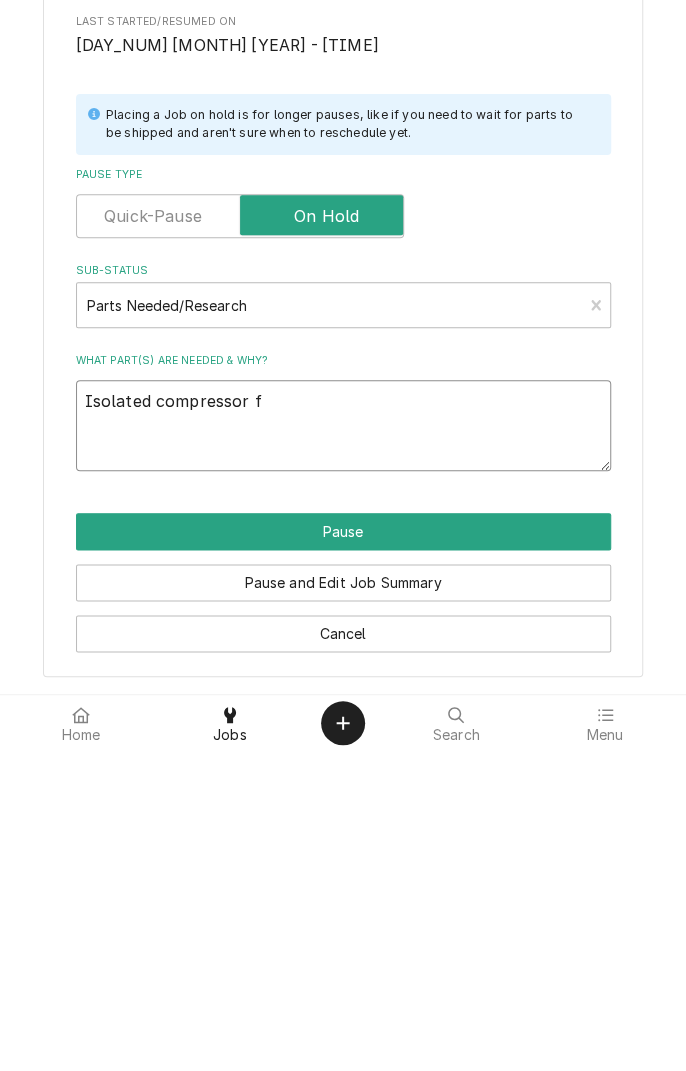 type 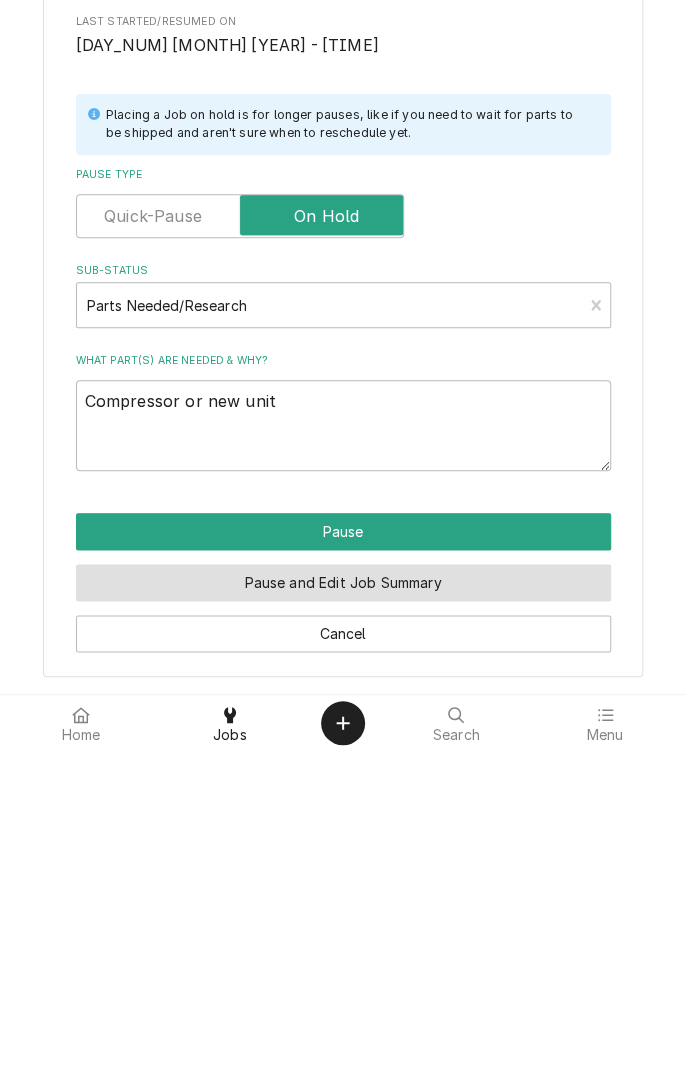 click on "Pause and Edit Job Summary" at bounding box center [343, 902] 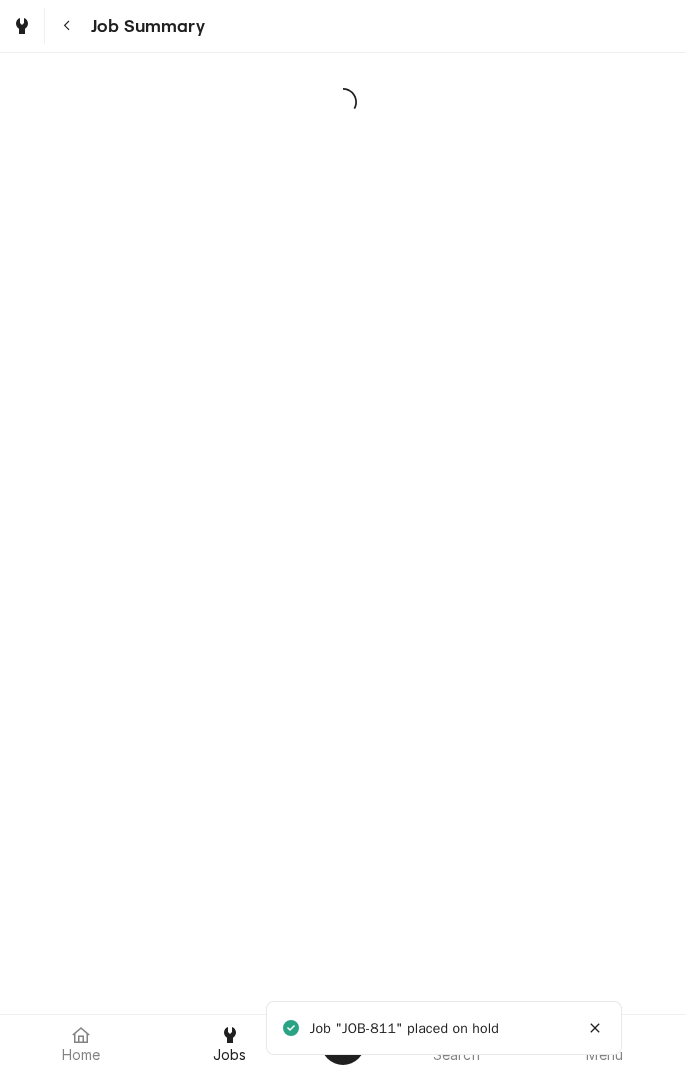 scroll, scrollTop: 0, scrollLeft: 0, axis: both 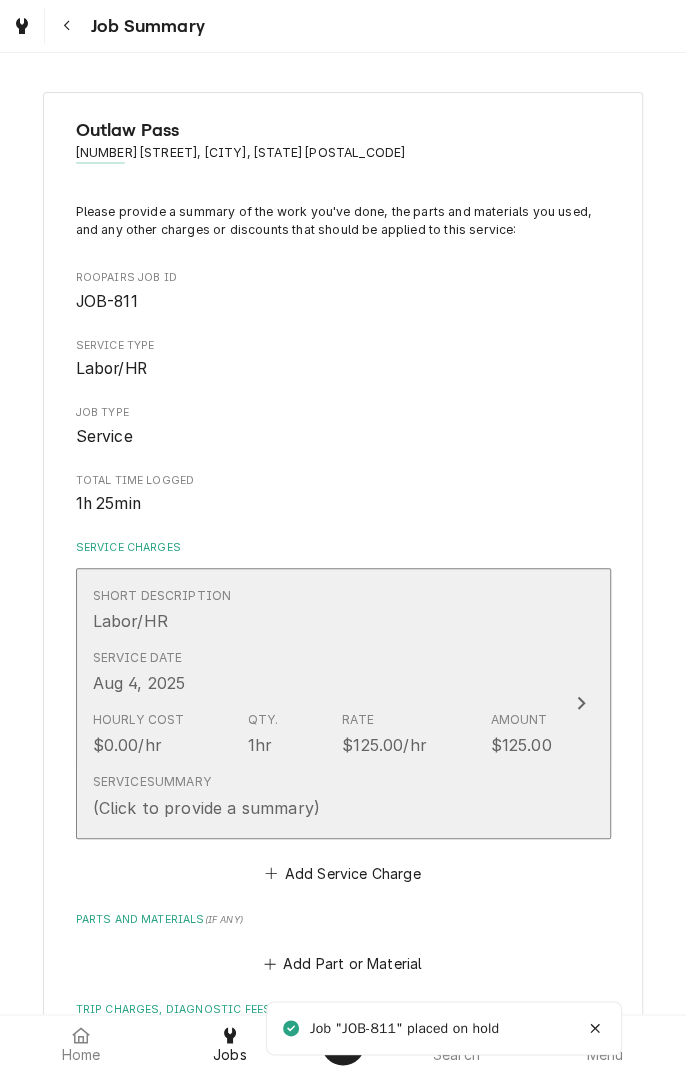 click on "Service Date Aug 4, 2025" at bounding box center [322, 672] 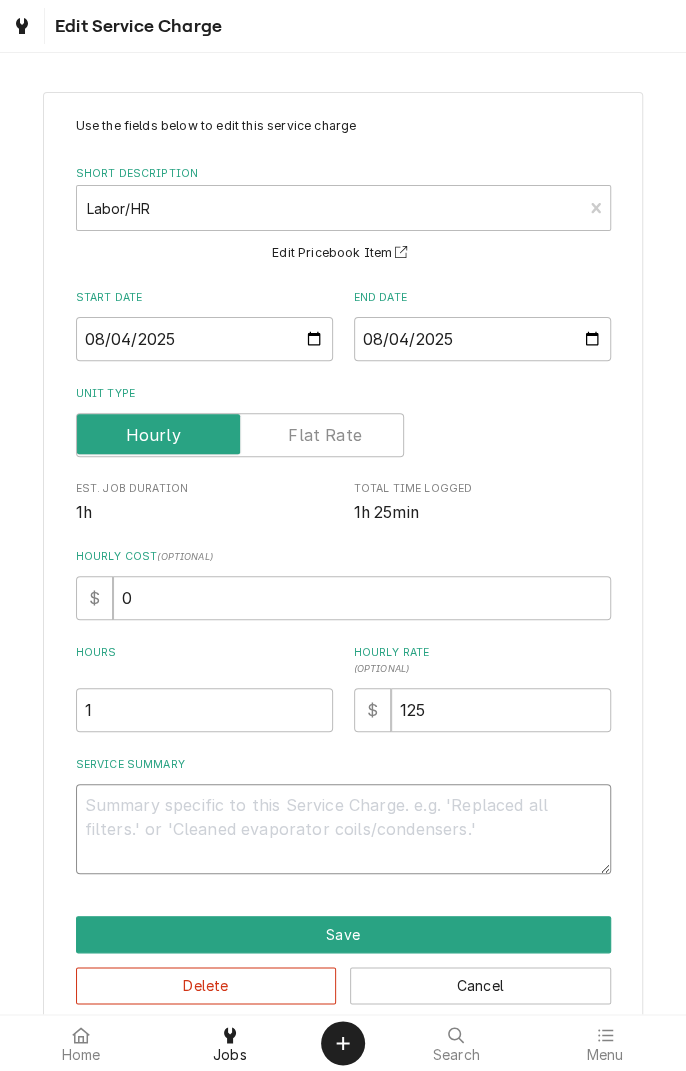 click on "Service Summary" at bounding box center [343, 829] 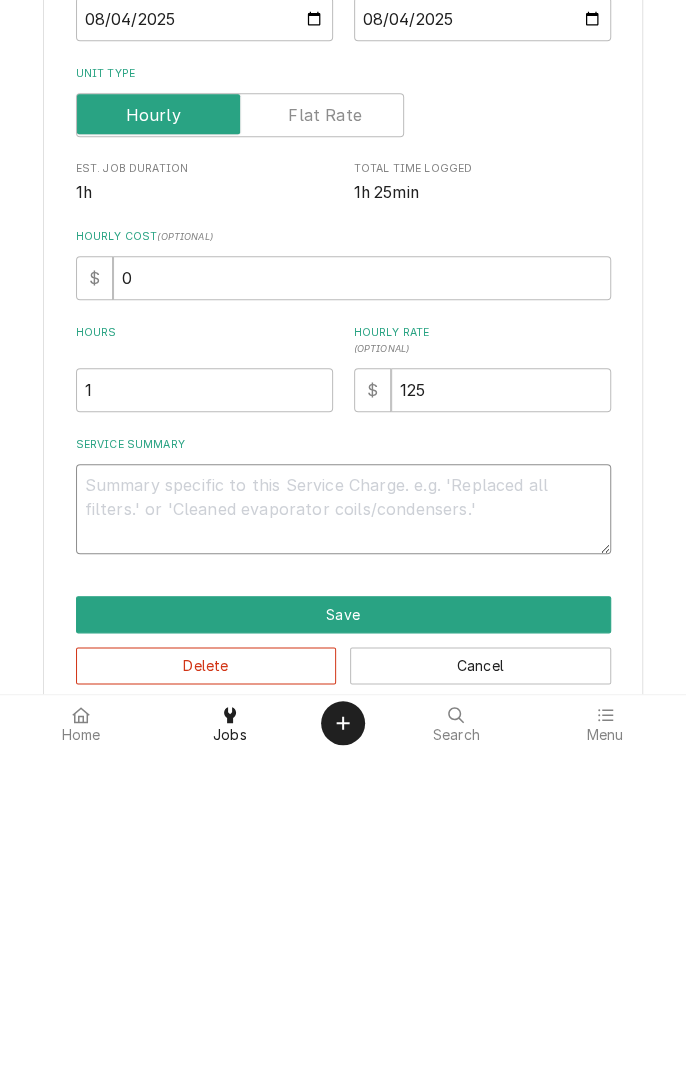type on "I" 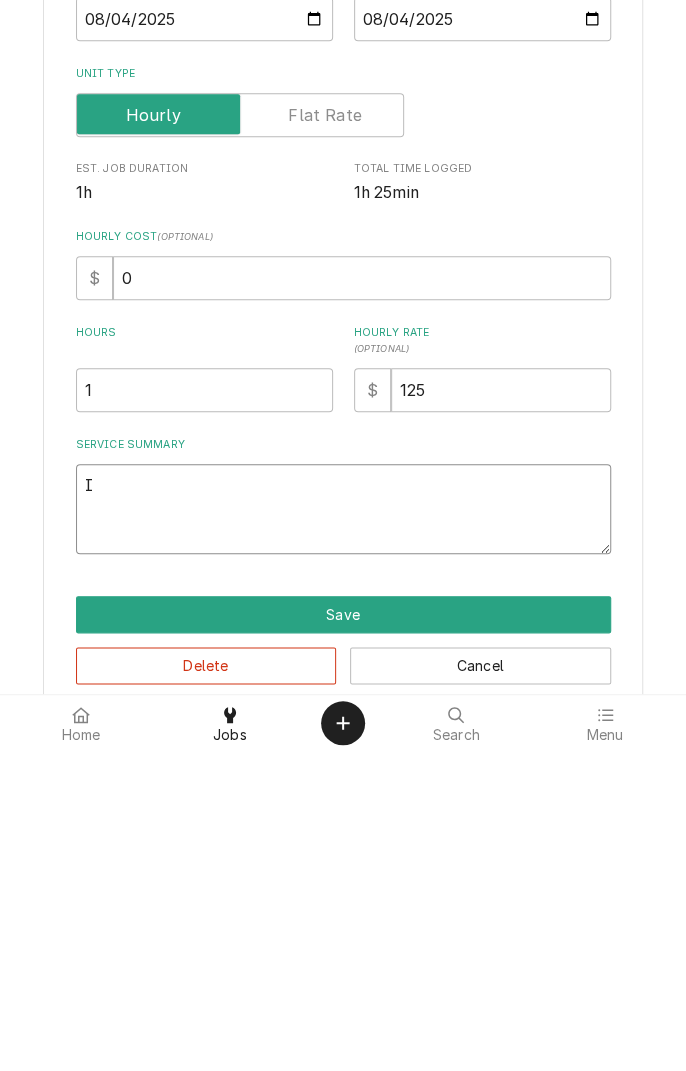 type on "x" 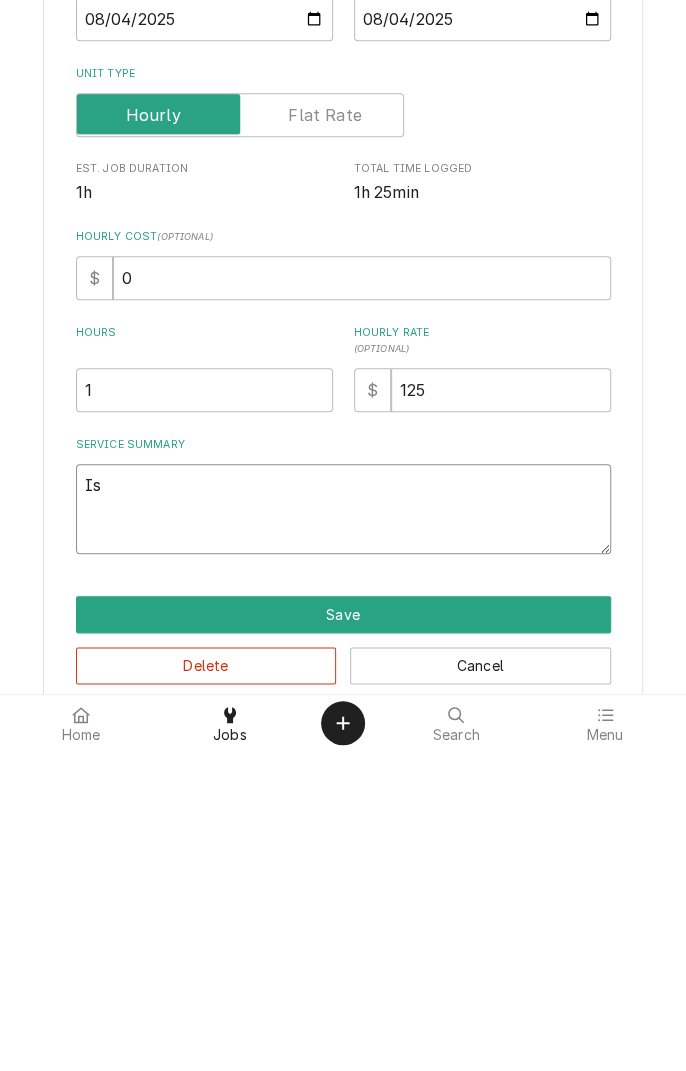 type on "x" 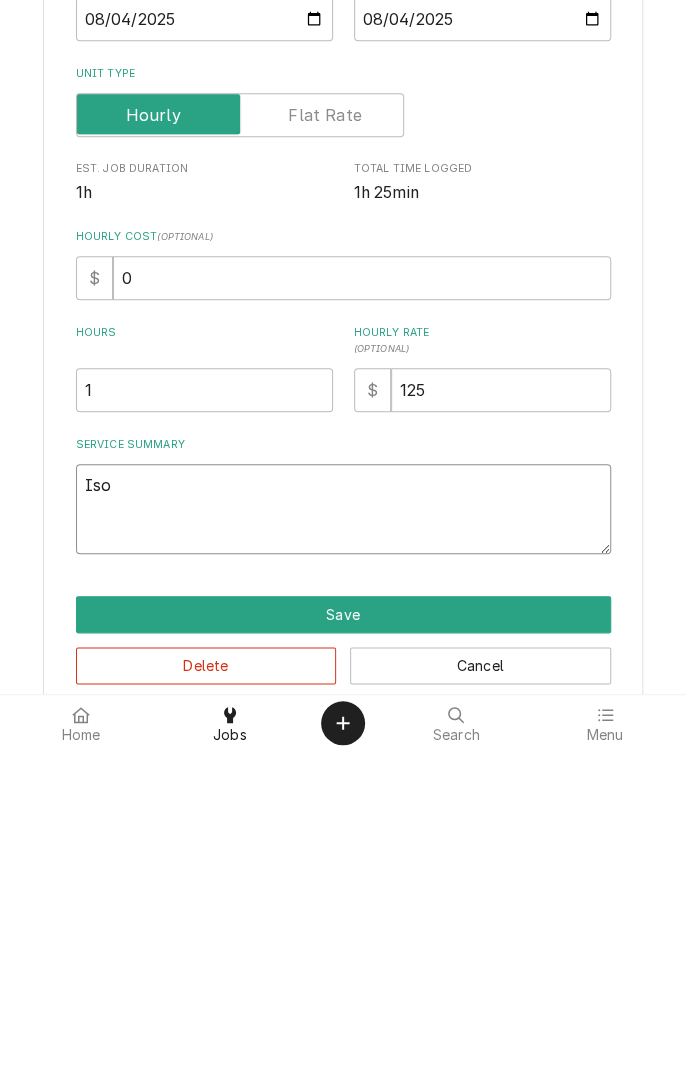 type on "x" 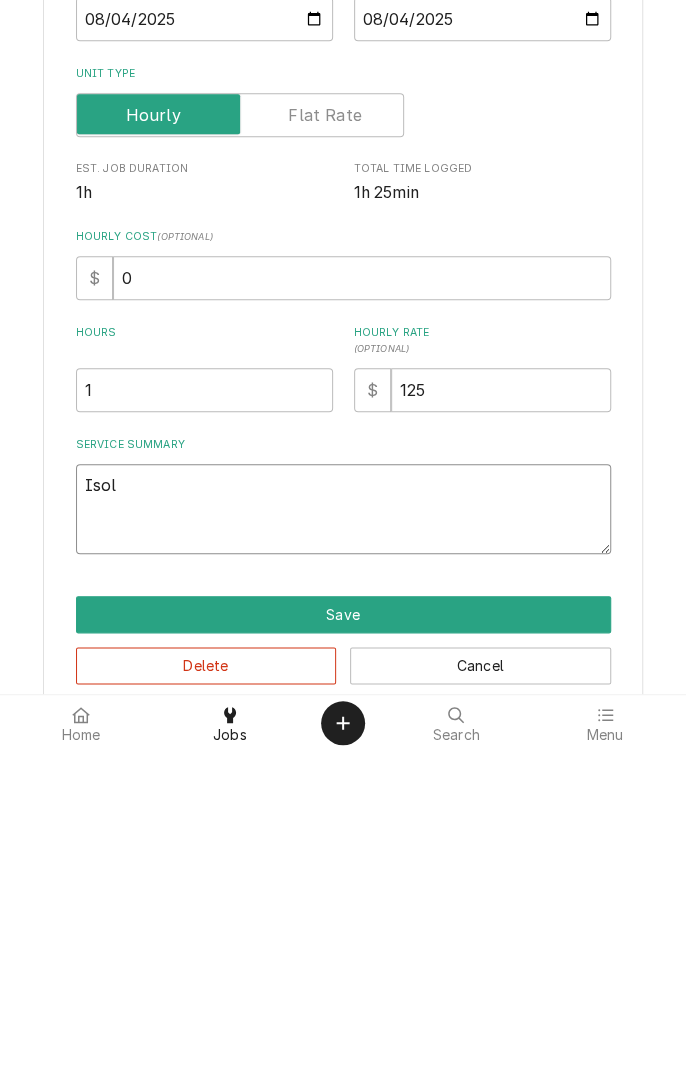 type on "x" 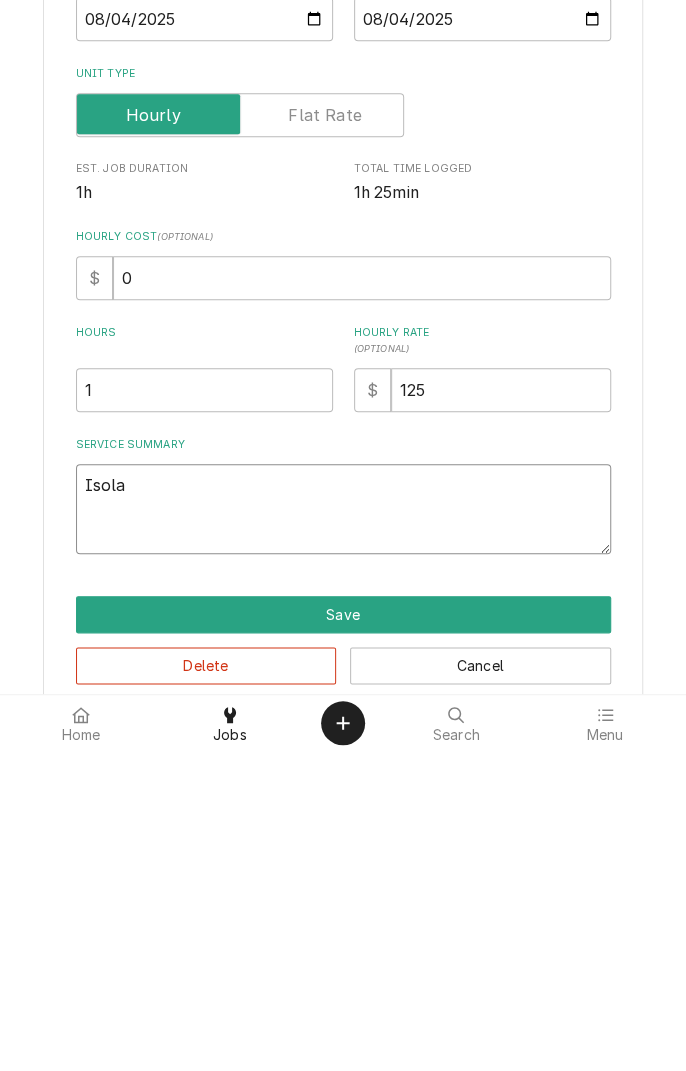 type on "x" 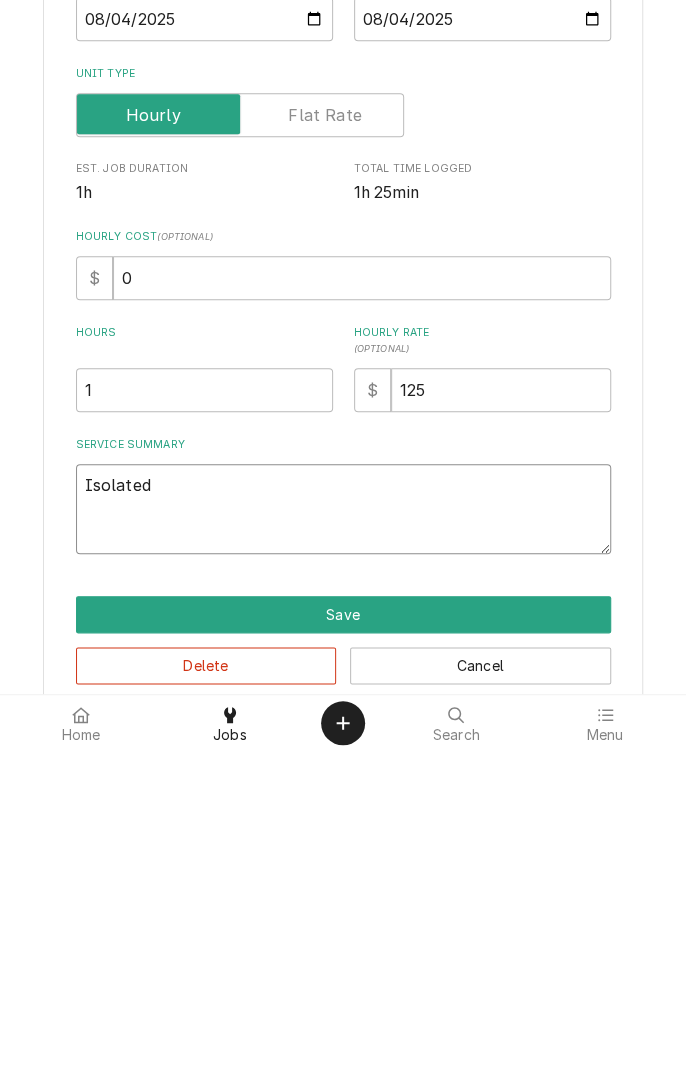 type on "x" 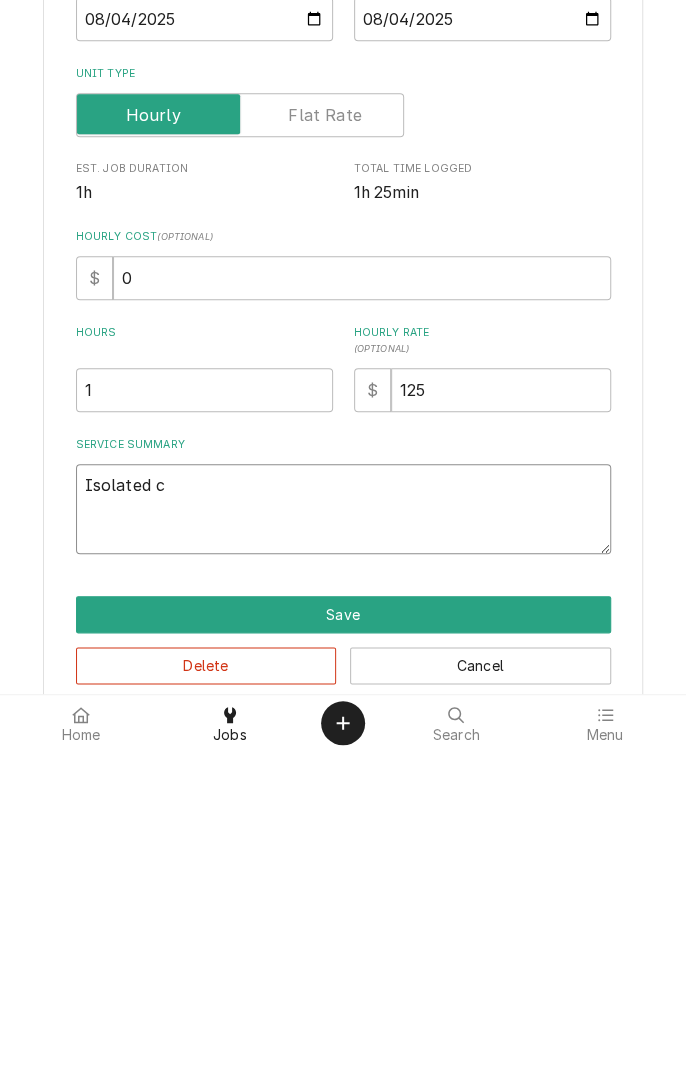 type on "x" 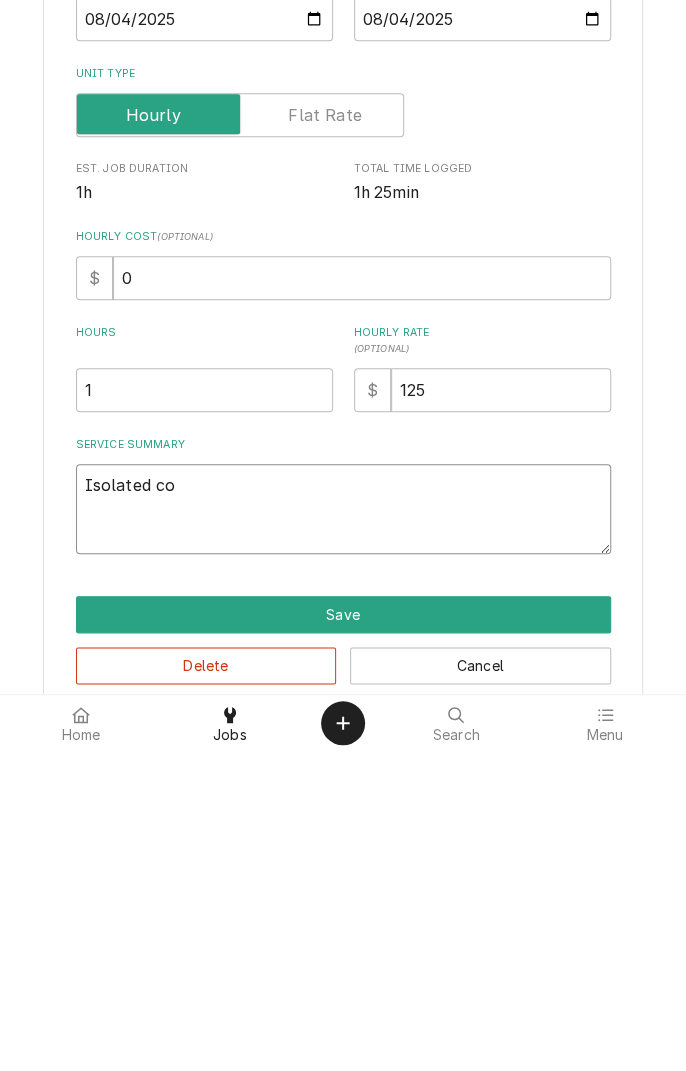type on "x" 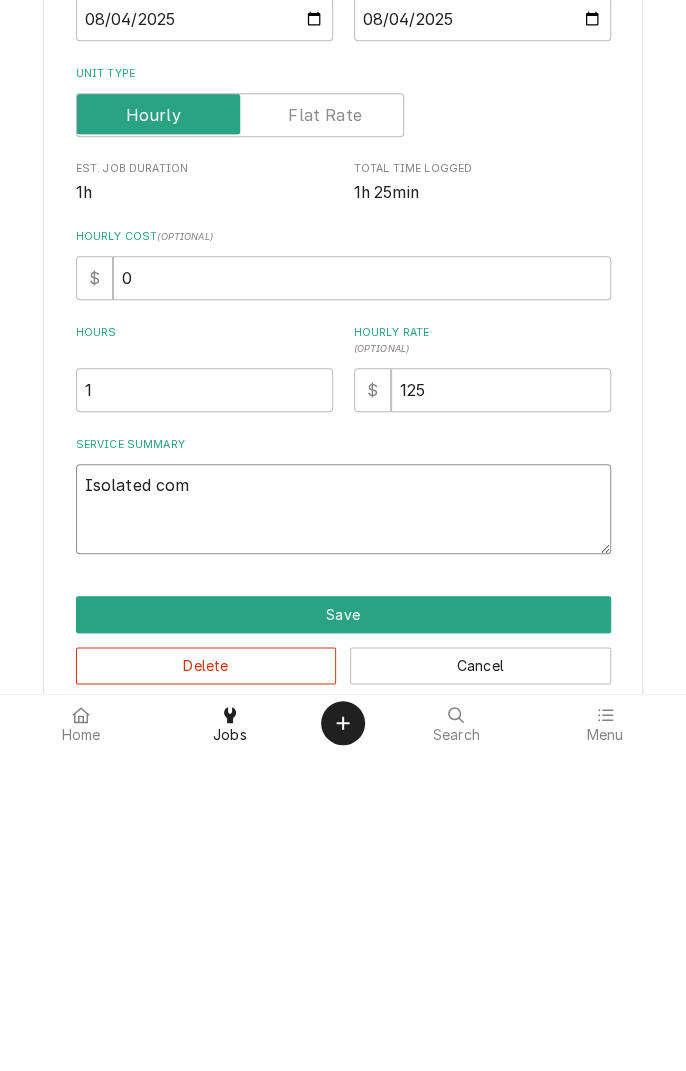 type on "x" 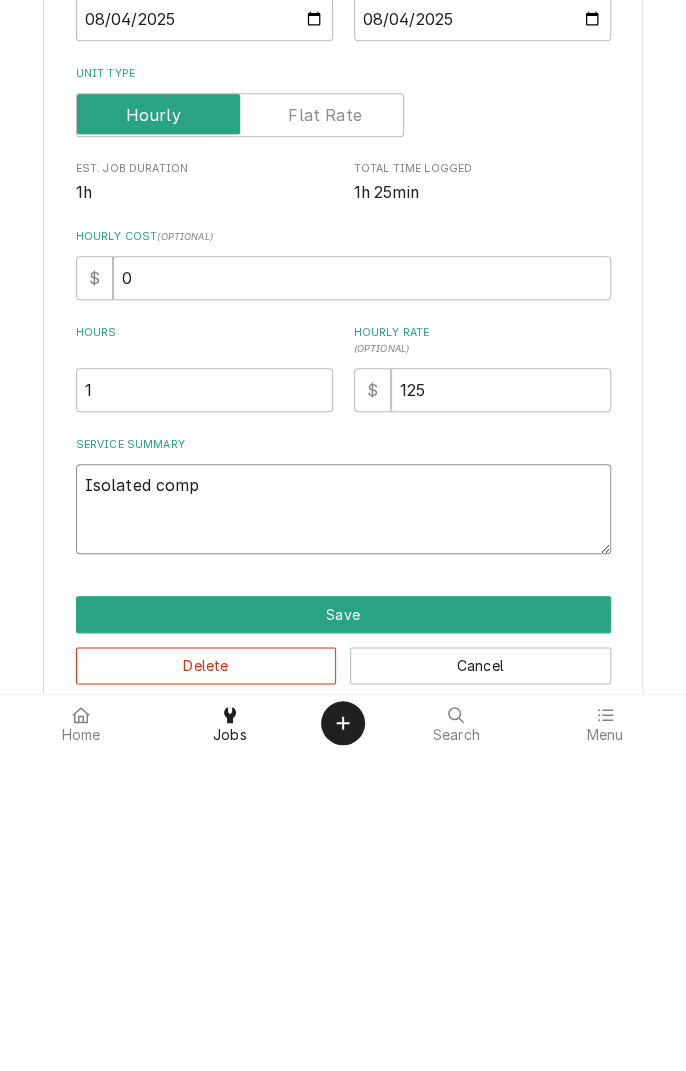 type on "x" 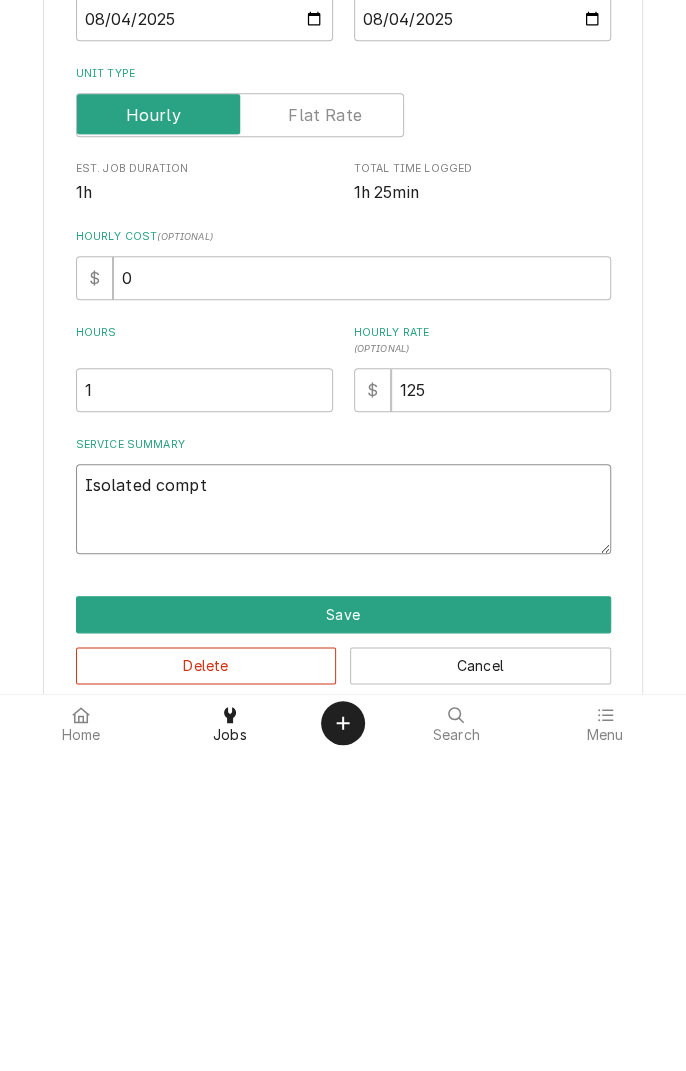 type on "x" 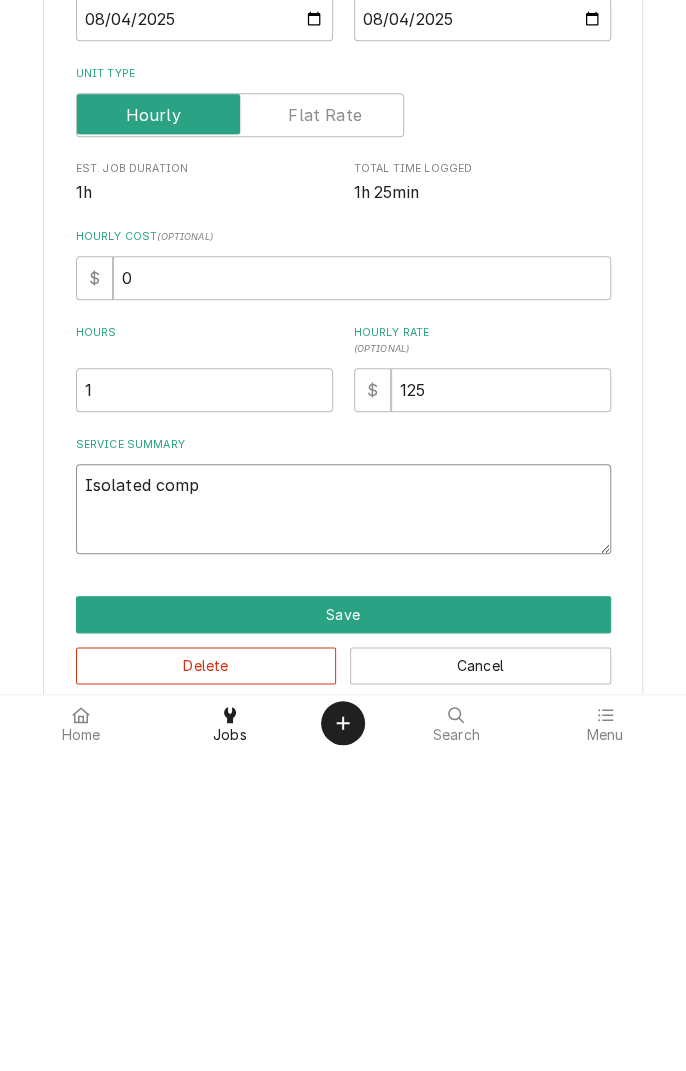 type on "x" 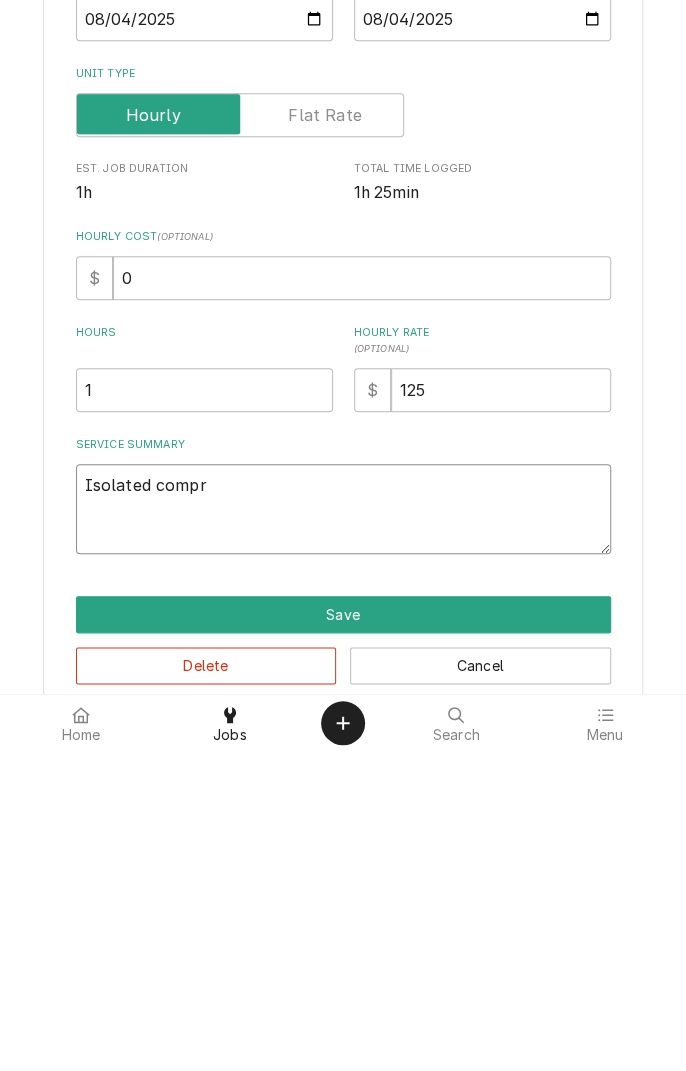 type on "x" 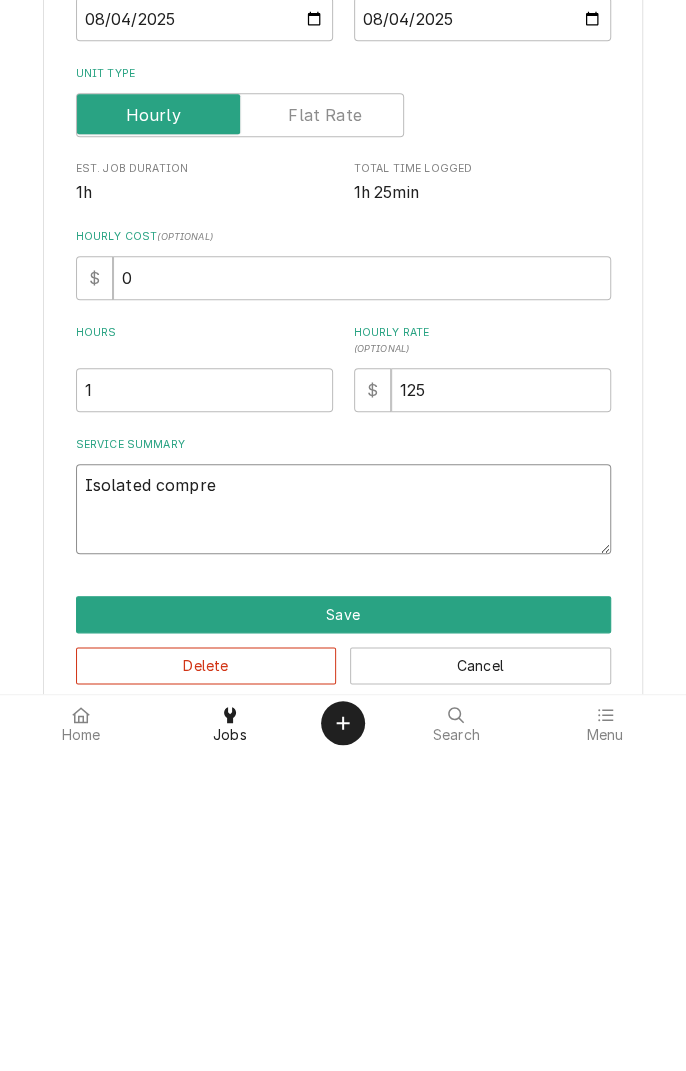 type on "x" 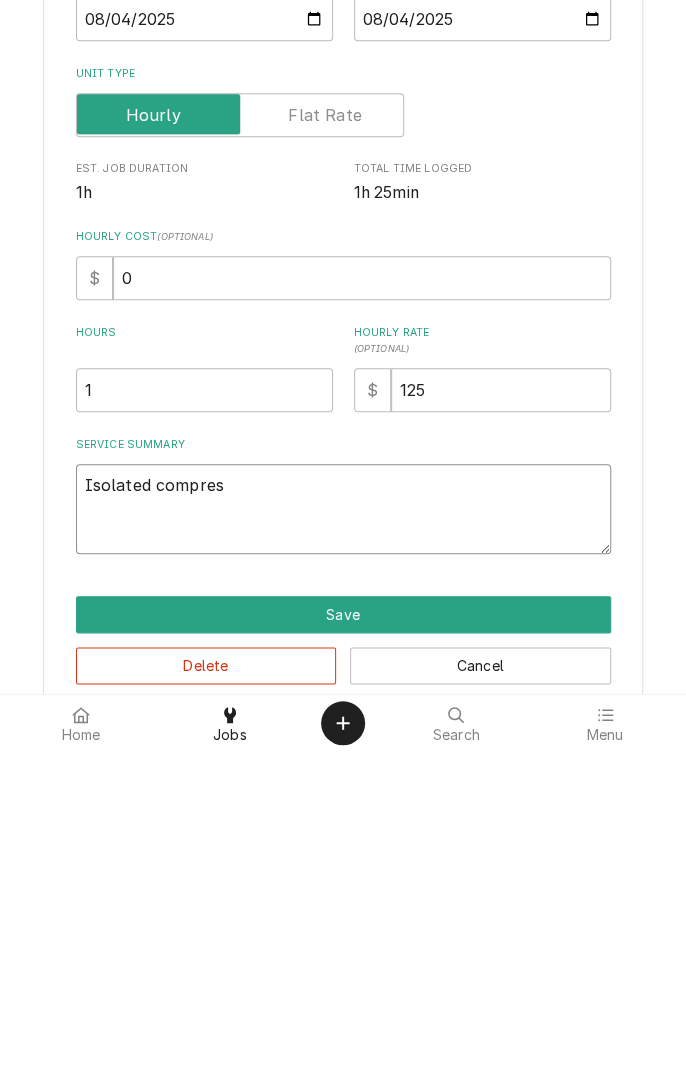 type on "x" 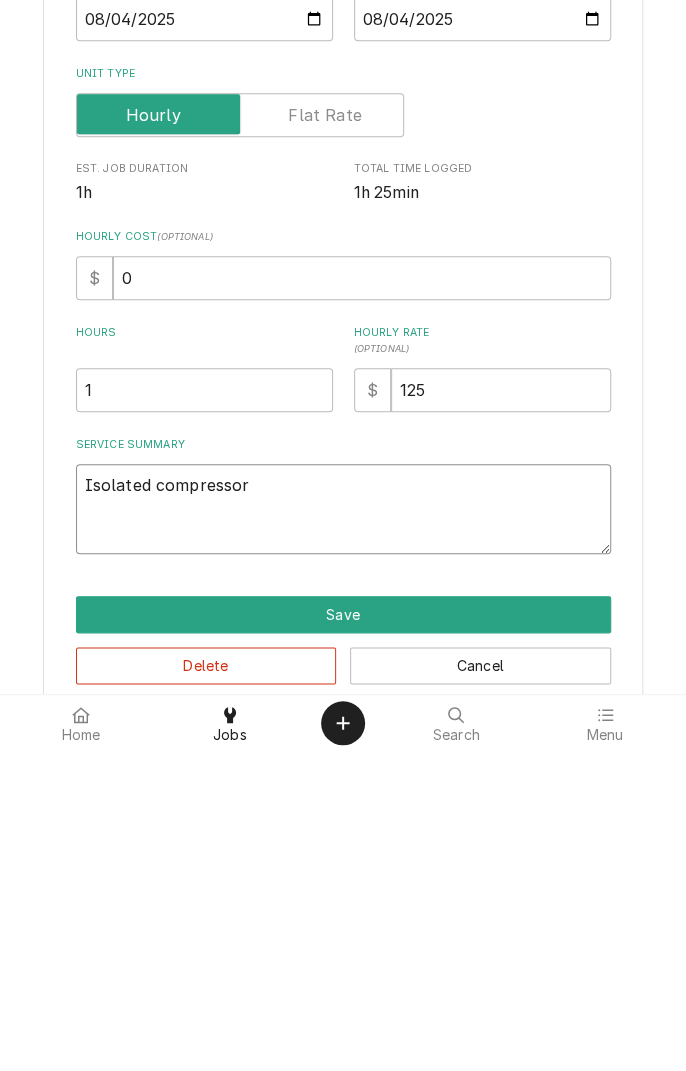 type on "x" 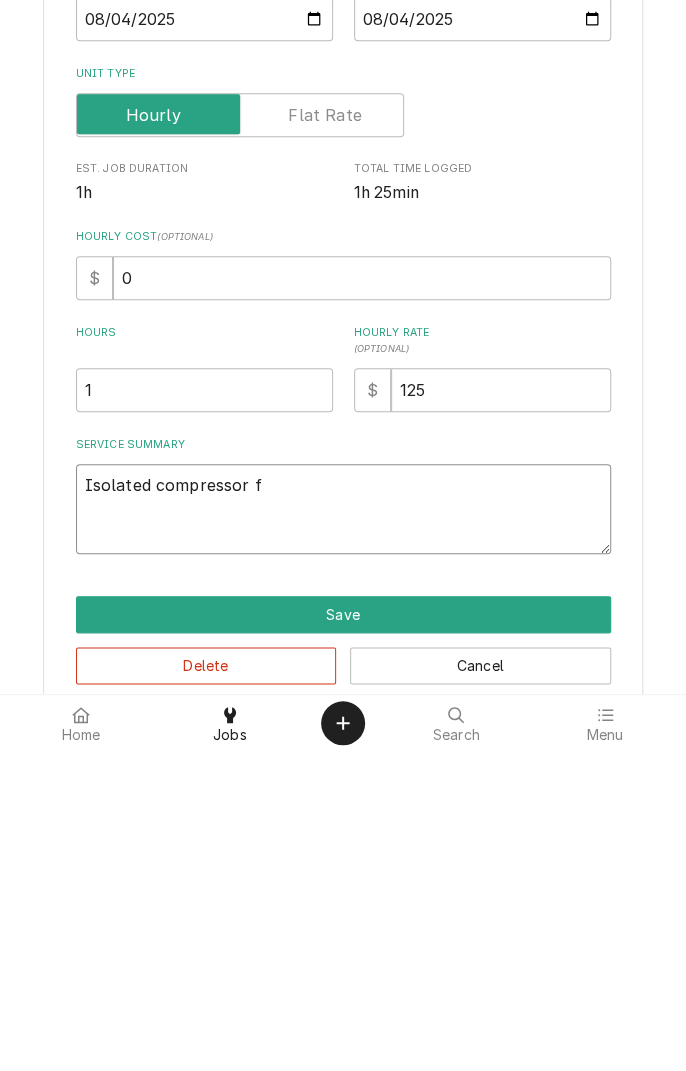 type on "x" 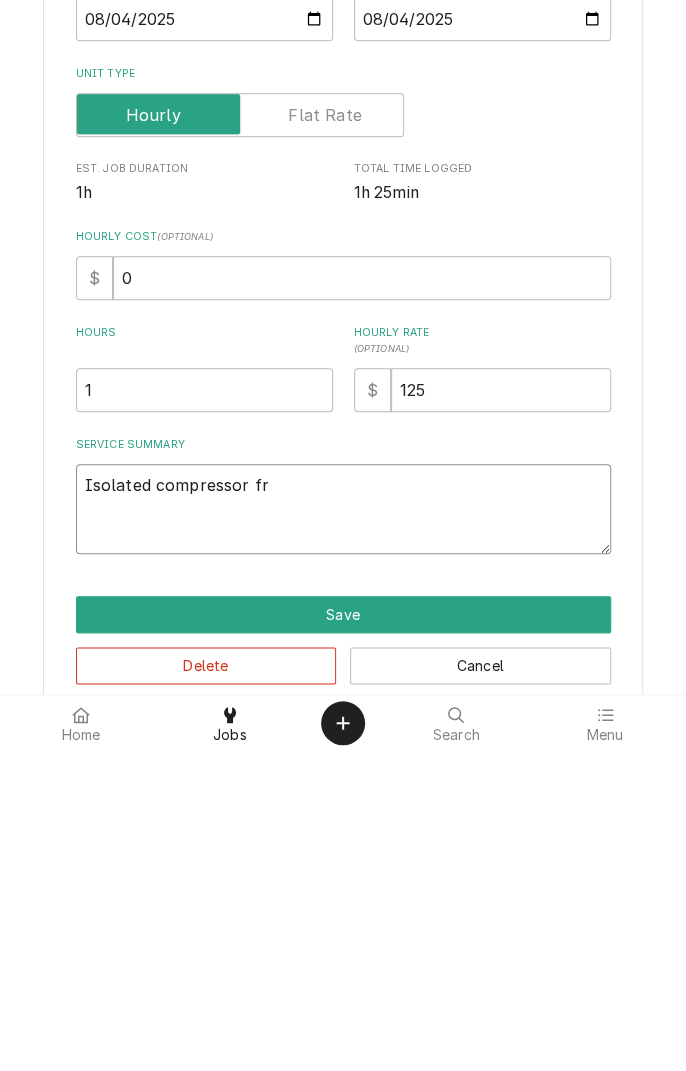 type on "x" 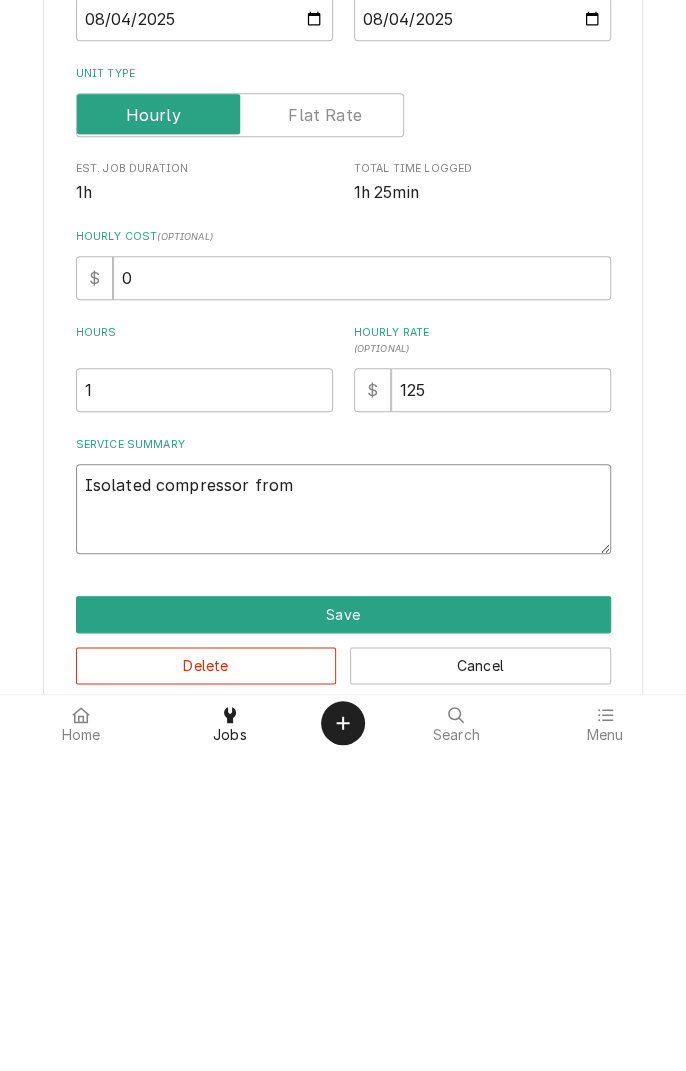 type on "x" 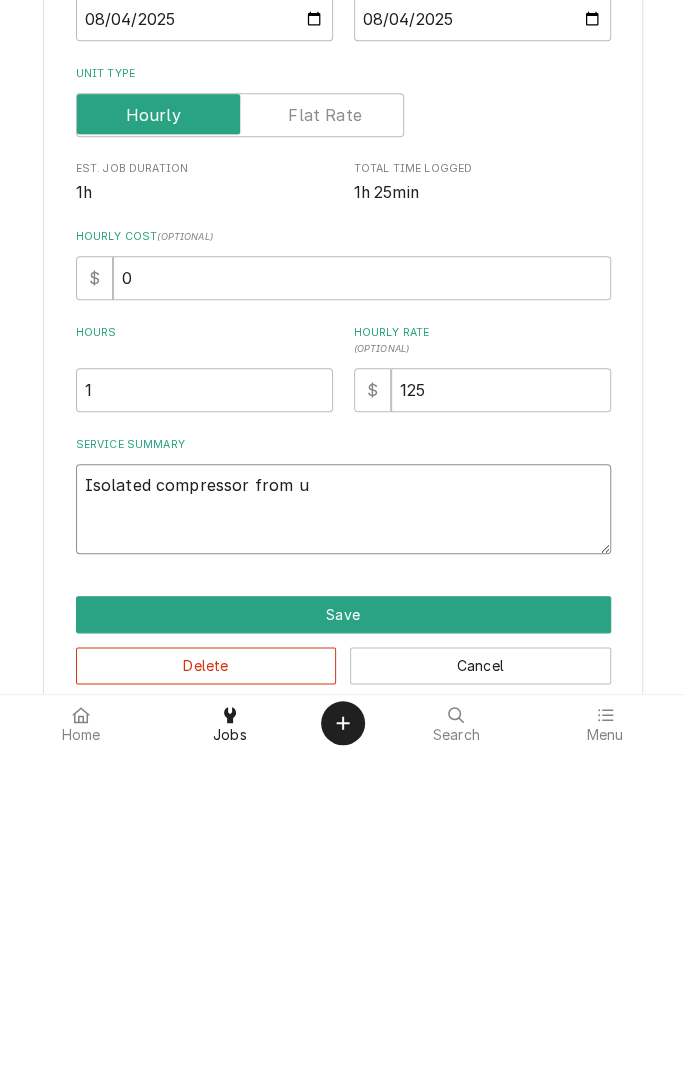 type on "x" 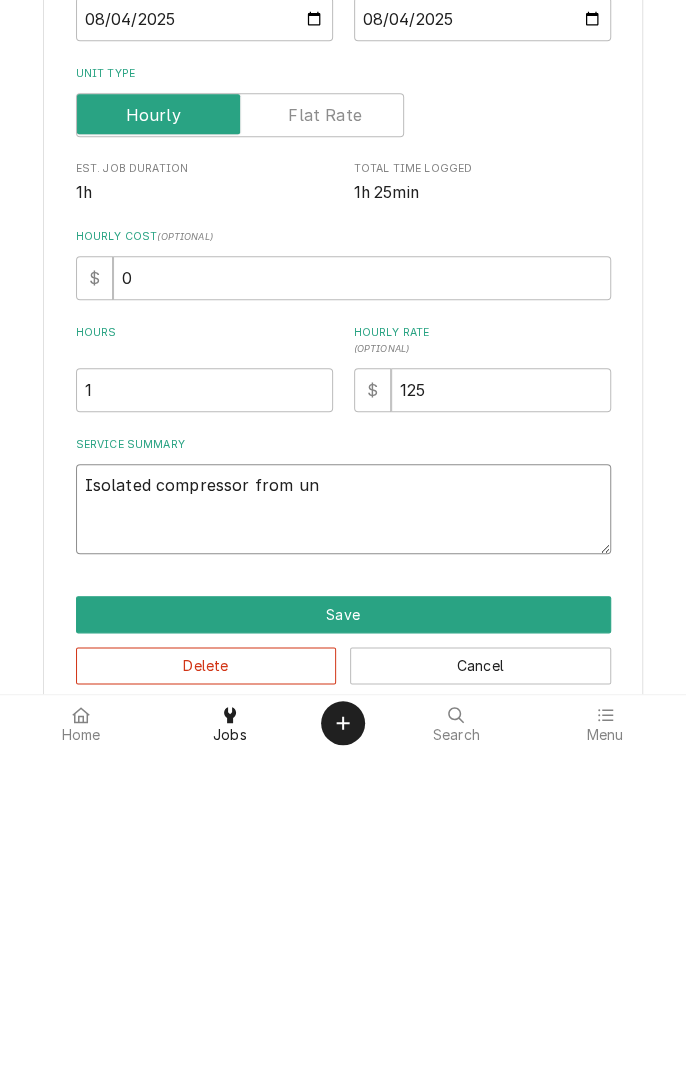 type on "x" 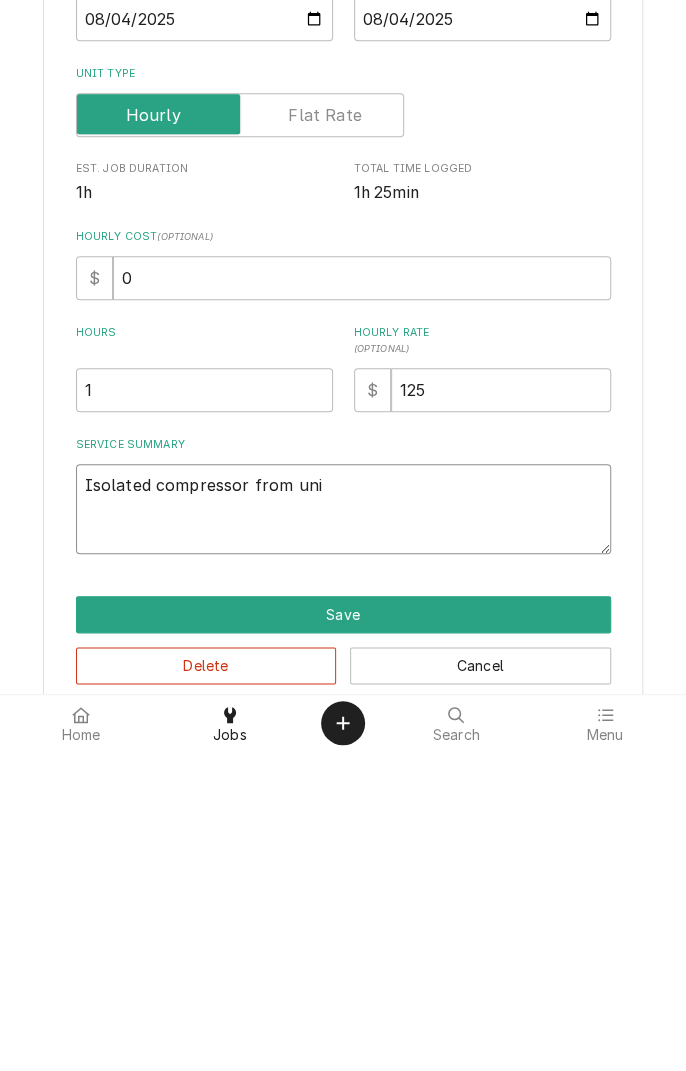 type on "x" 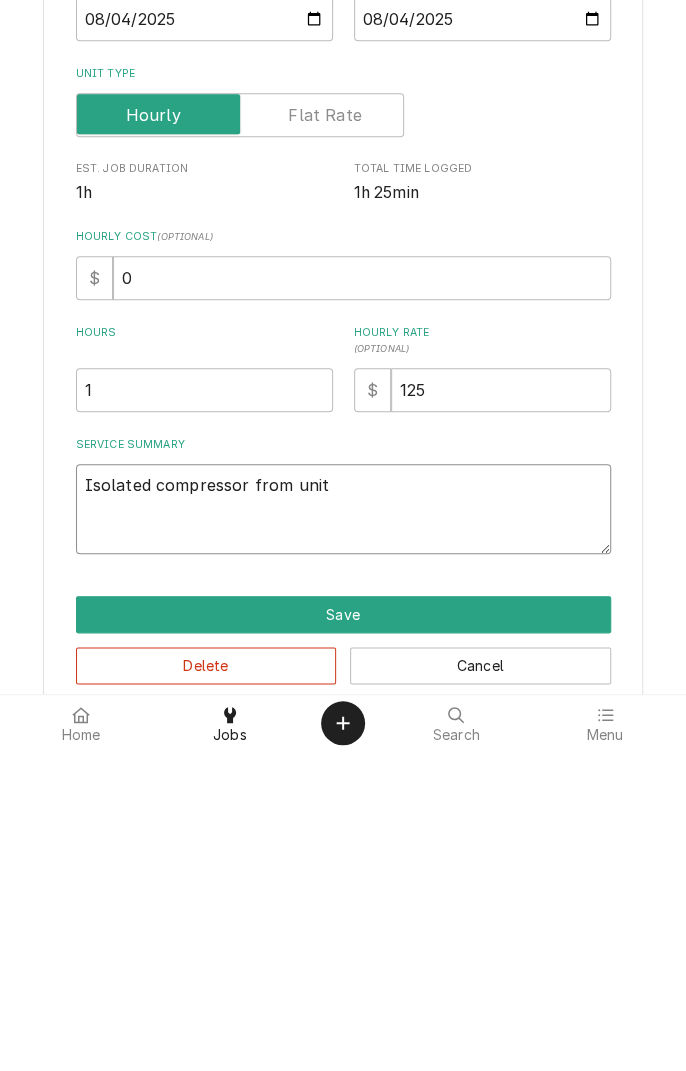 type on "x" 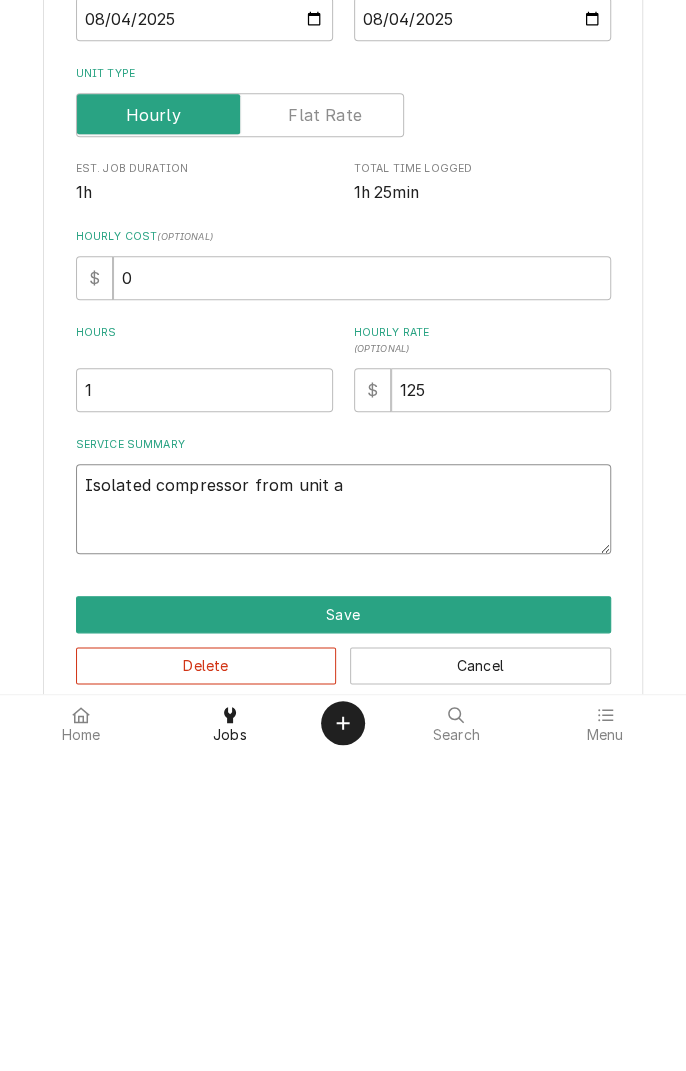 type on "x" 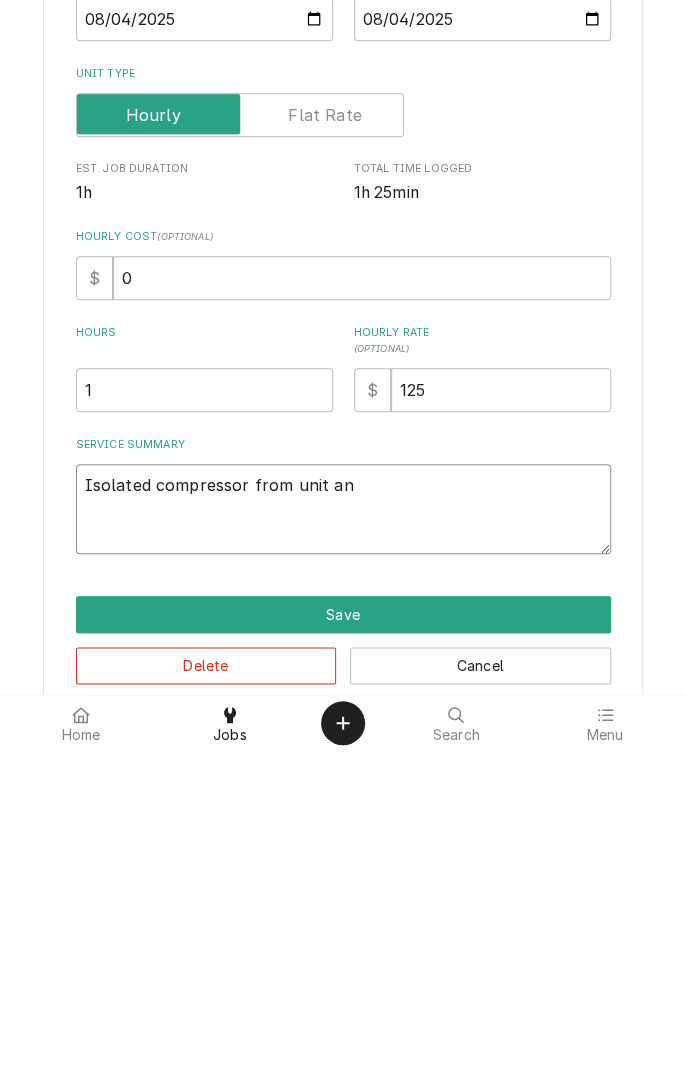 type on "x" 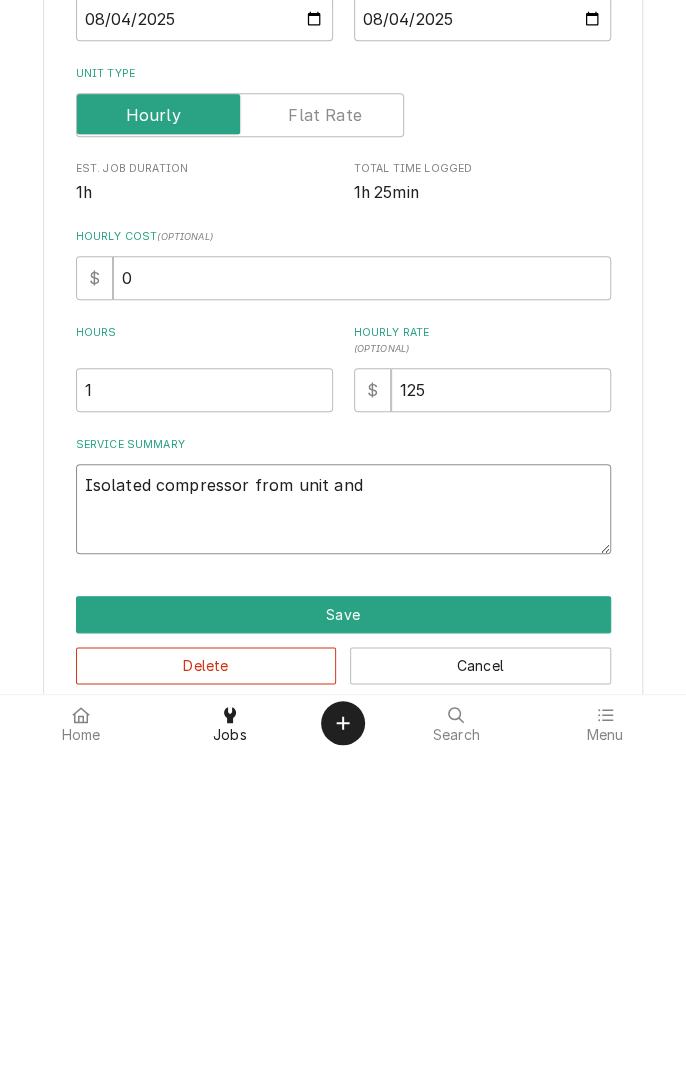 type on "x" 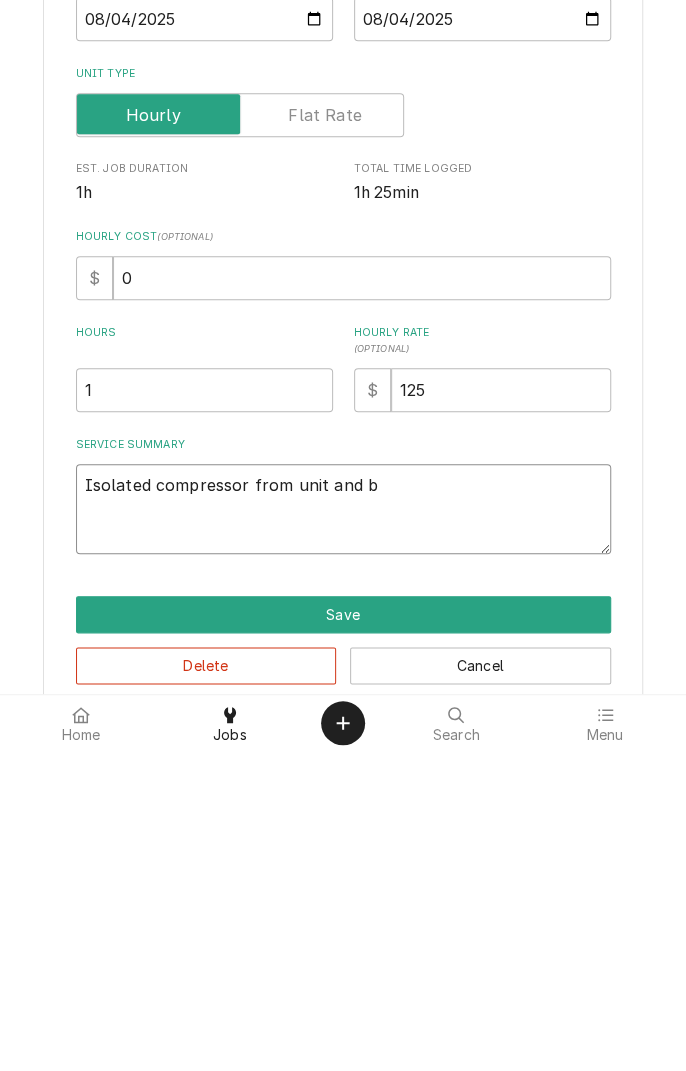 type on "x" 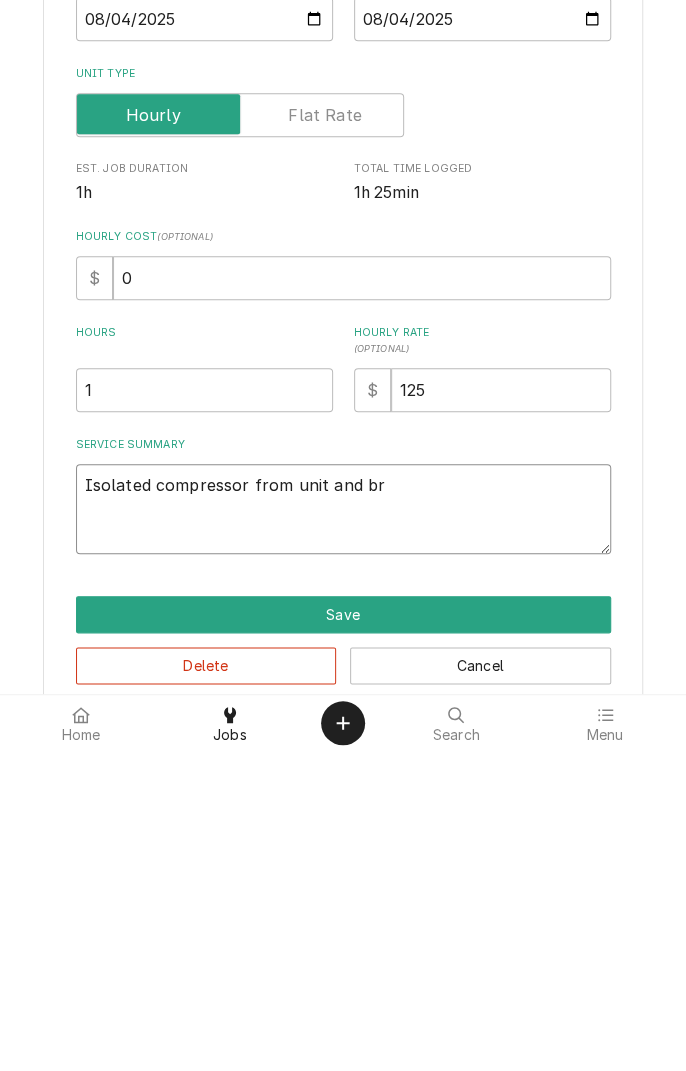type on "x" 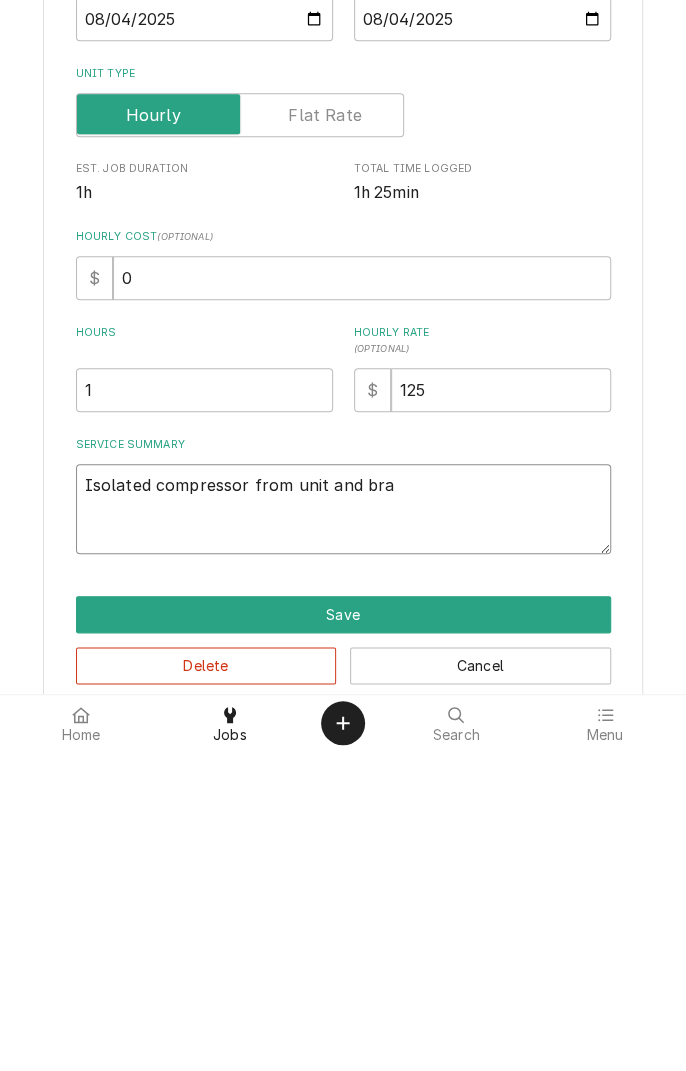 type on "x" 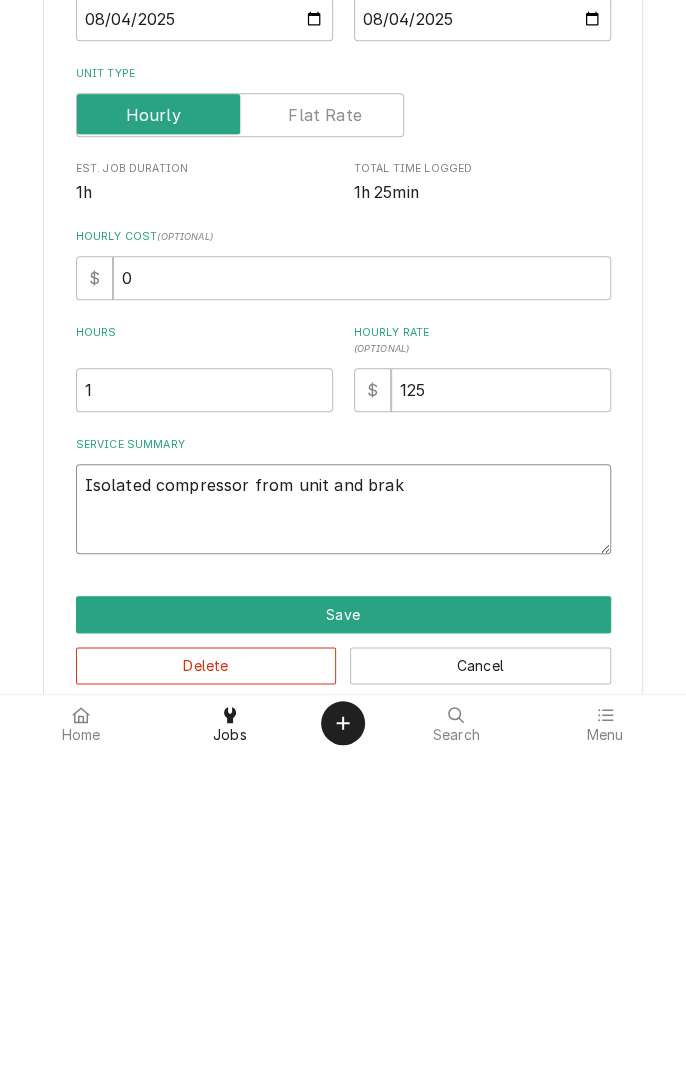 type on "x" 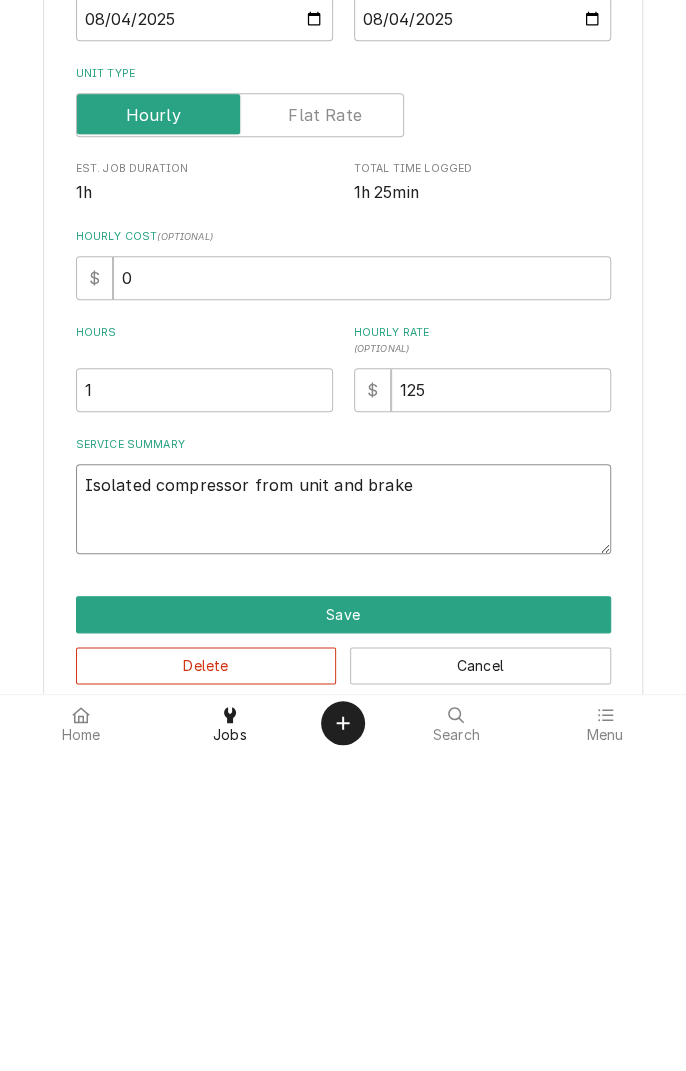 type on "x" 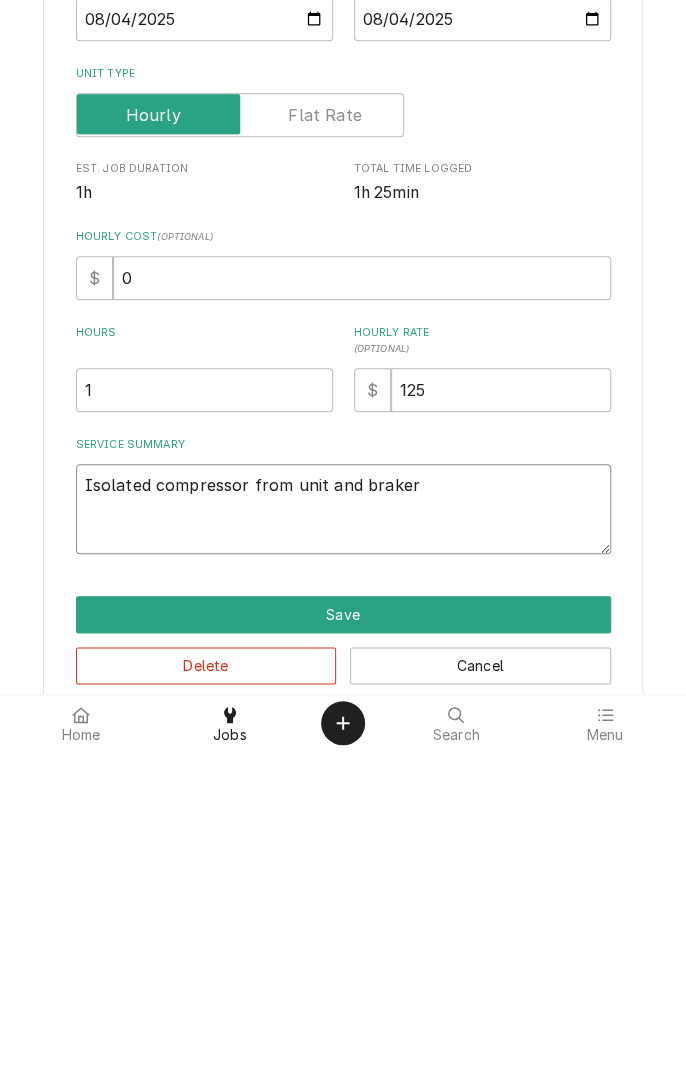type on "x" 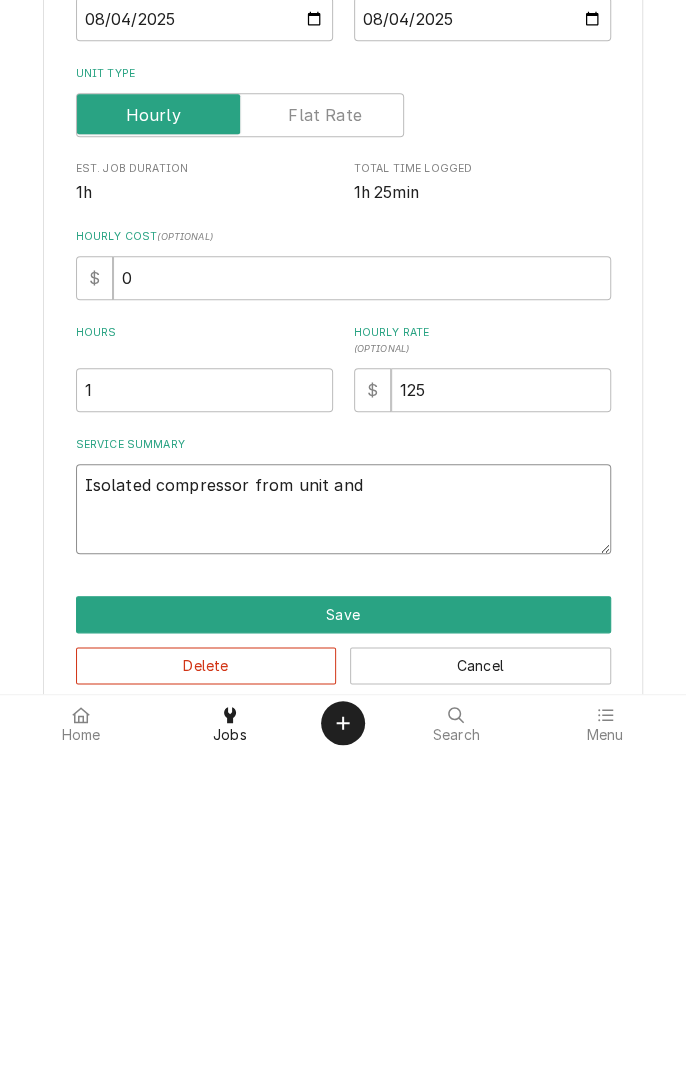 type on "Isolated compressor from unit and breaker" 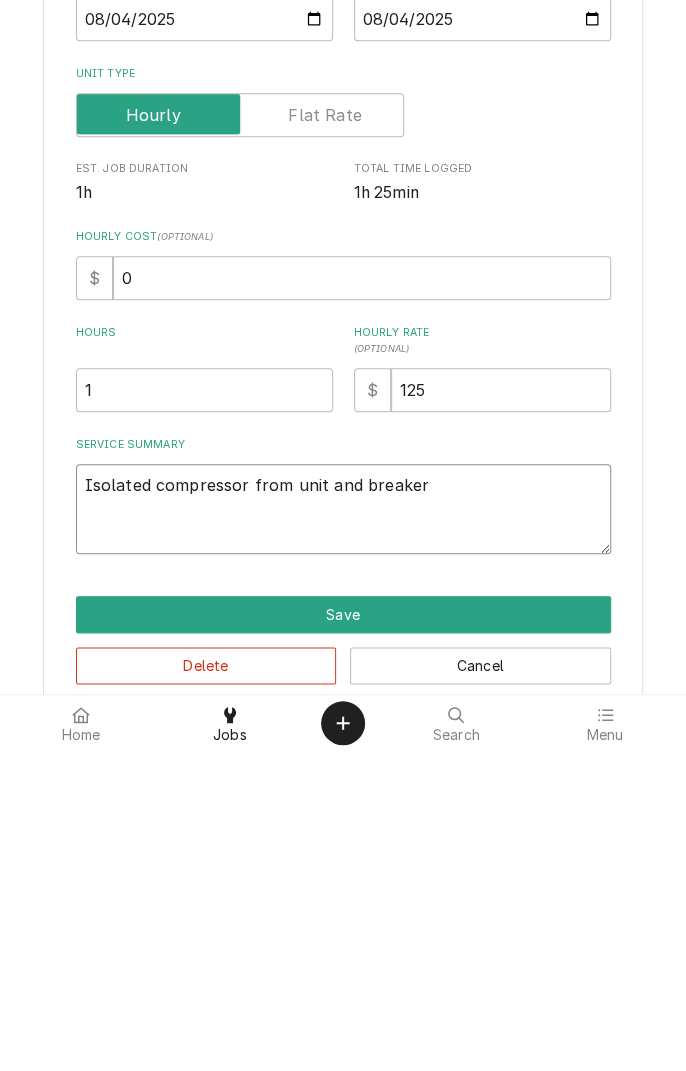 type on "x" 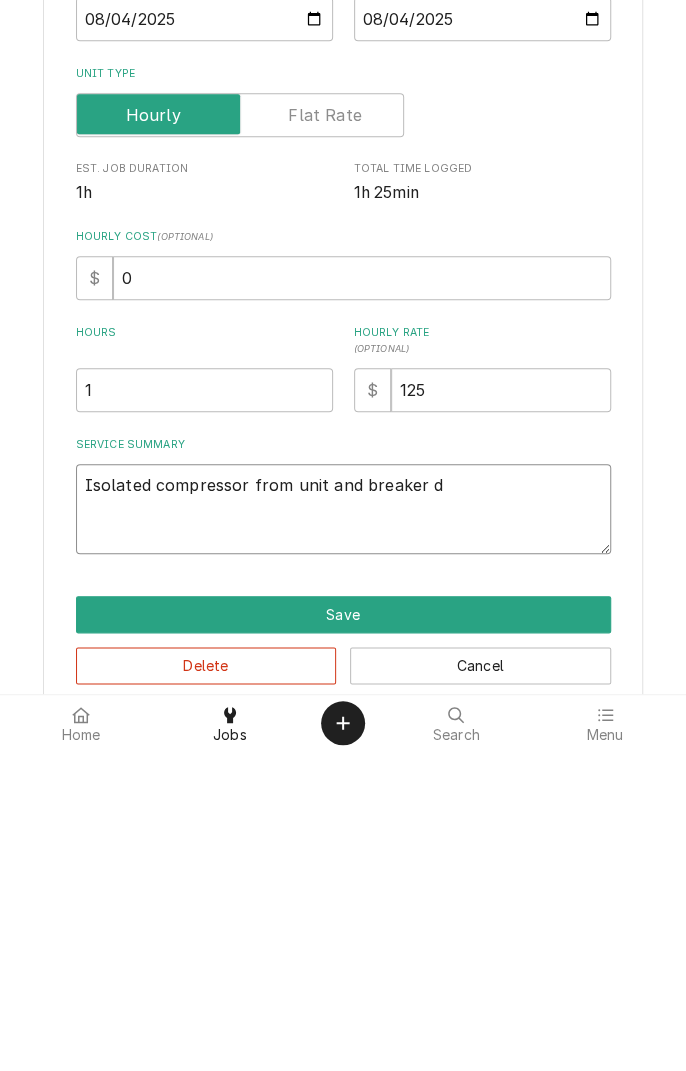 type on "x" 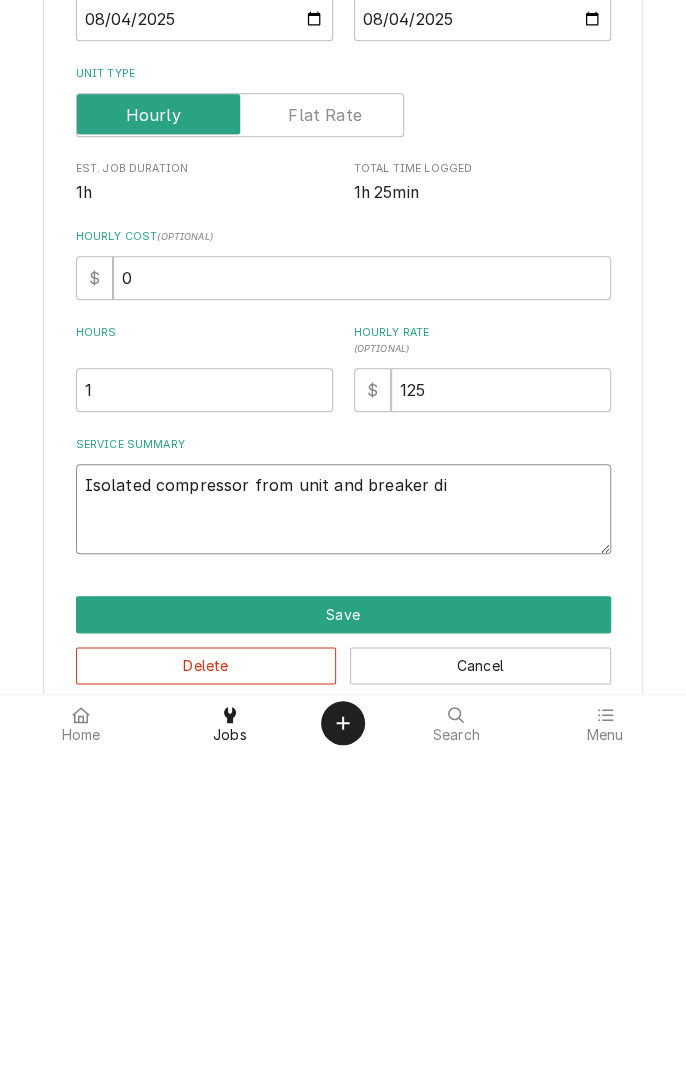 type on "x" 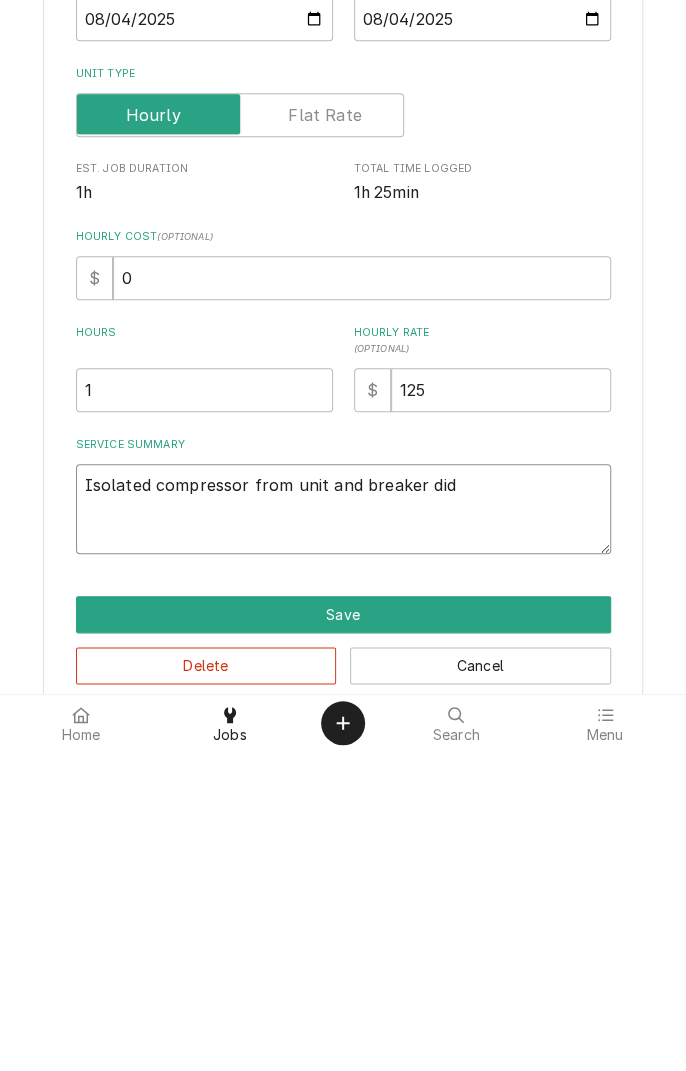 type on "x" 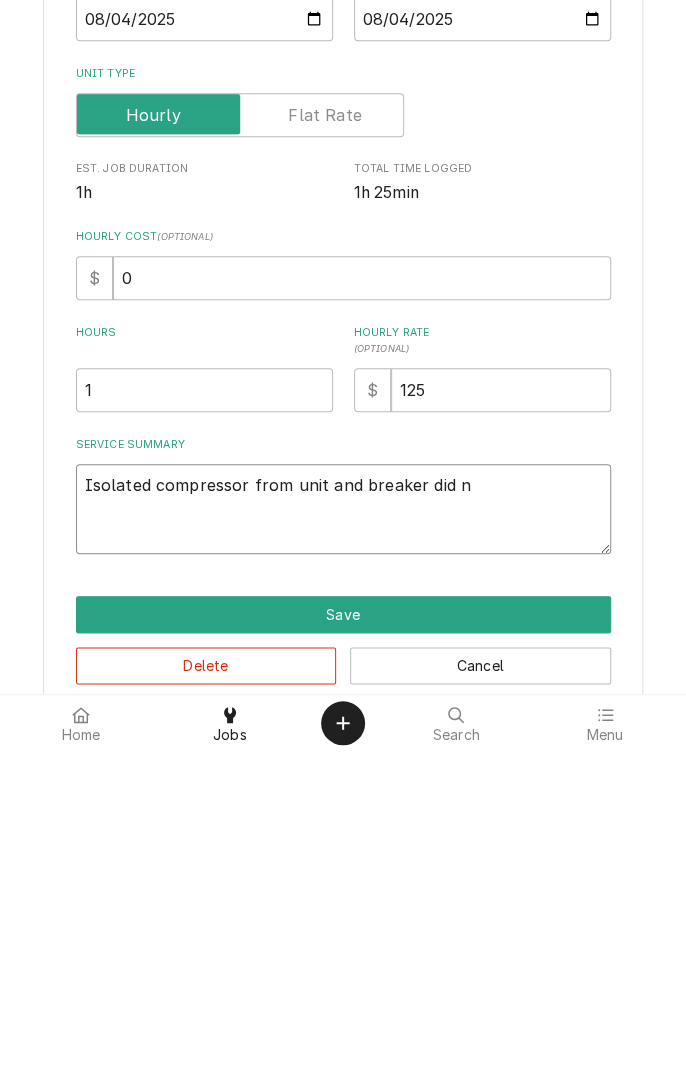type on "x" 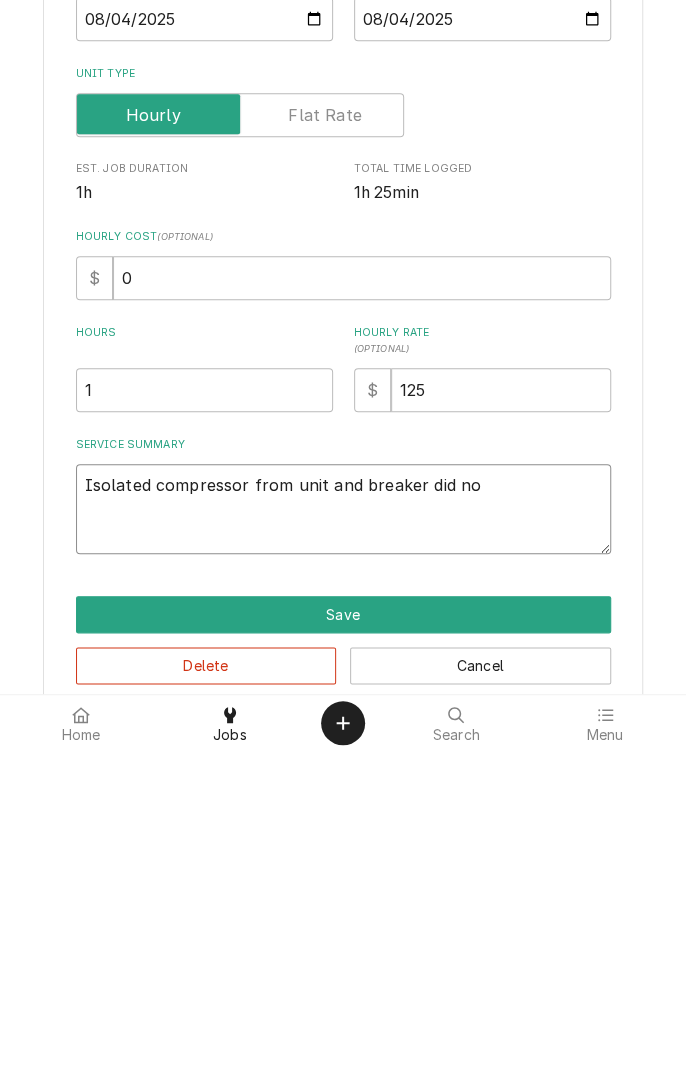 type on "x" 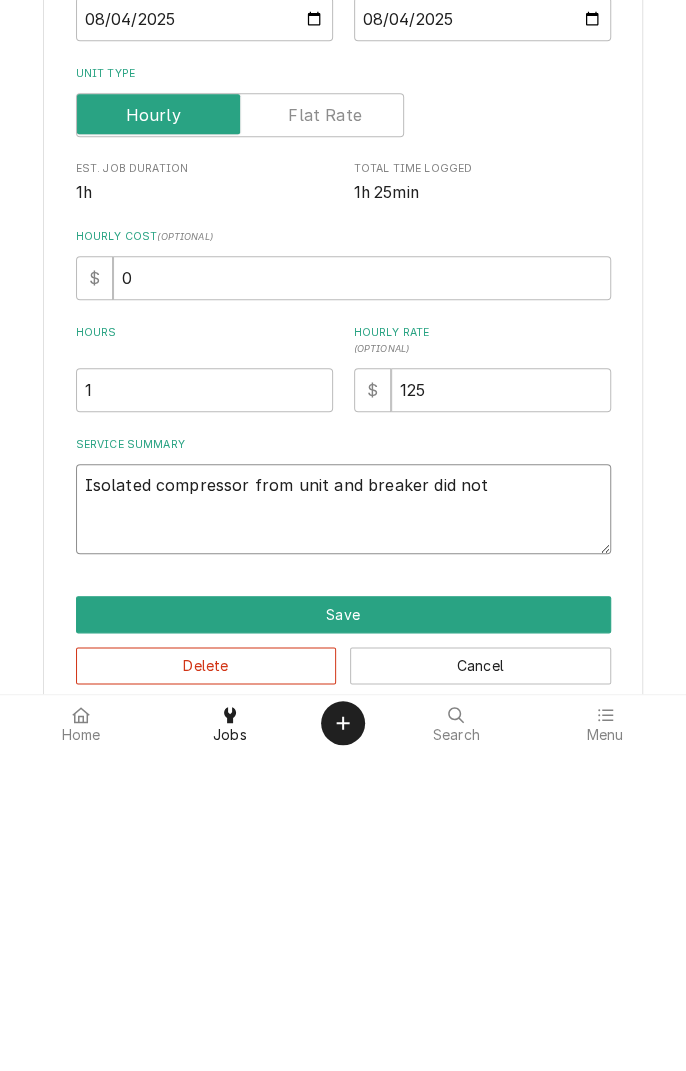 type on "x" 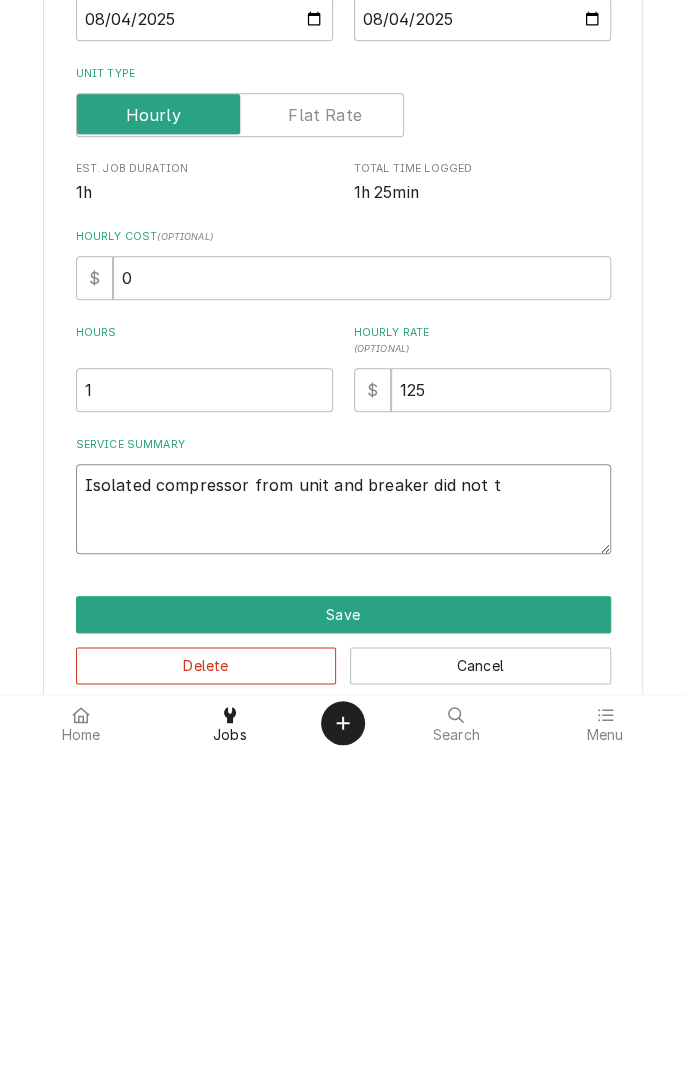 type on "x" 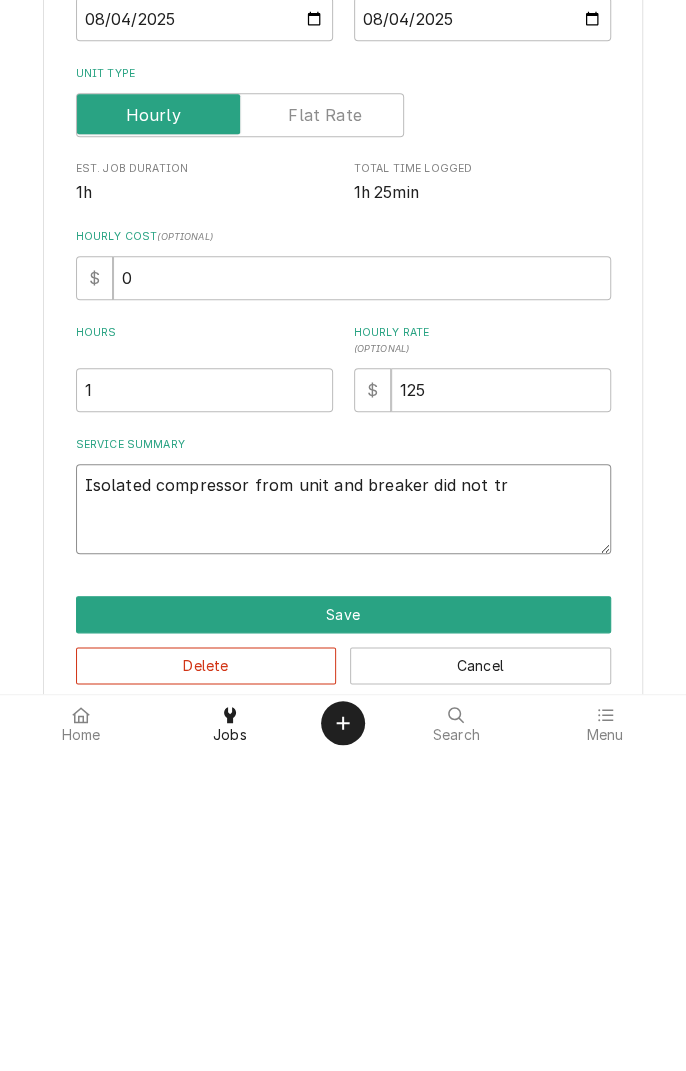 type on "x" 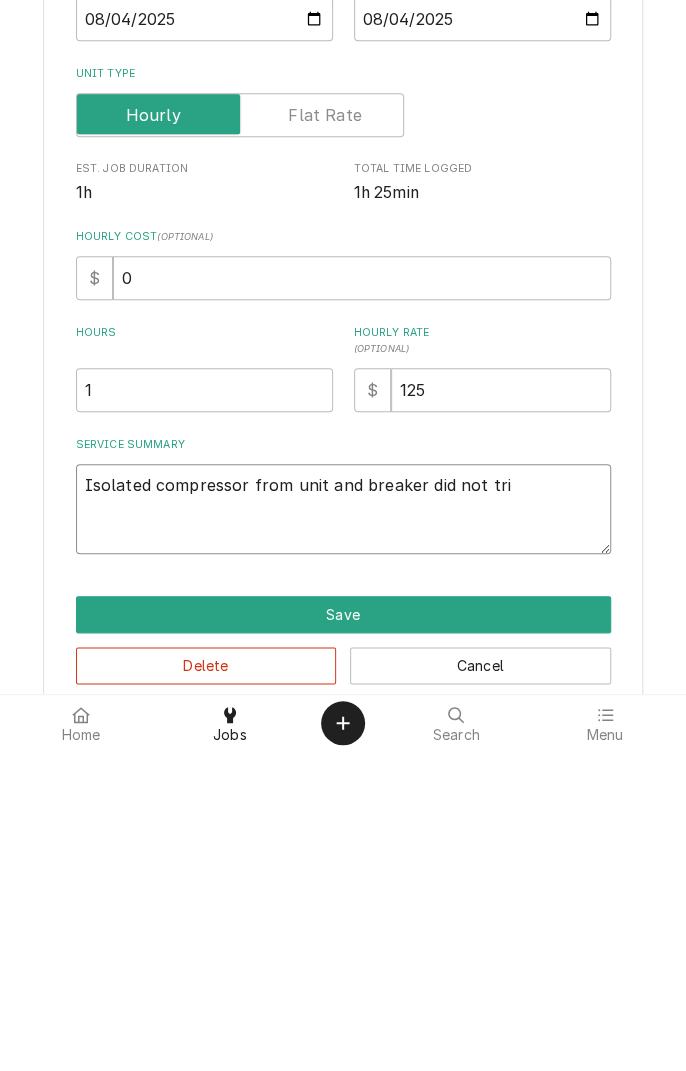 type on "x" 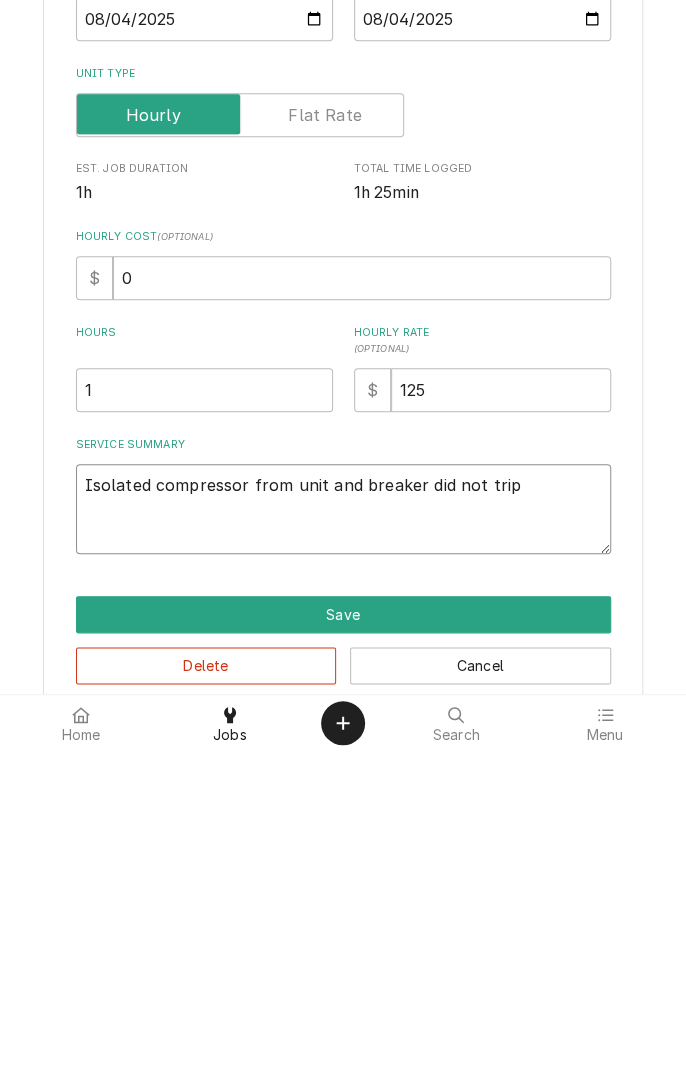 type on "x" 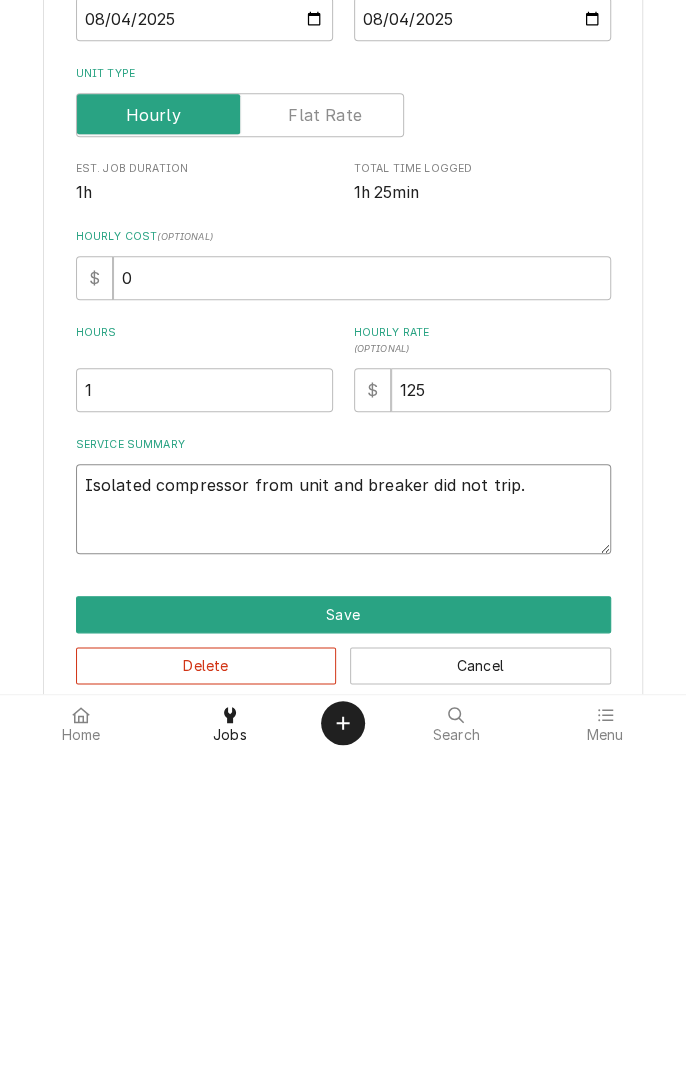type on "x" 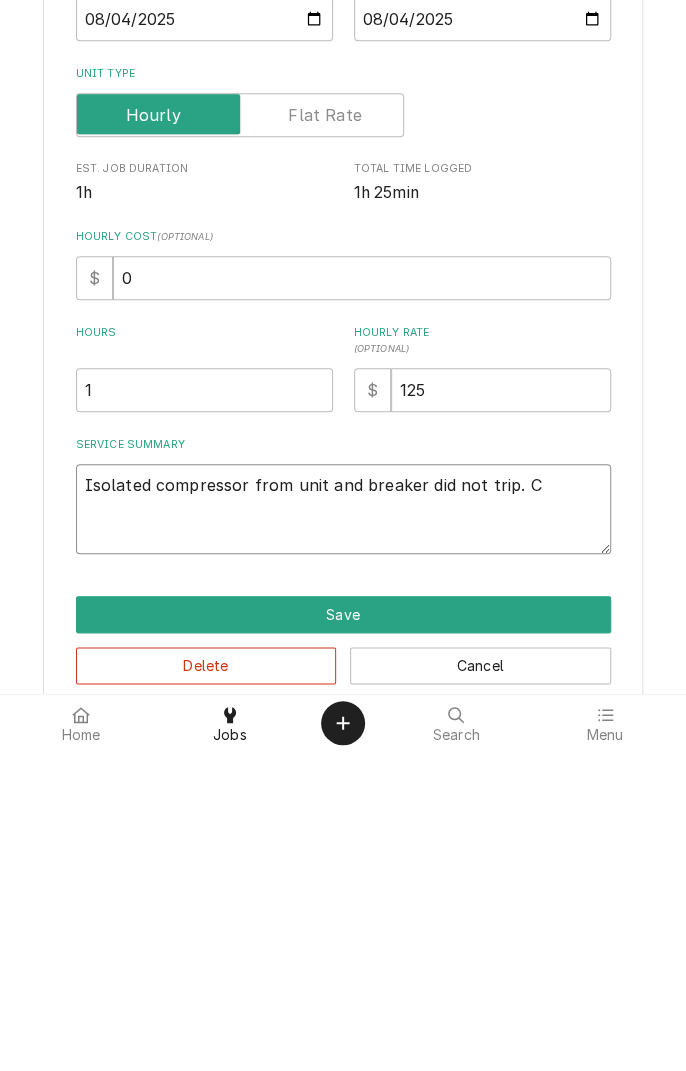 type on "x" 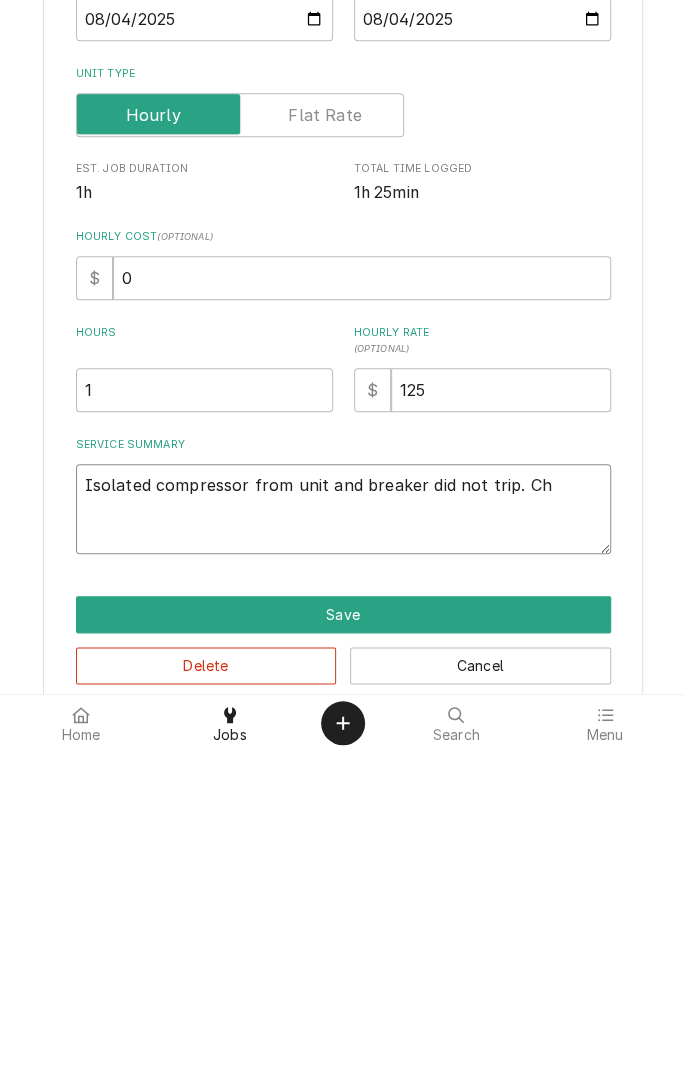 type on "x" 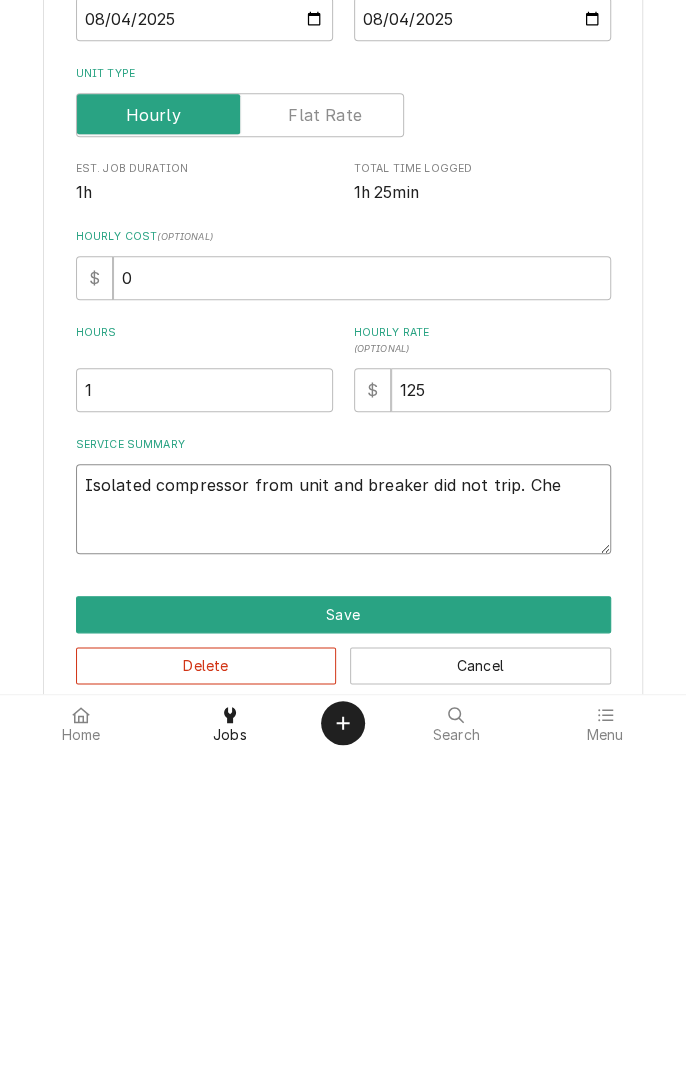 type on "x" 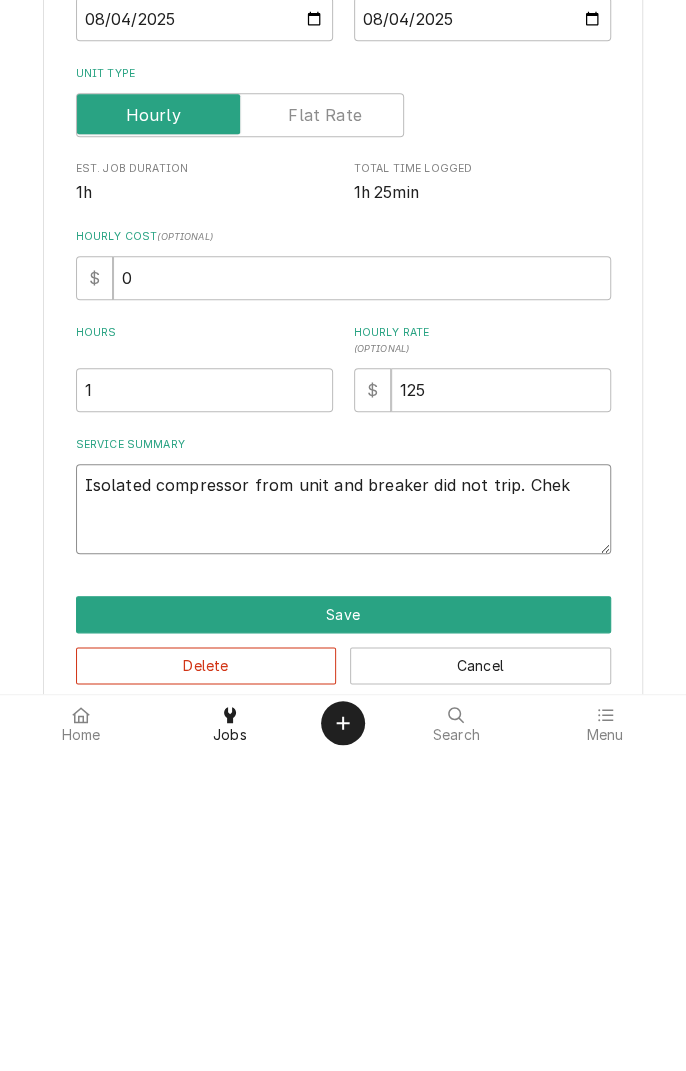 type on "x" 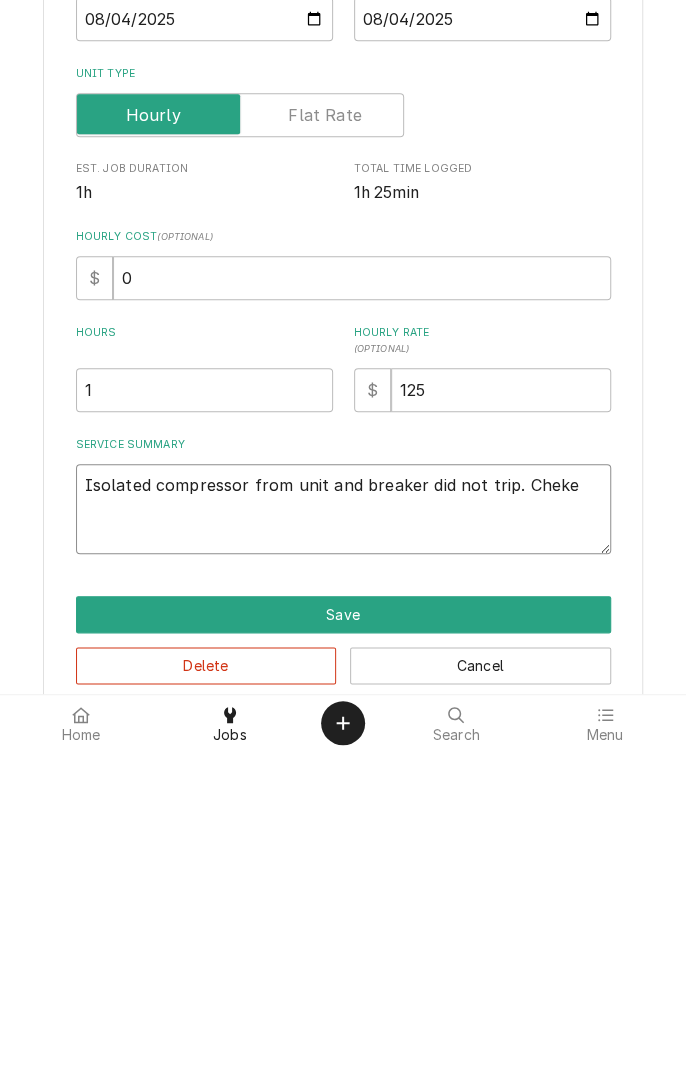 type on "x" 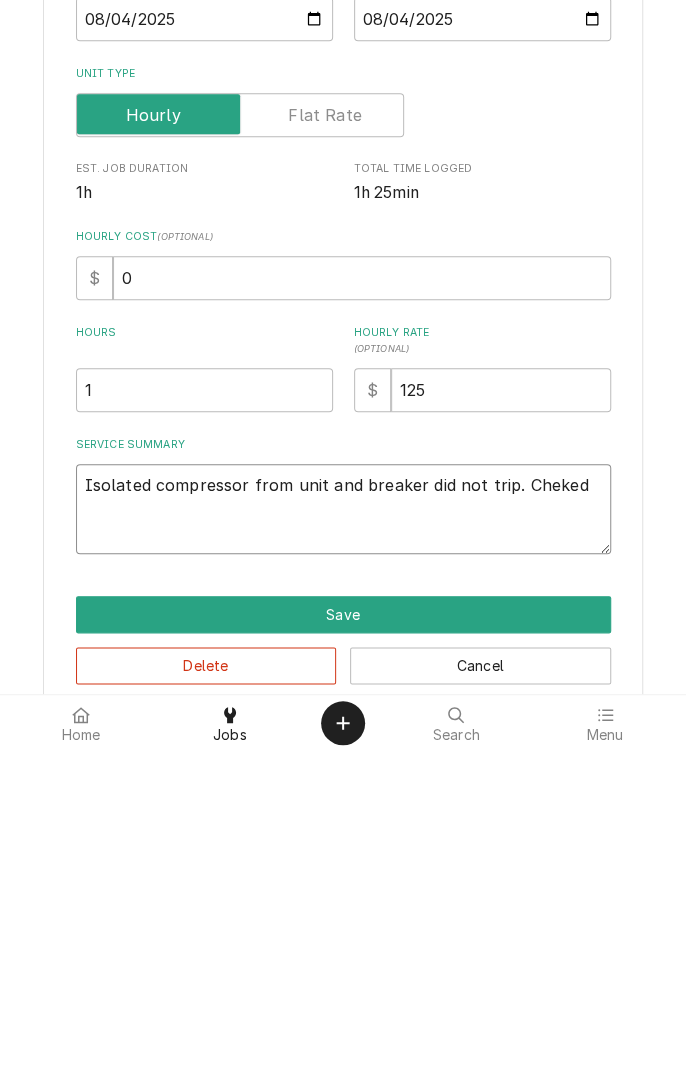 type on "x" 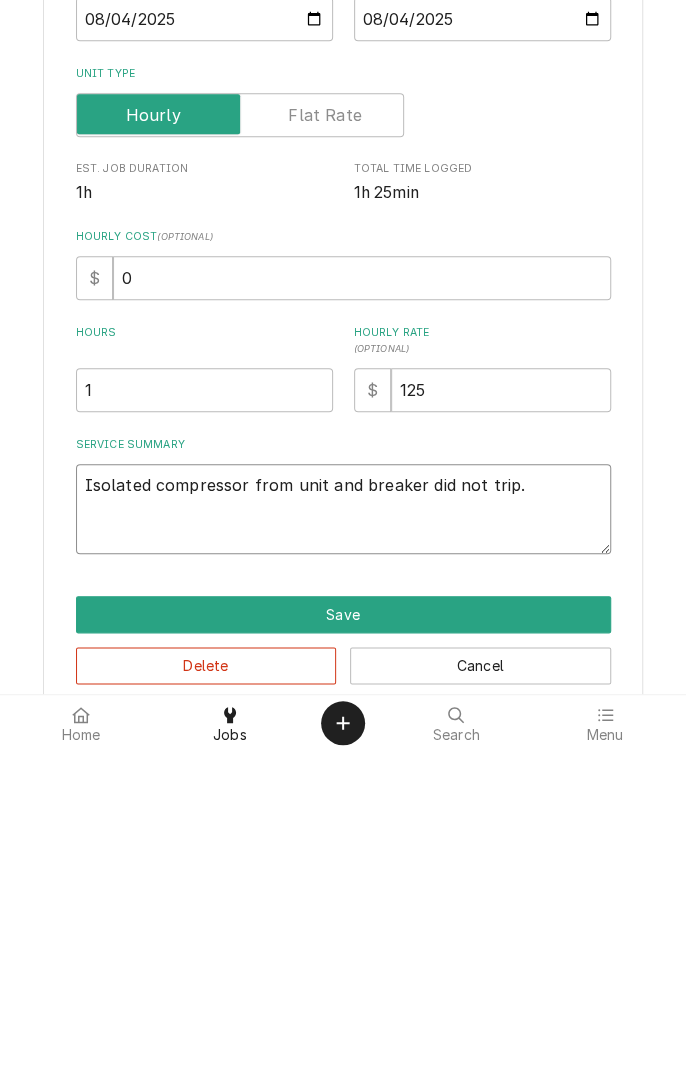 type on "Isolated compressor from unit and breaker did not trip. Checked" 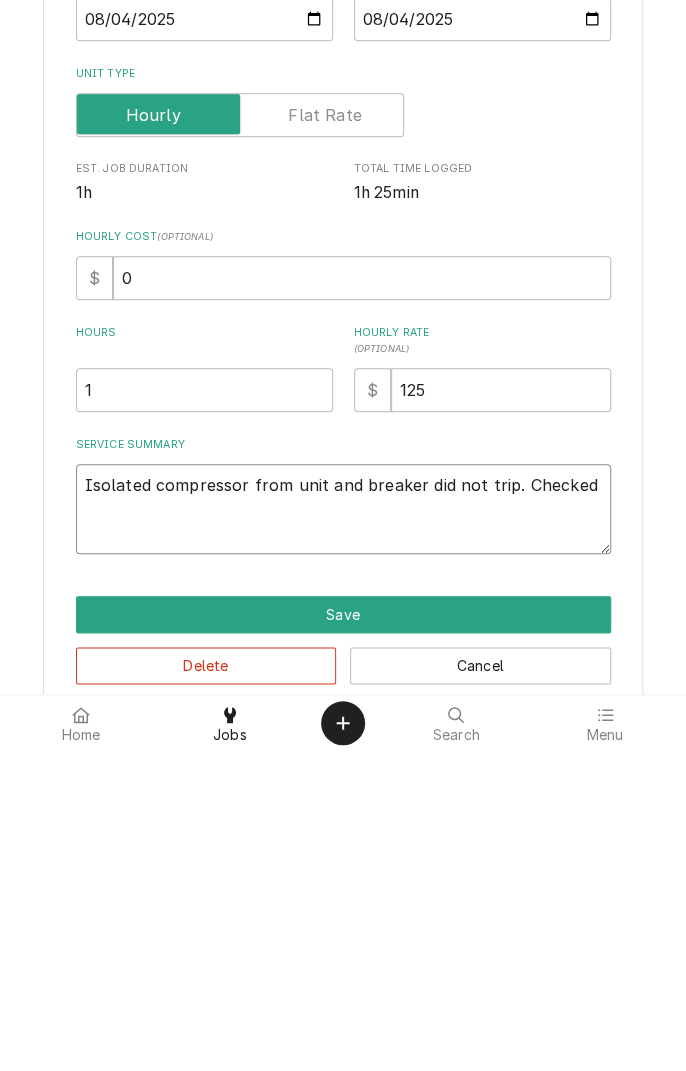 type on "x" 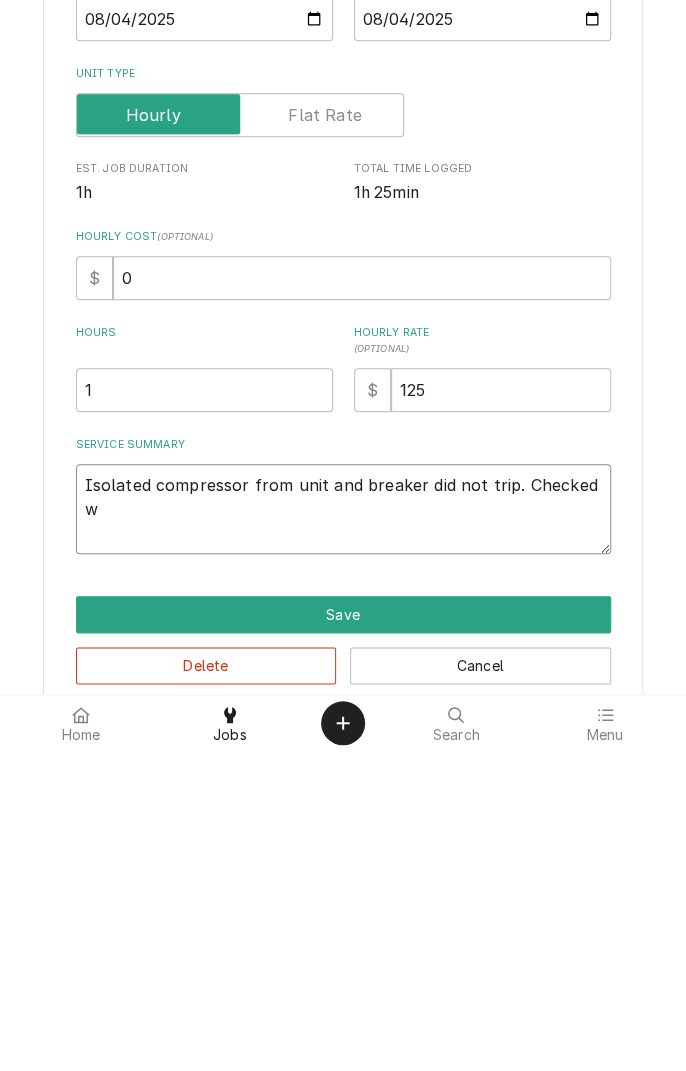 type on "x" 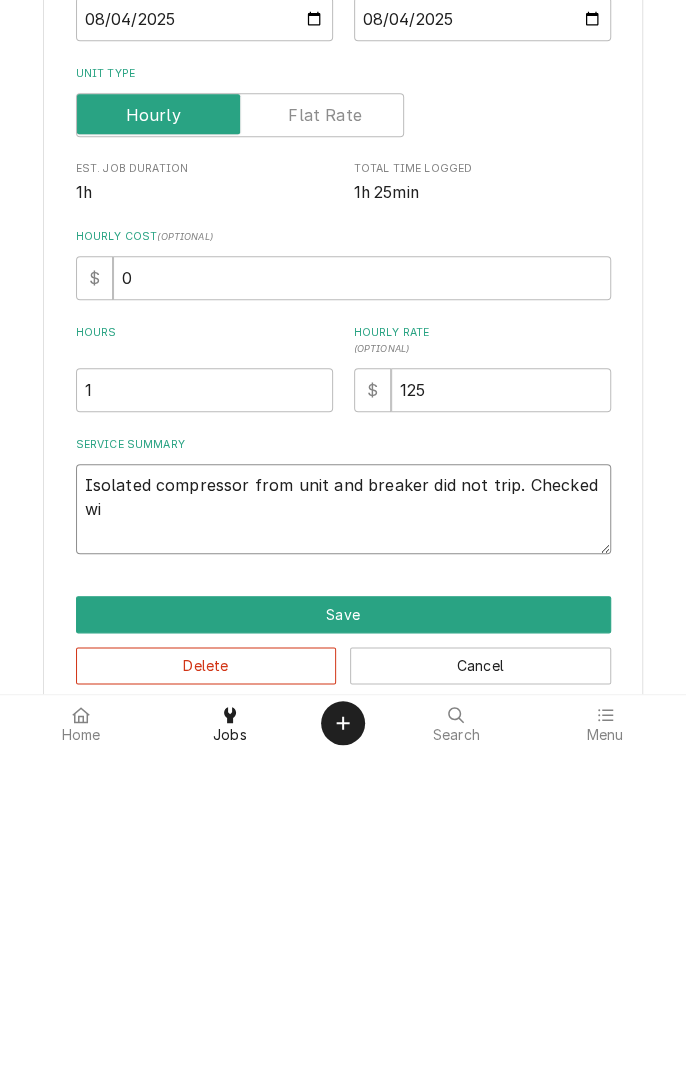 type on "x" 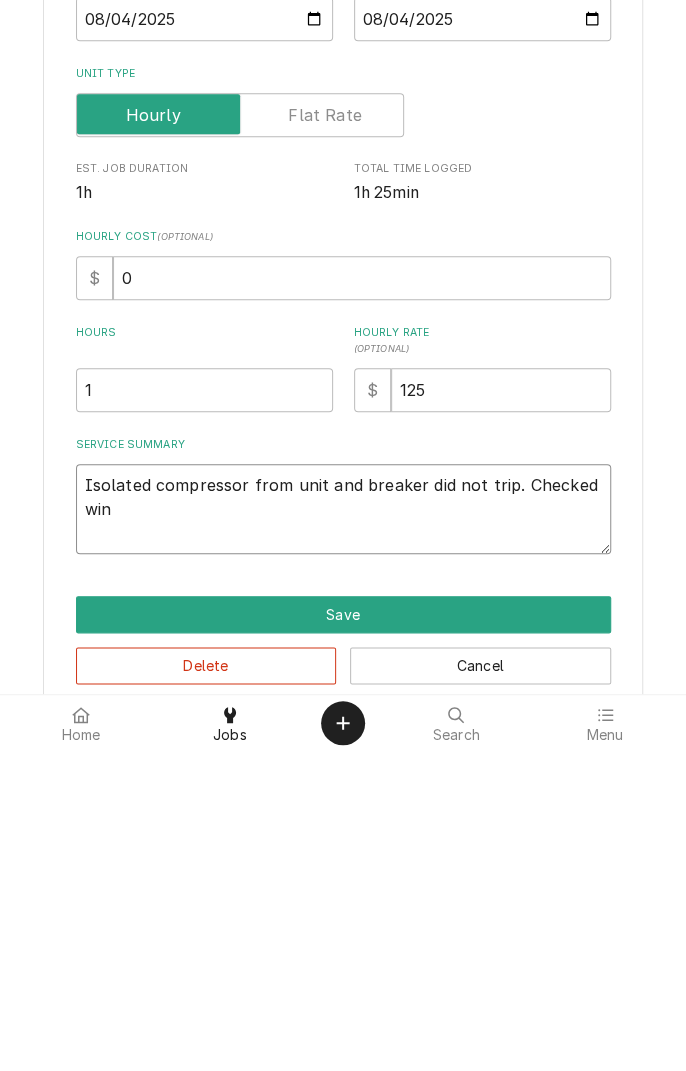 type on "x" 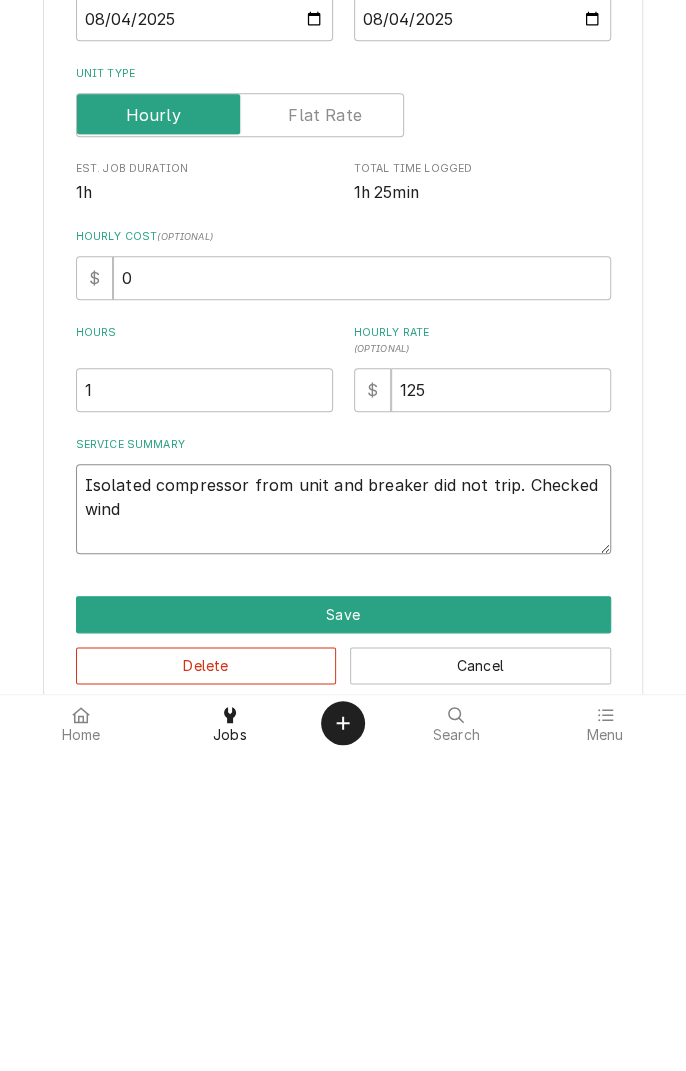 type on "x" 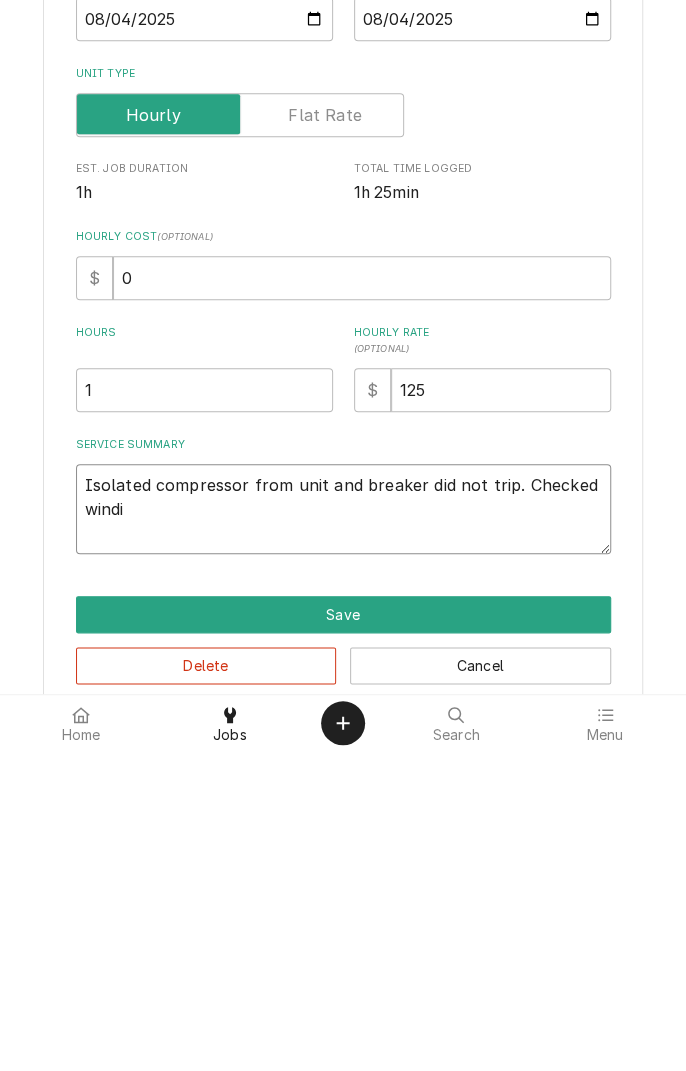 type on "x" 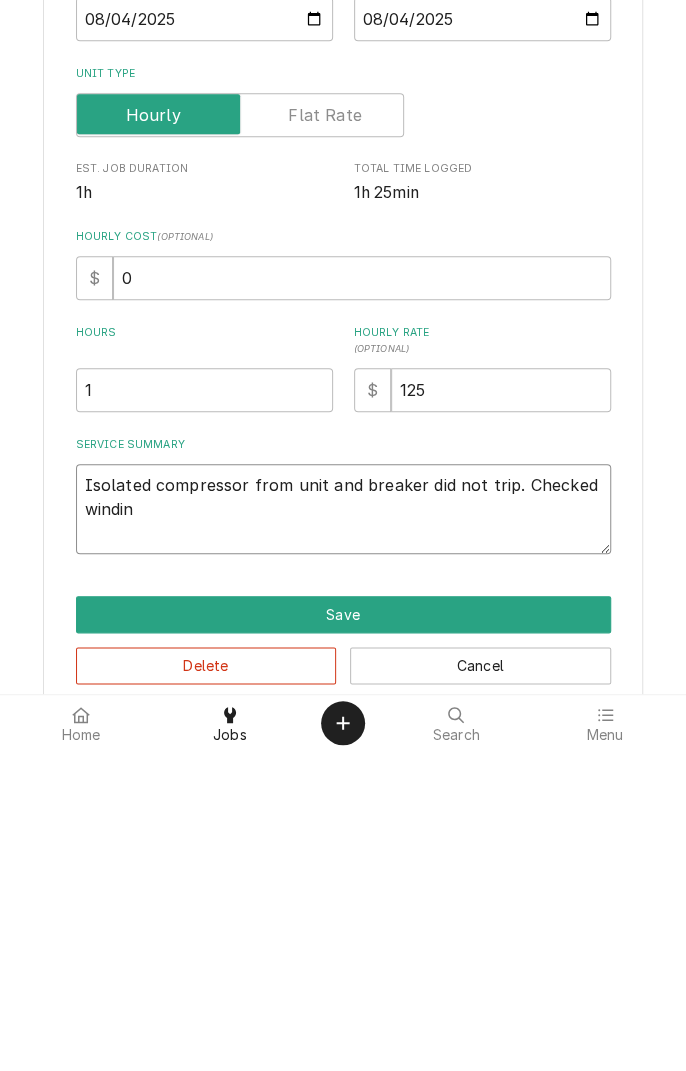 type on "x" 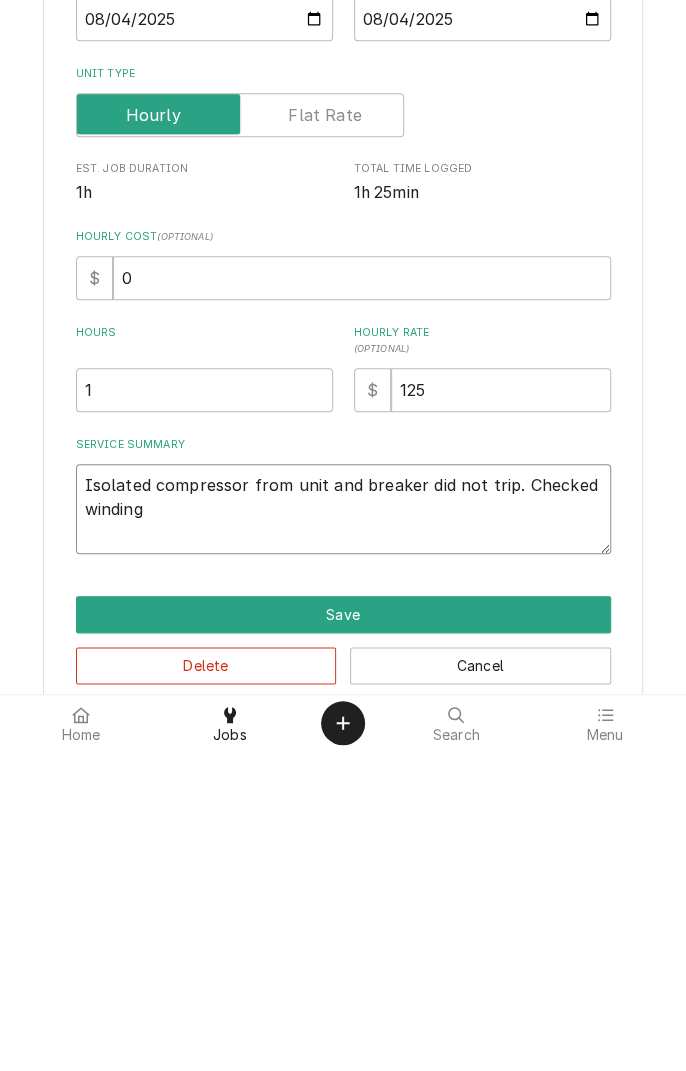 type on "x" 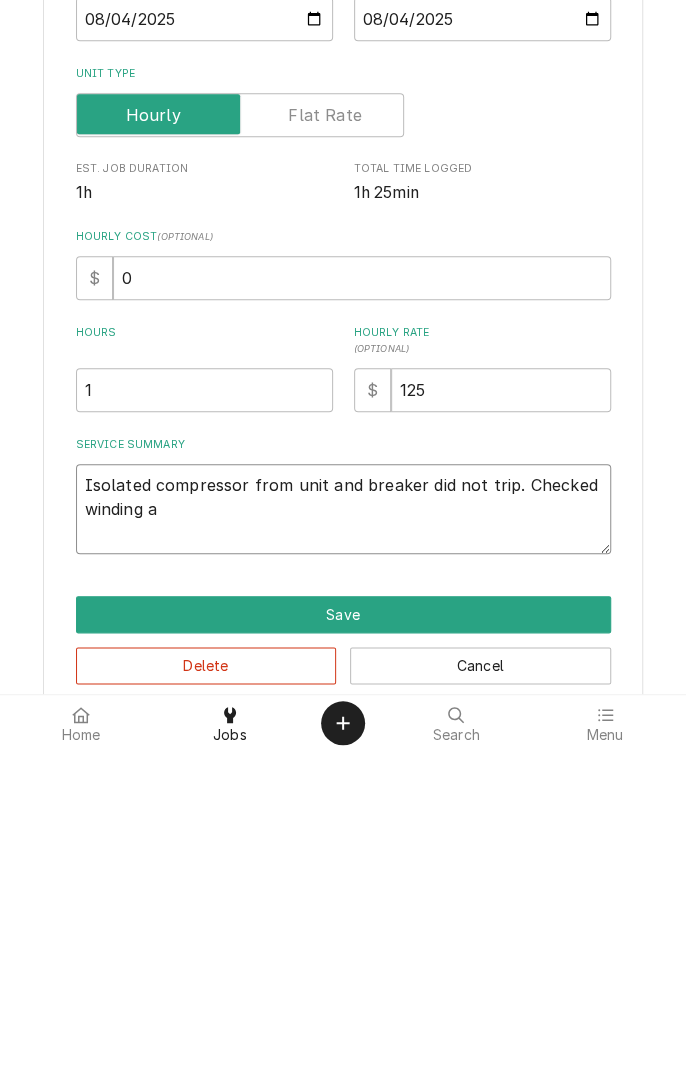type on "x" 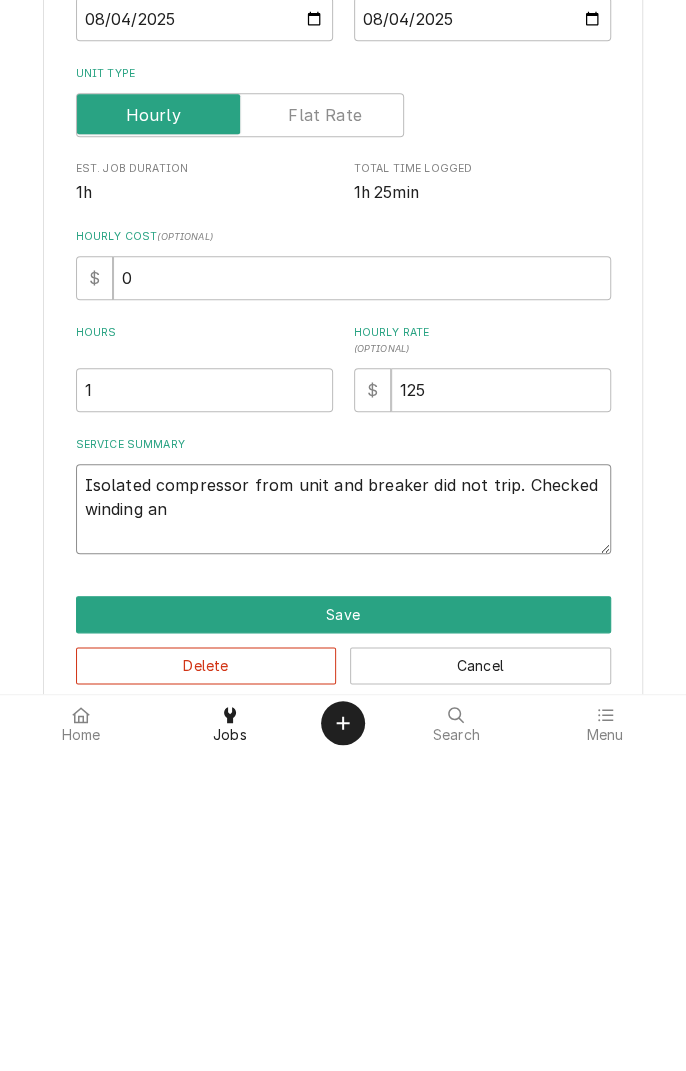 type on "x" 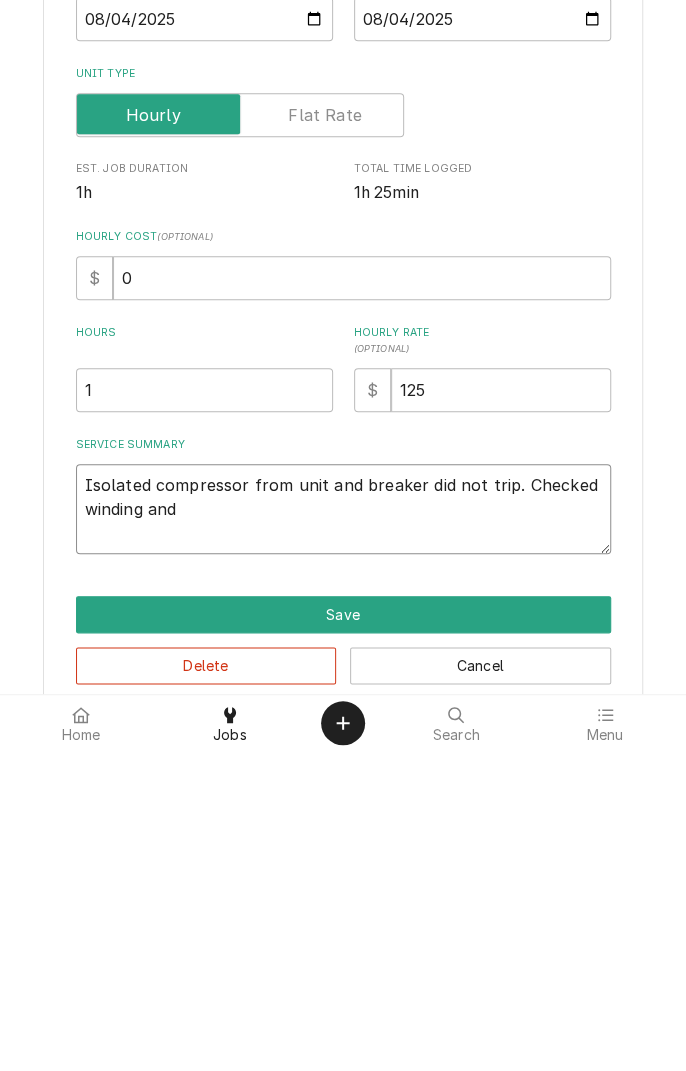 type on "x" 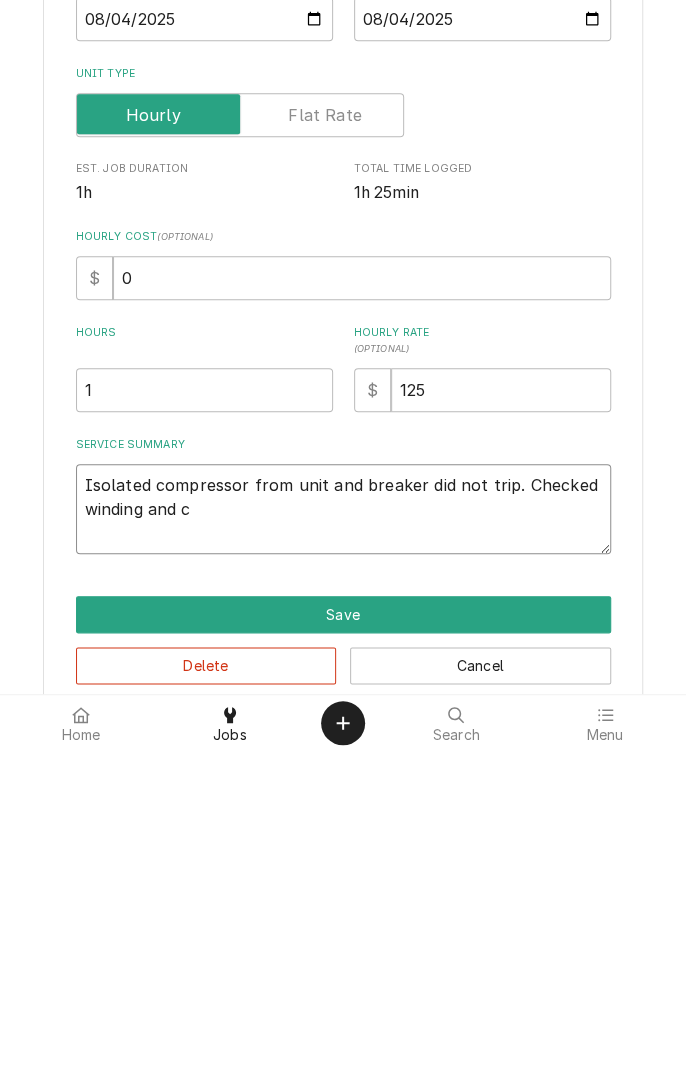 type on "x" 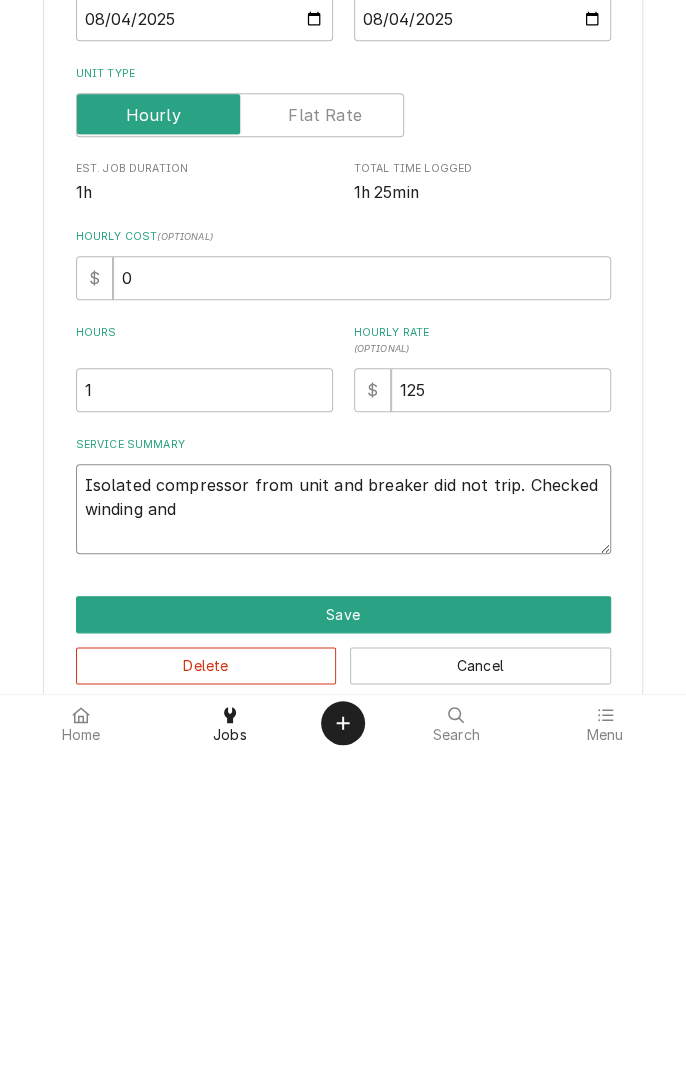 type on "x" 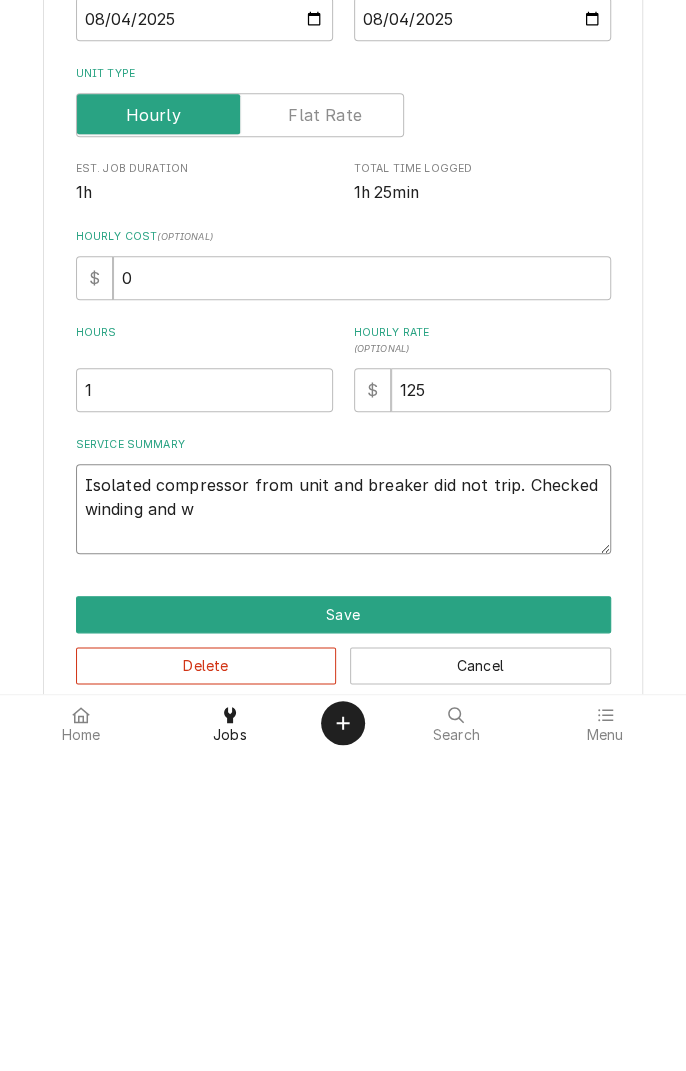 type on "x" 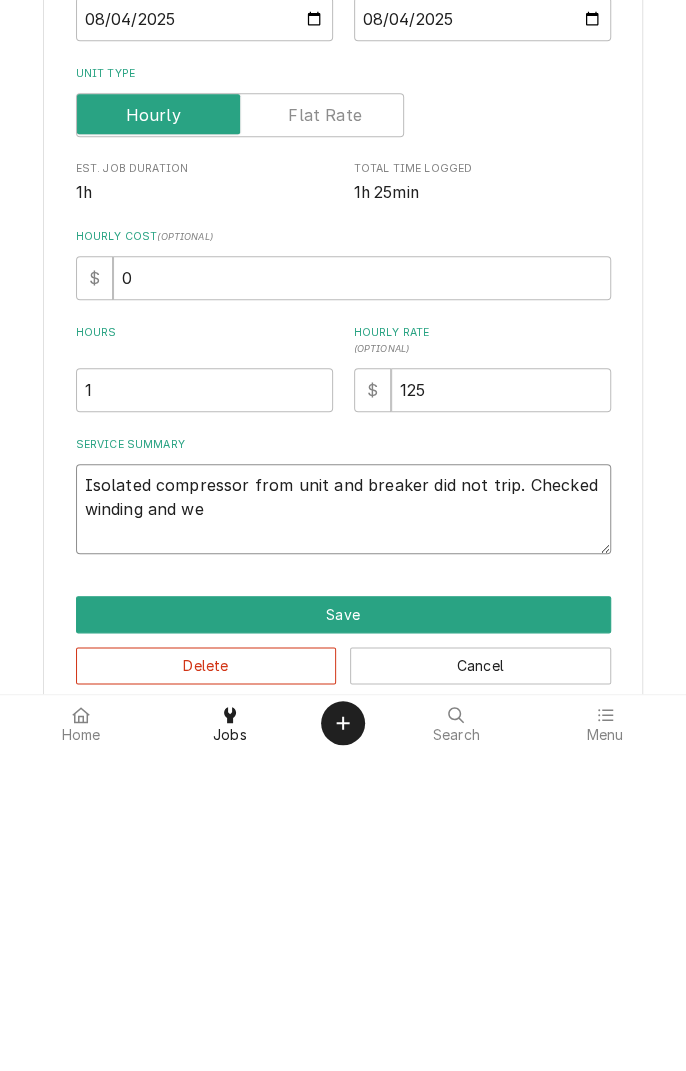 type on "x" 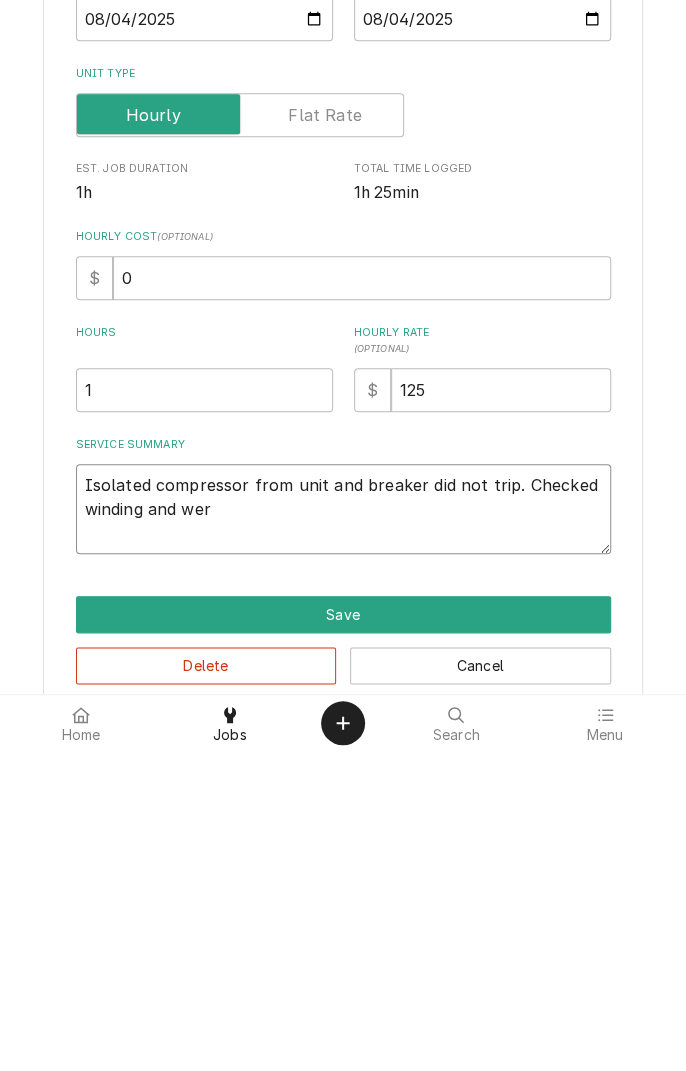 type on "x" 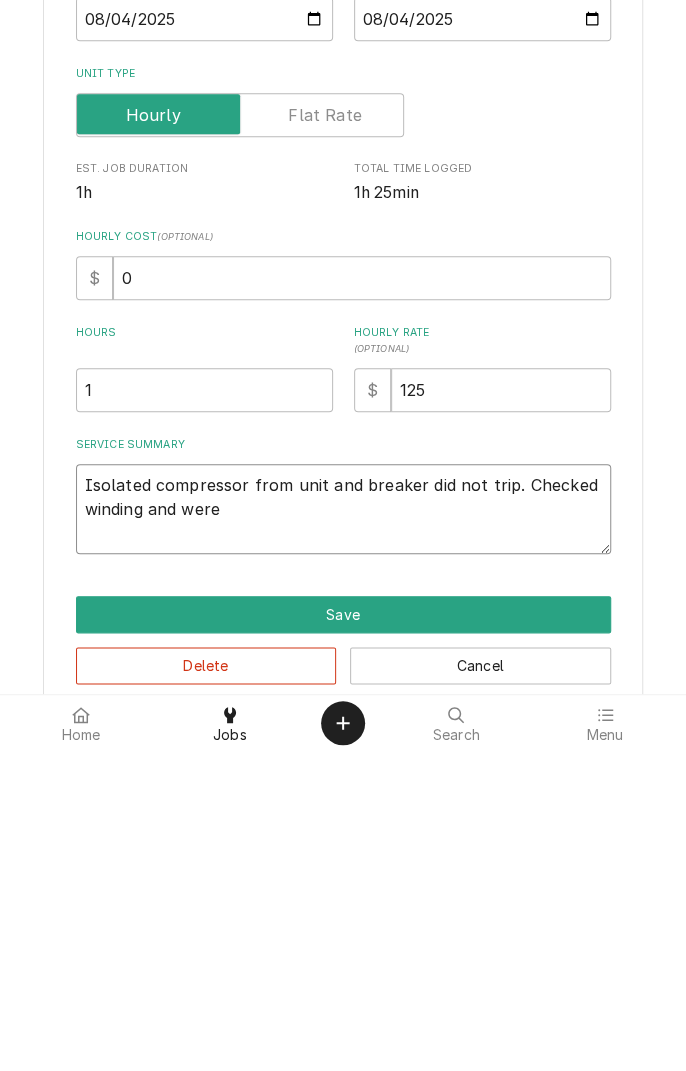 type on "x" 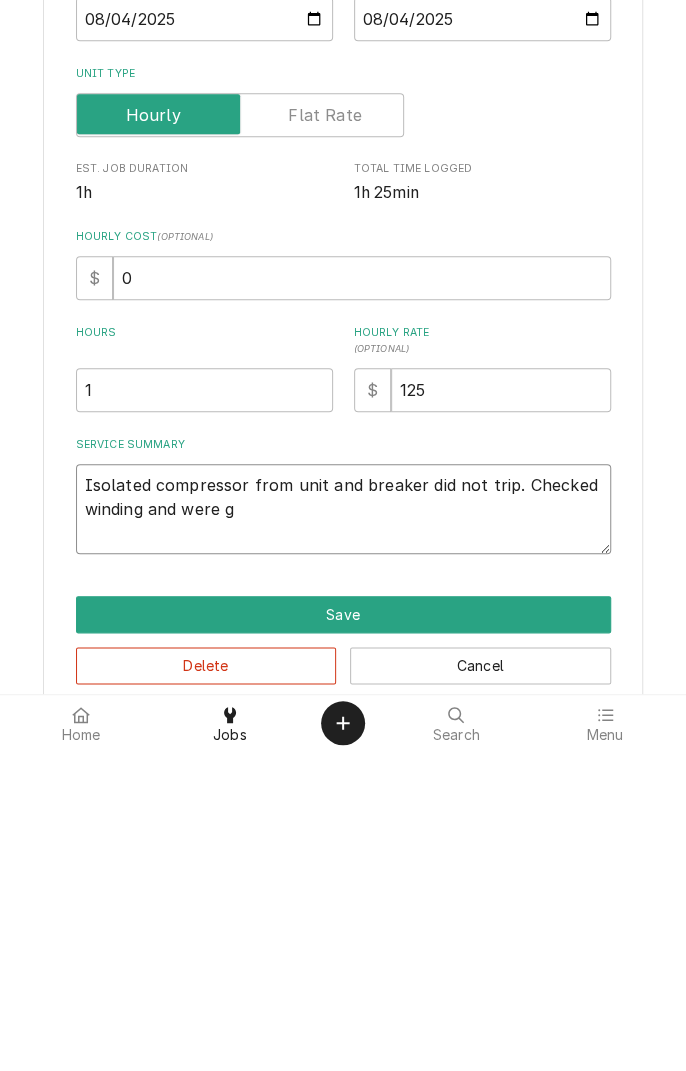 type on "x" 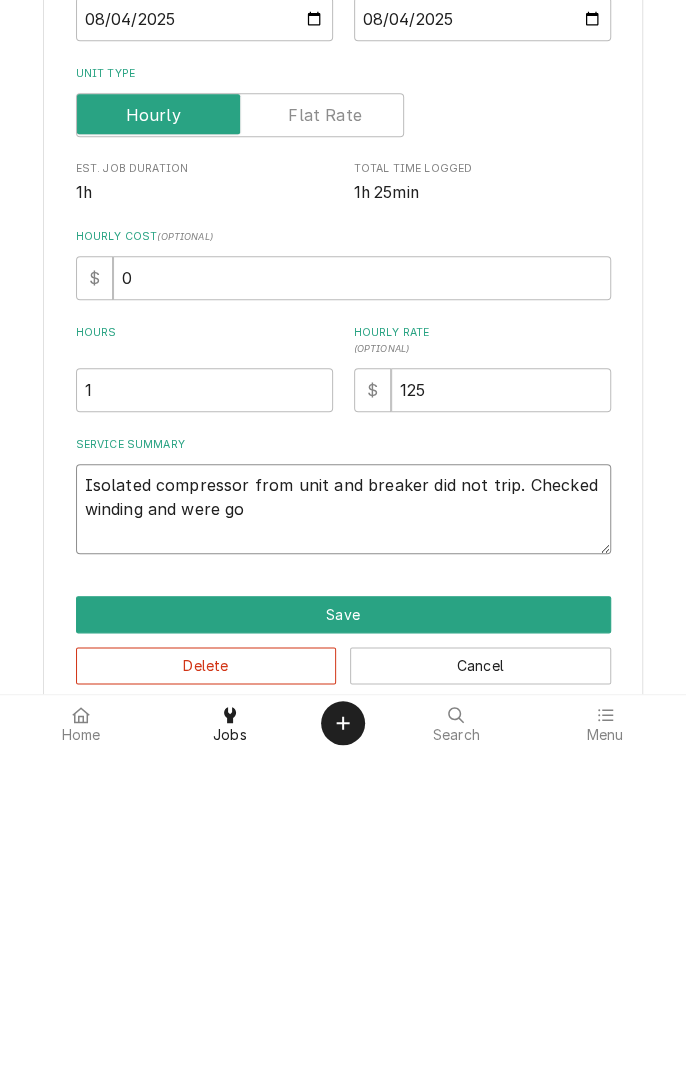 type on "x" 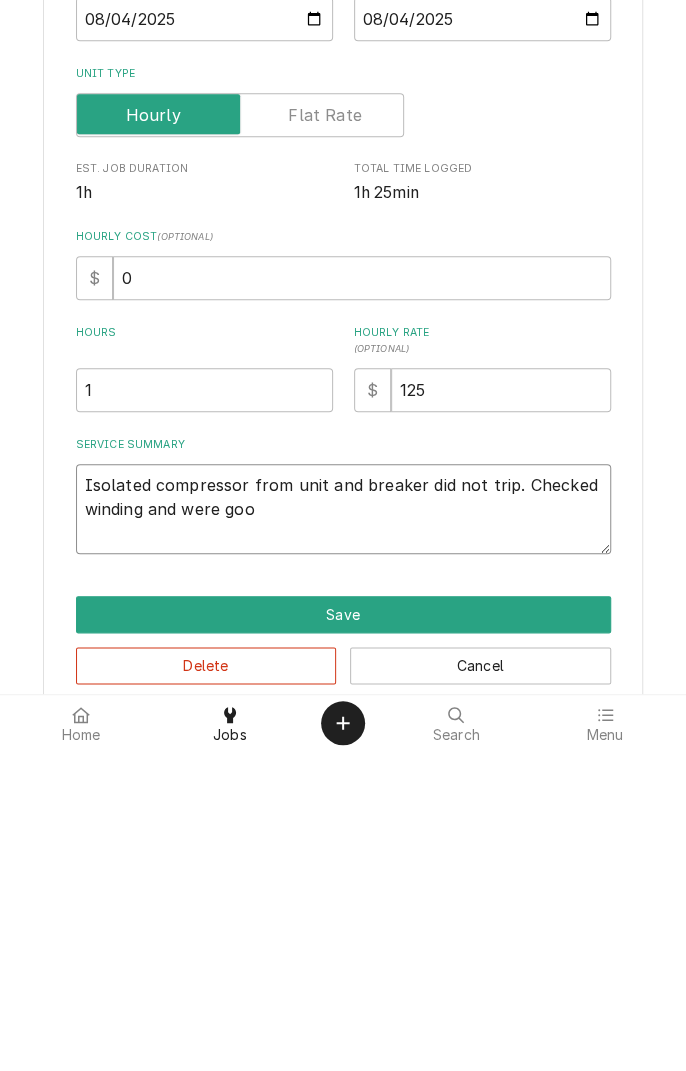 type on "x" 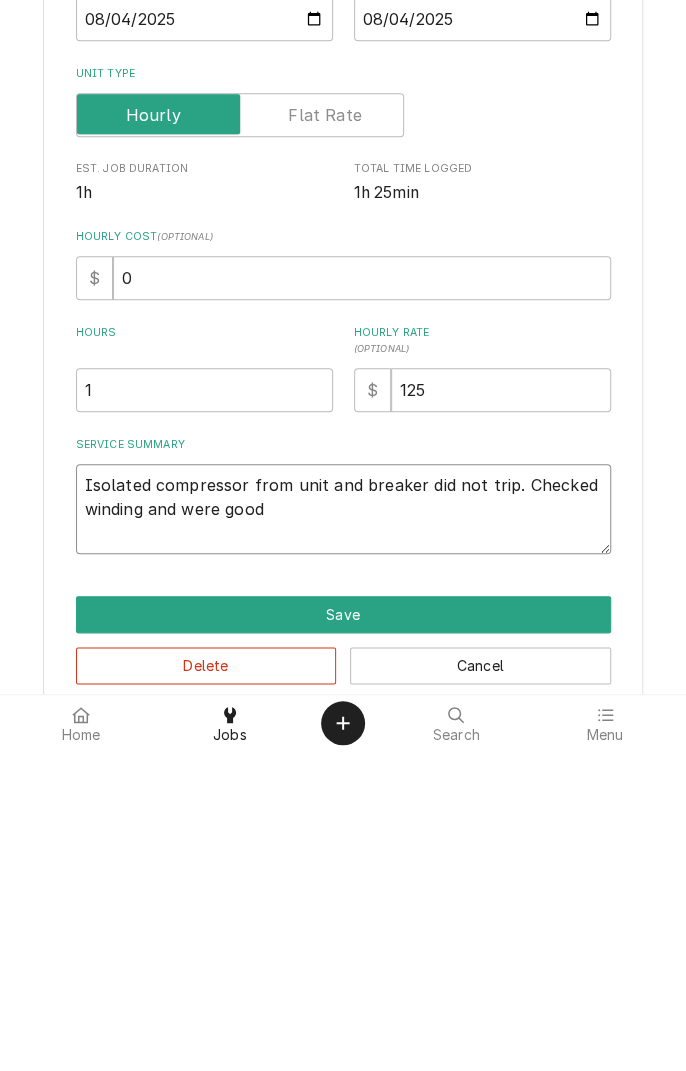 type on "x" 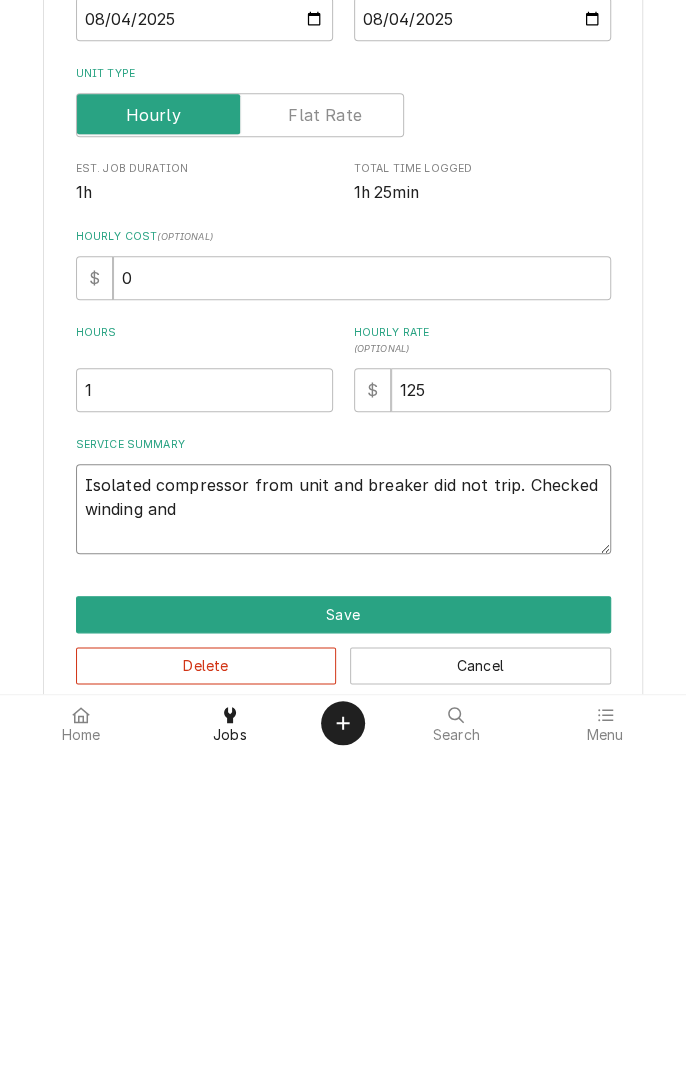 type on "Isolated compressor from unit and breaker did not trip. Checked winding and we're good" 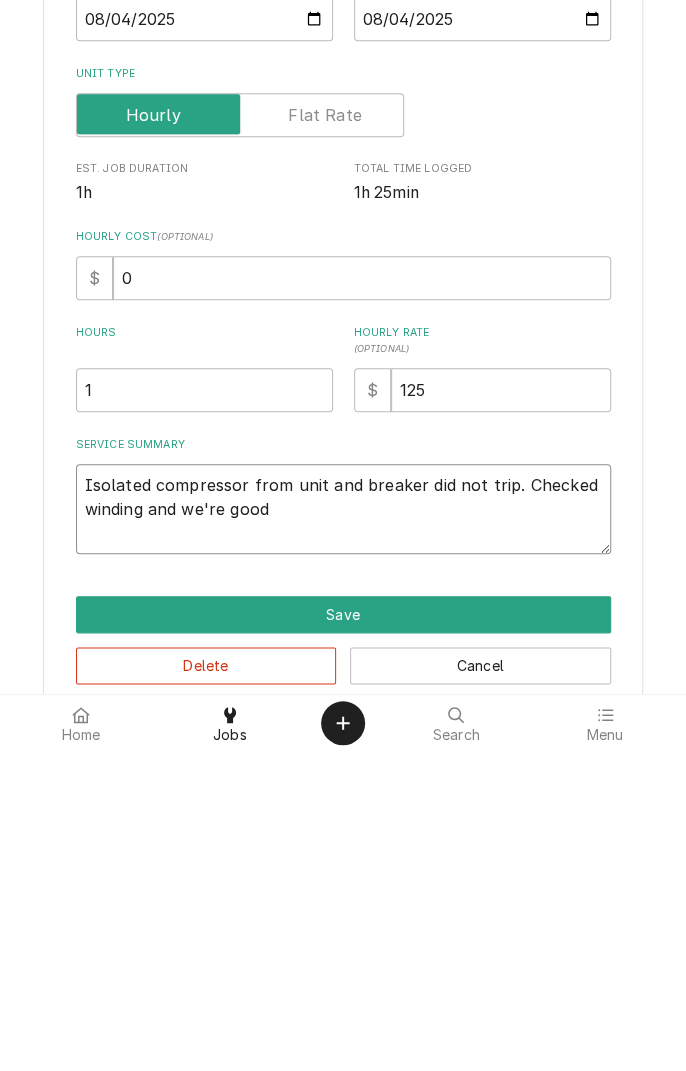 type on "x" 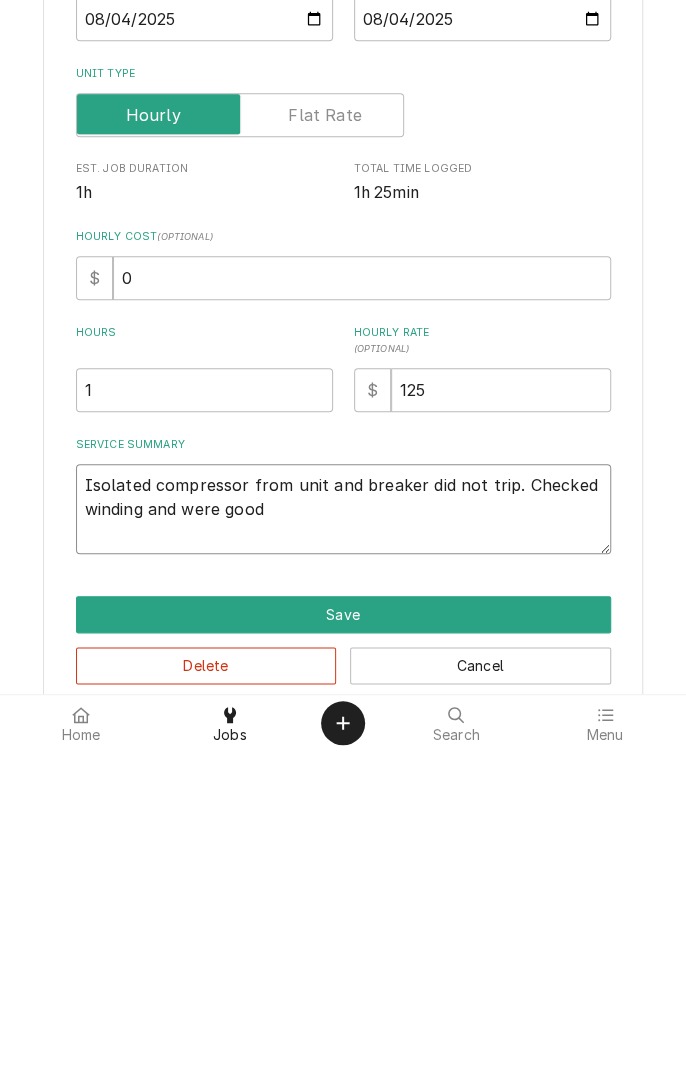 type on "x" 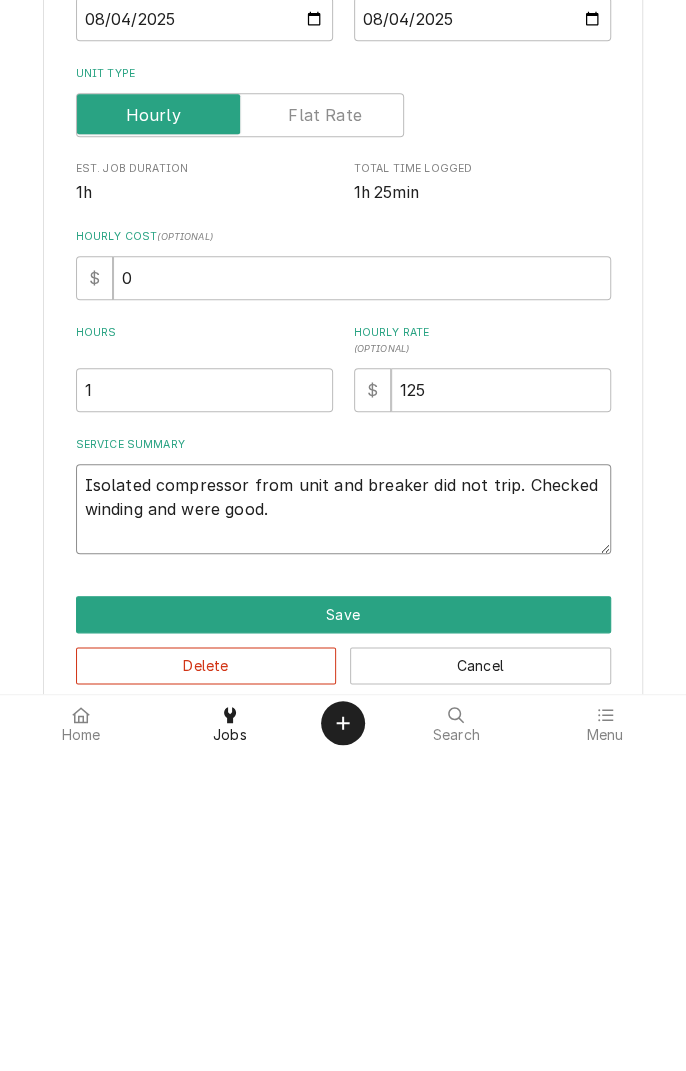 type on "x" 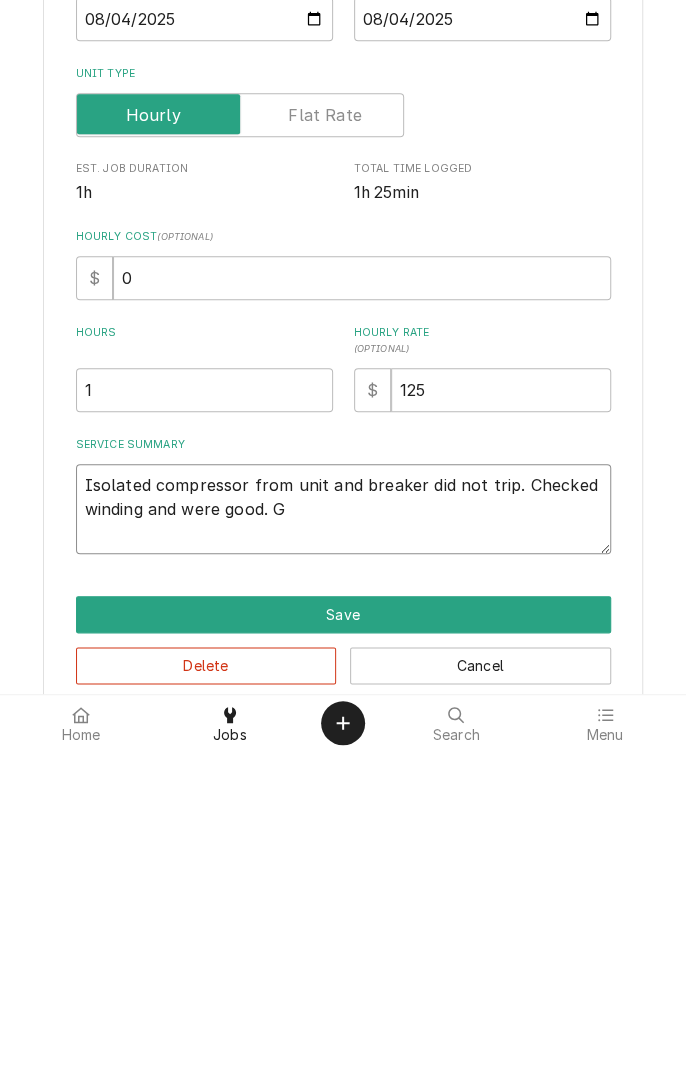 type on "x" 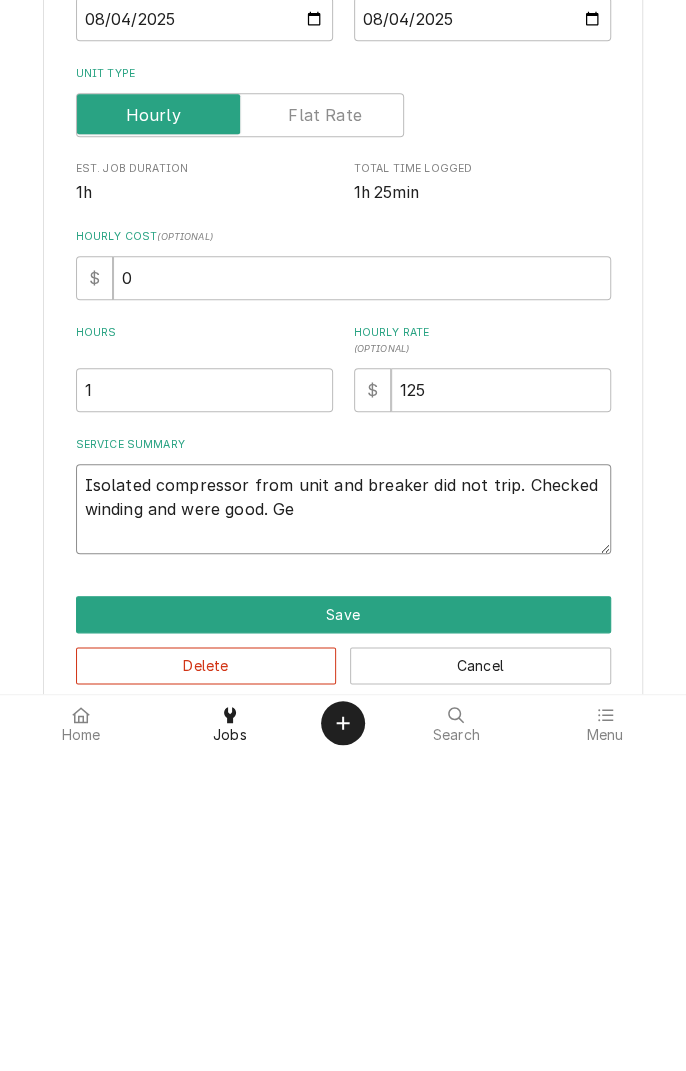 type on "x" 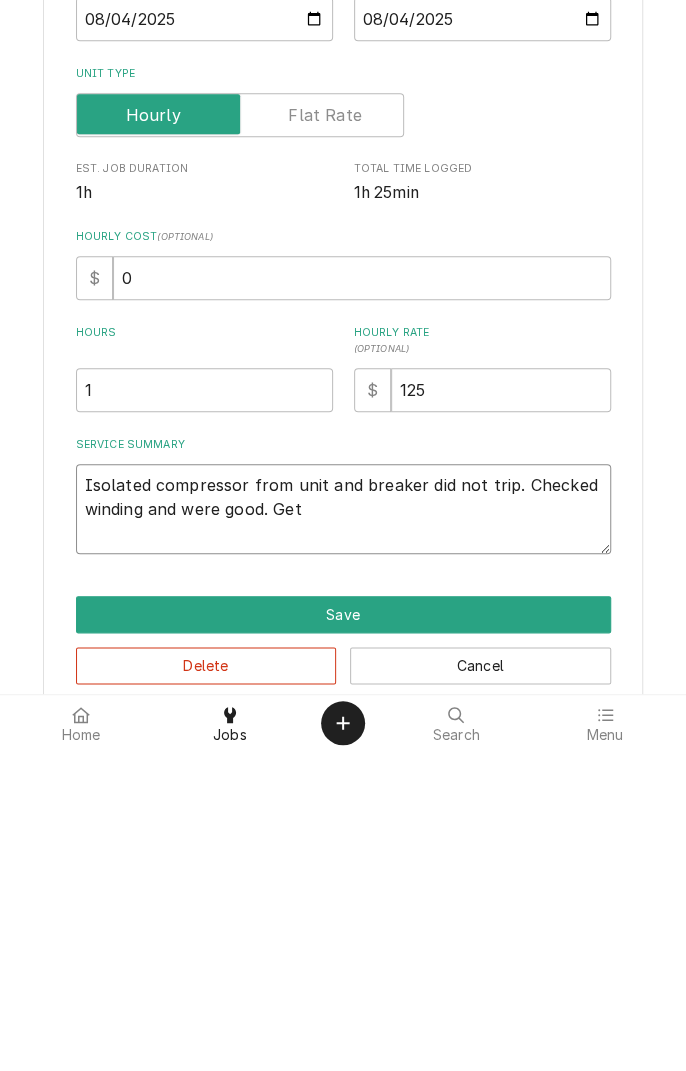 type on "x" 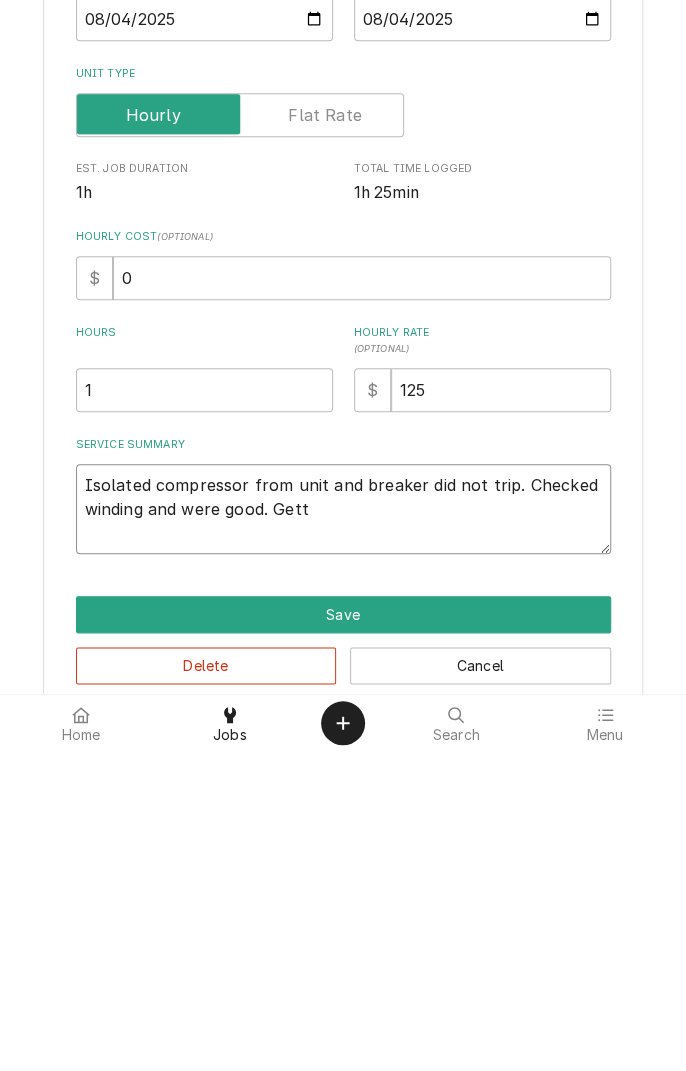 type on "x" 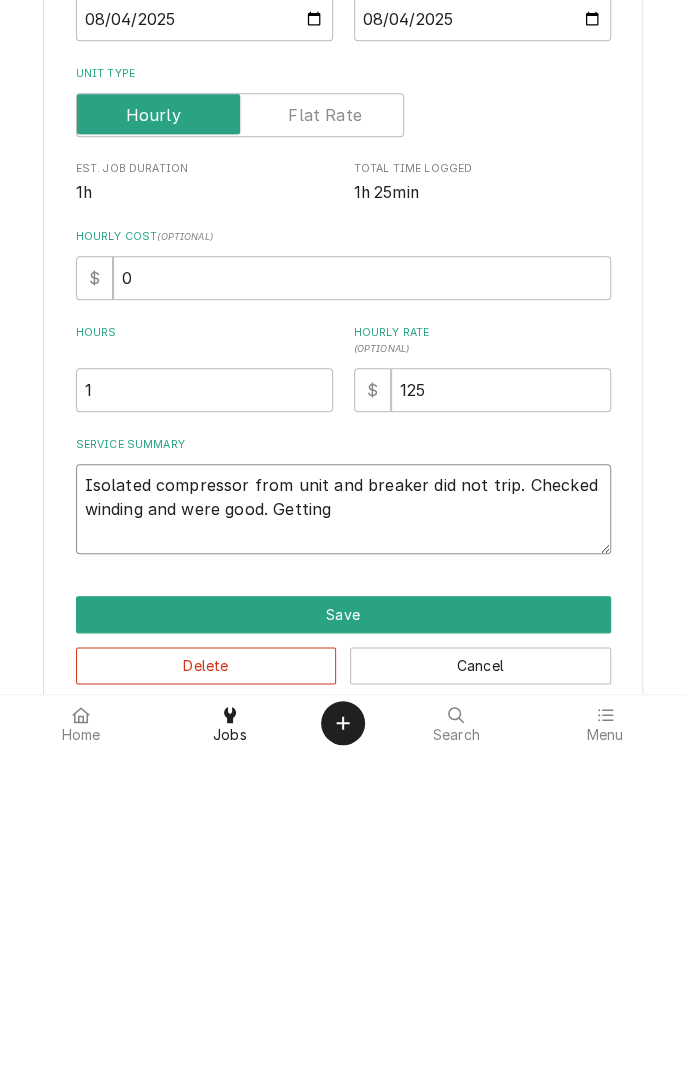 type on "x" 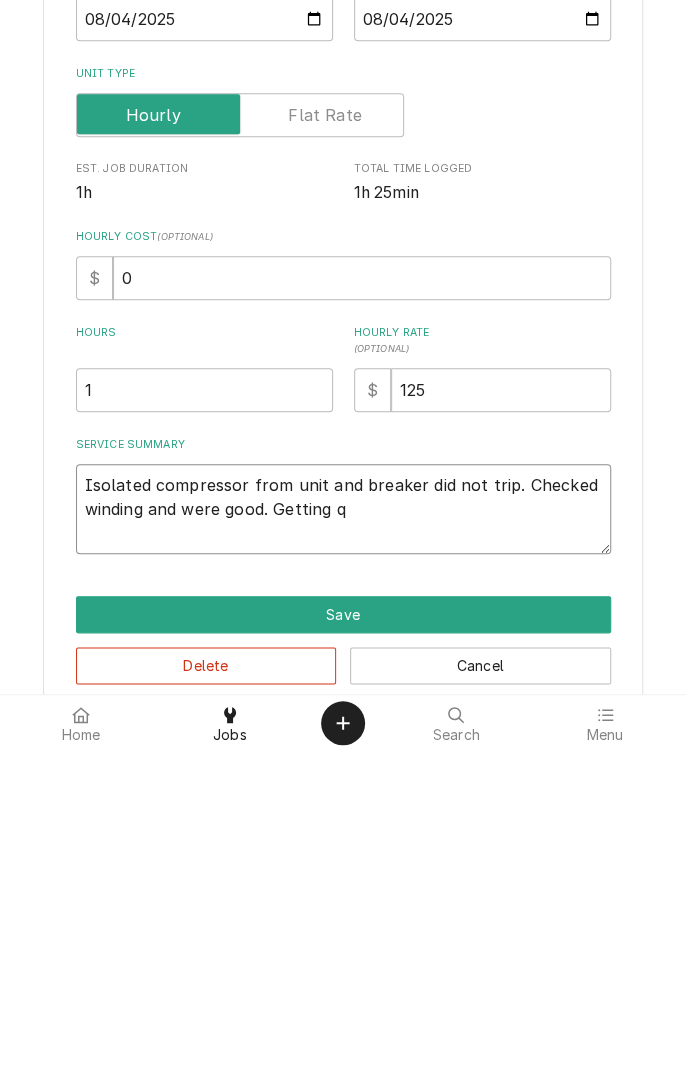 type on "x" 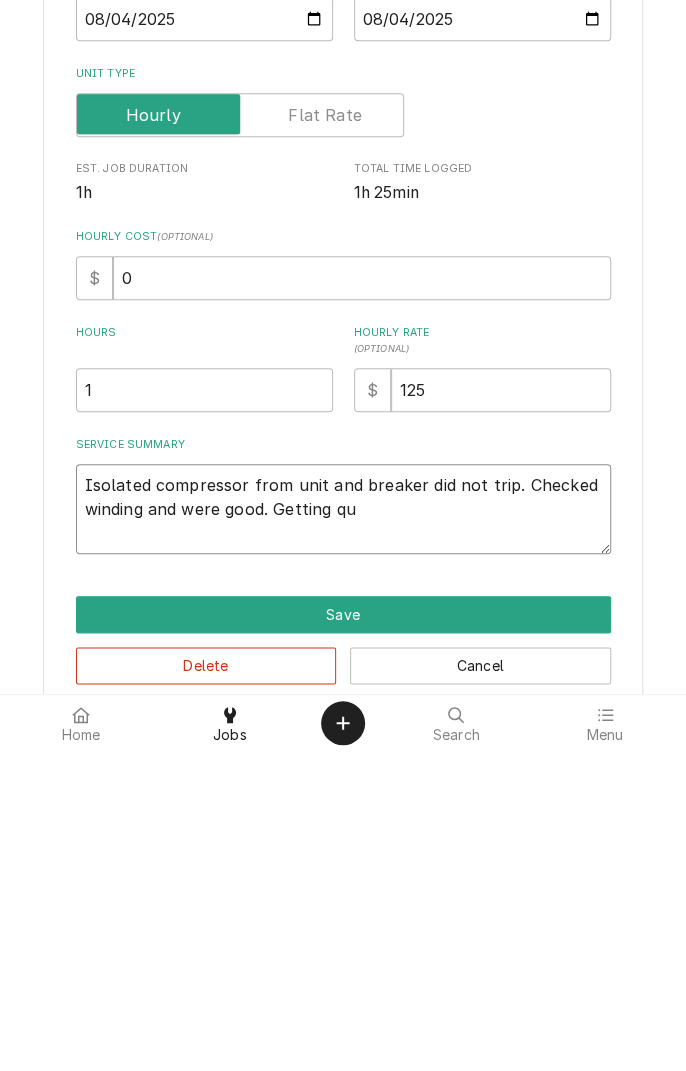 type on "x" 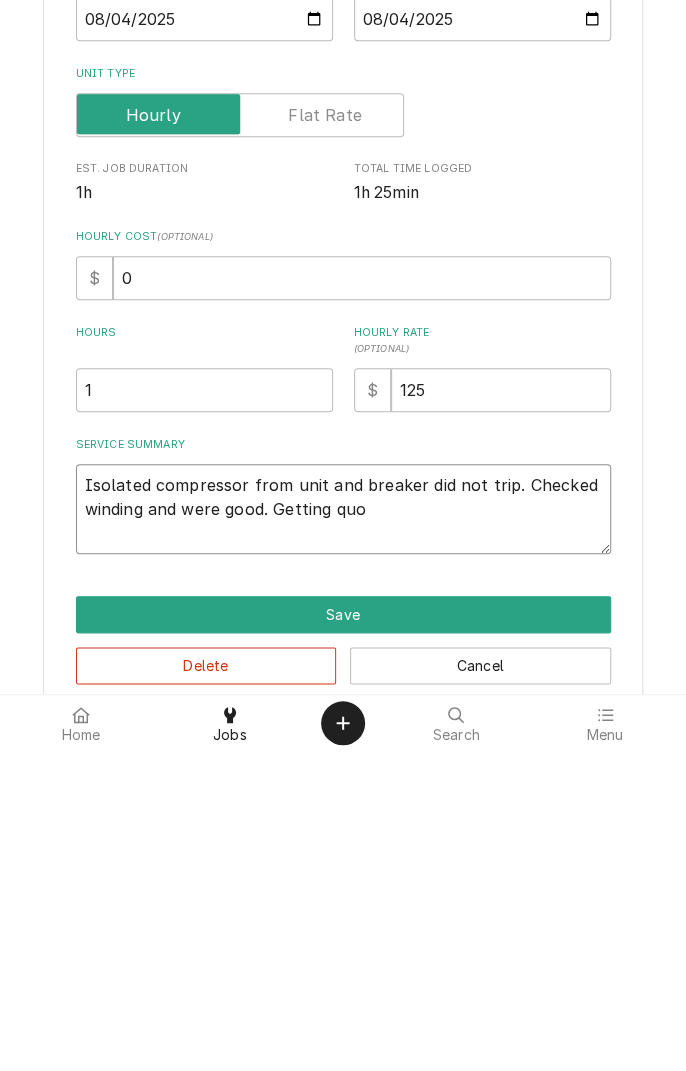 type on "x" 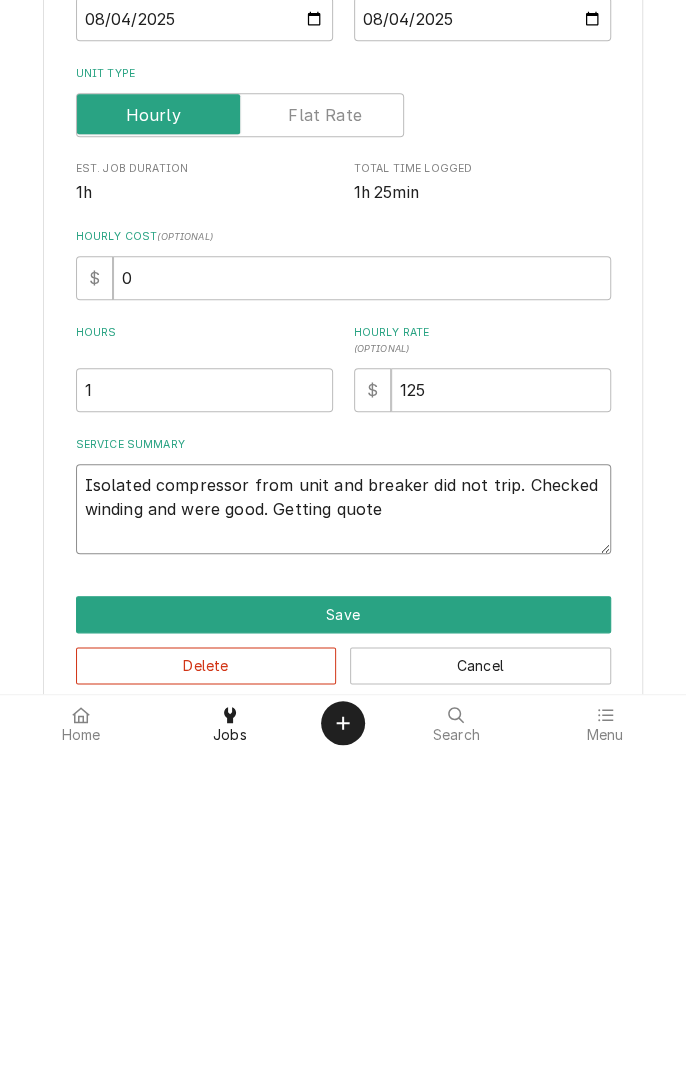 type on "x" 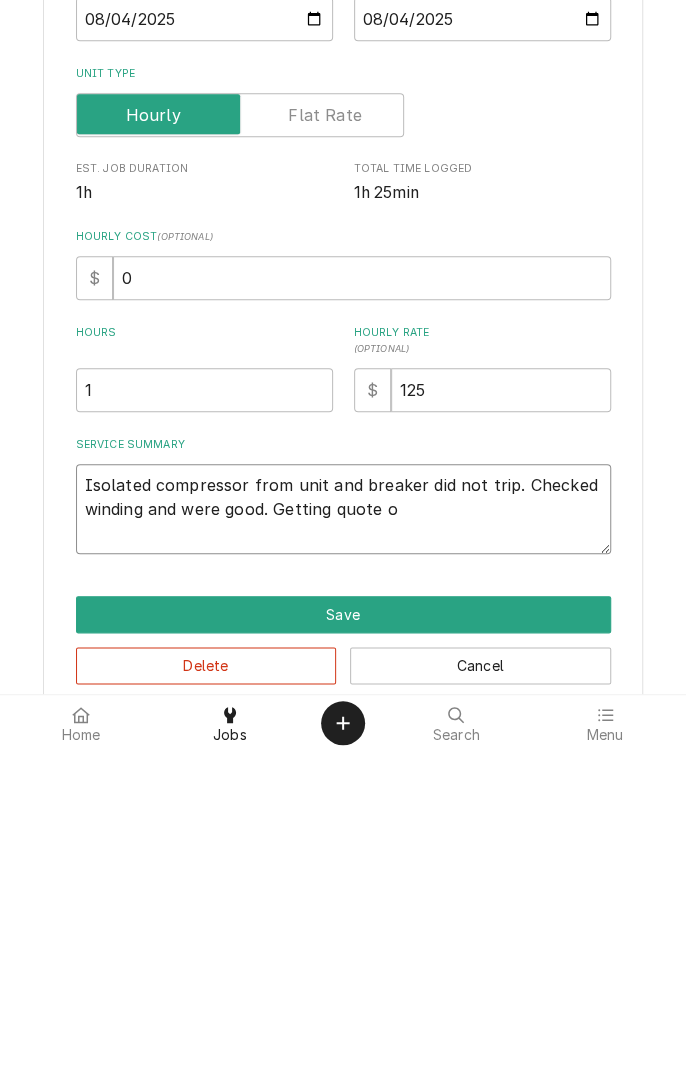 type on "x" 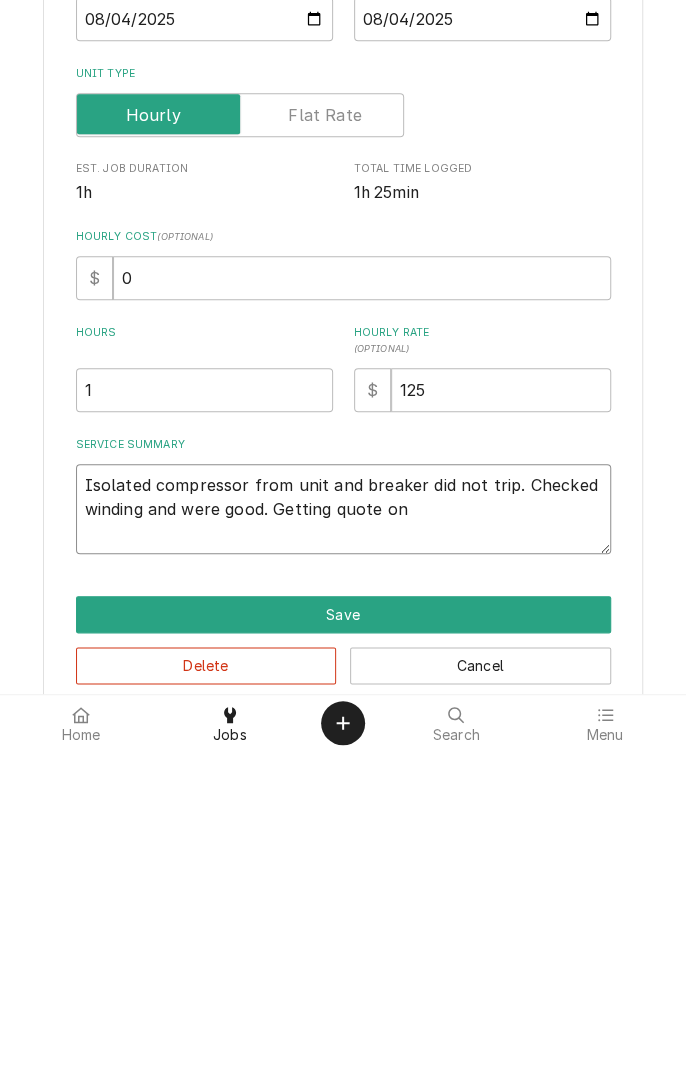 type on "x" 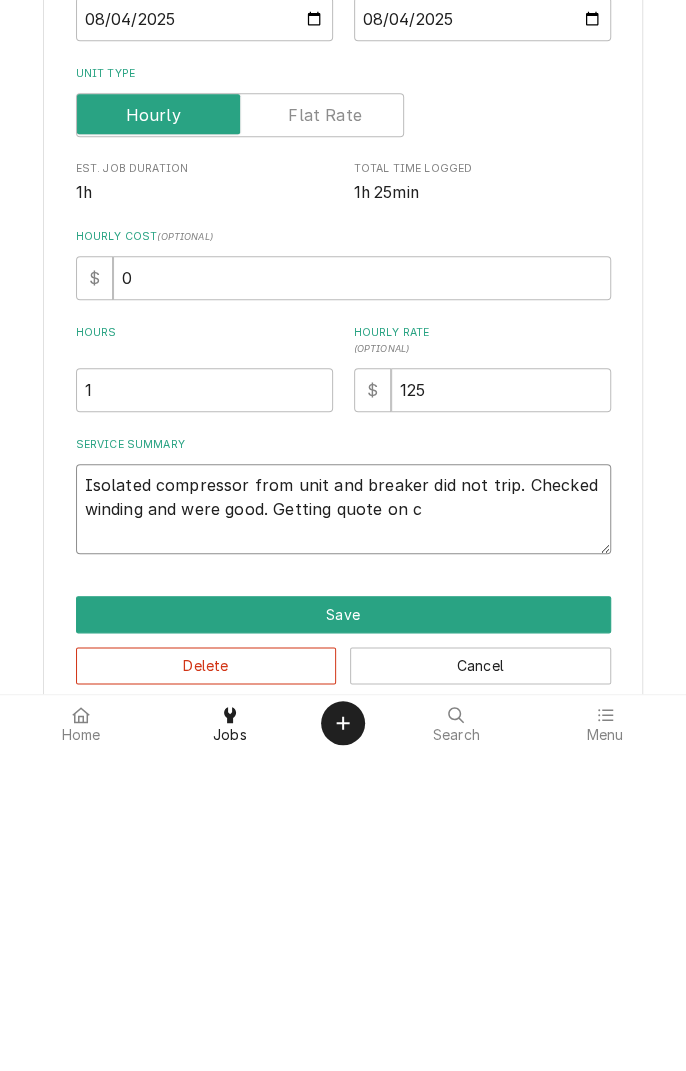 type on "x" 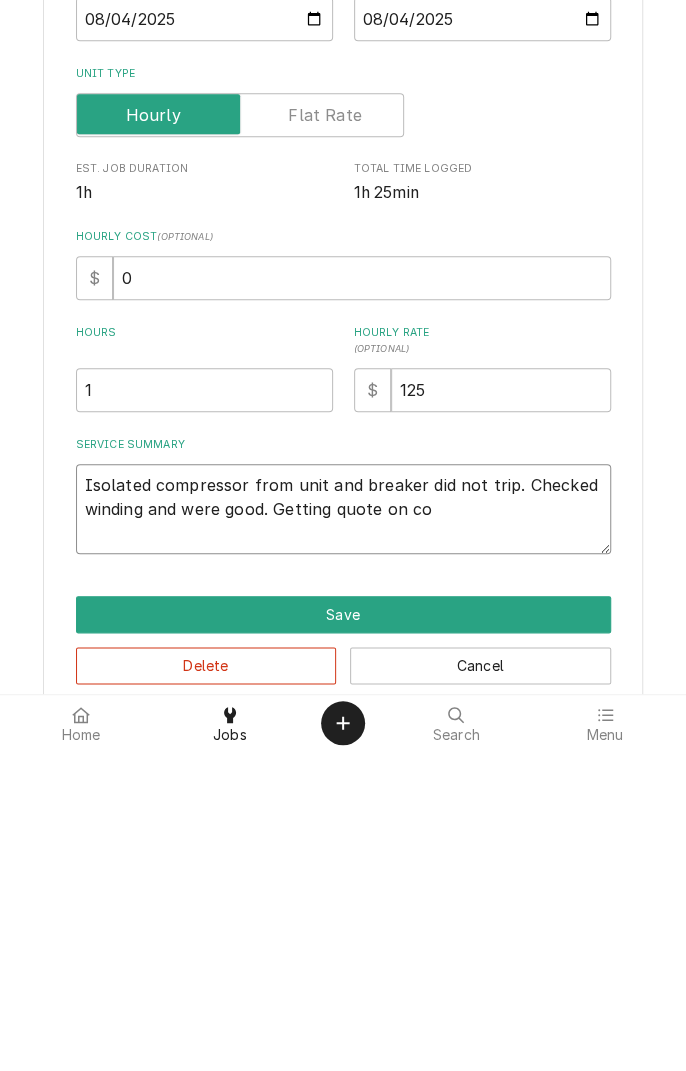 type on "x" 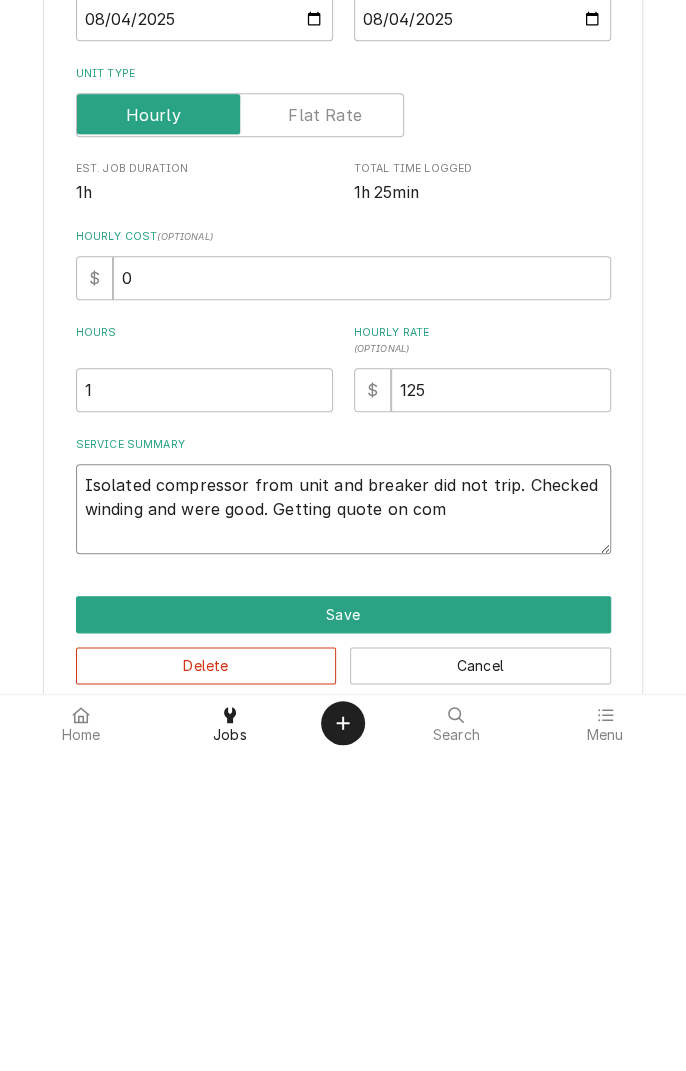 type 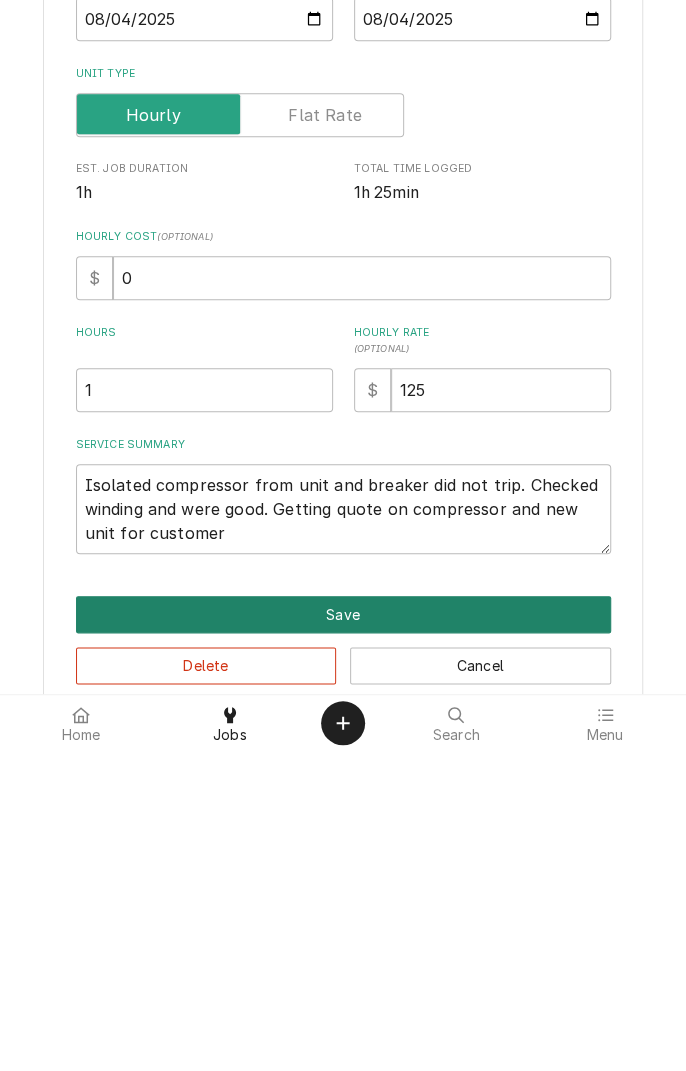 click on "Save" at bounding box center (343, 934) 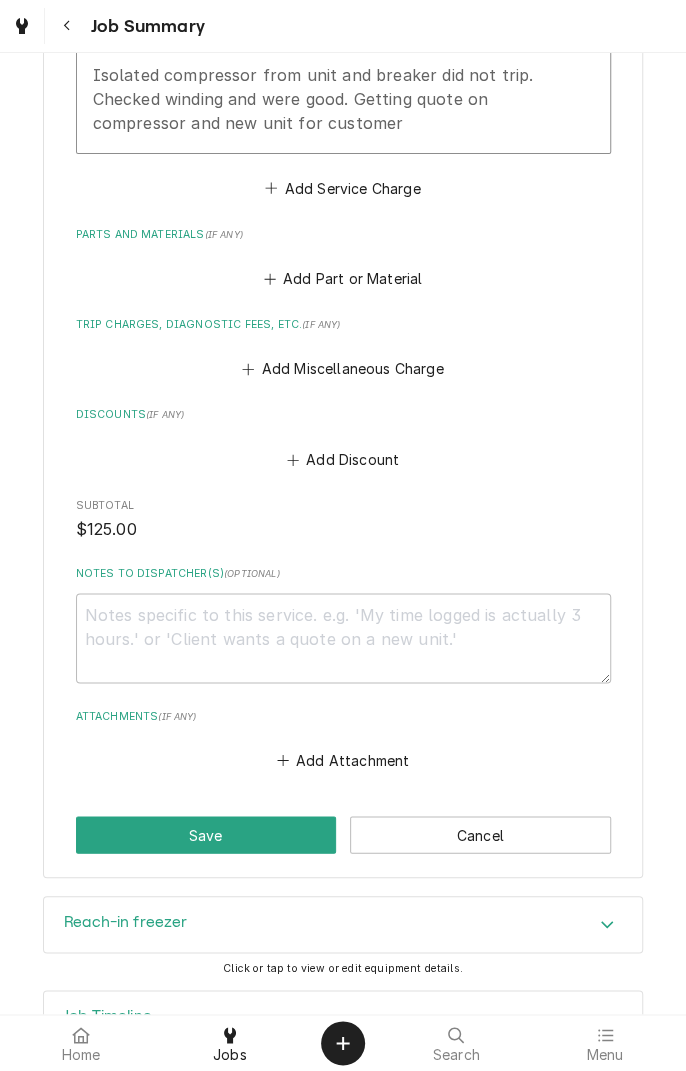scroll, scrollTop: 801, scrollLeft: 0, axis: vertical 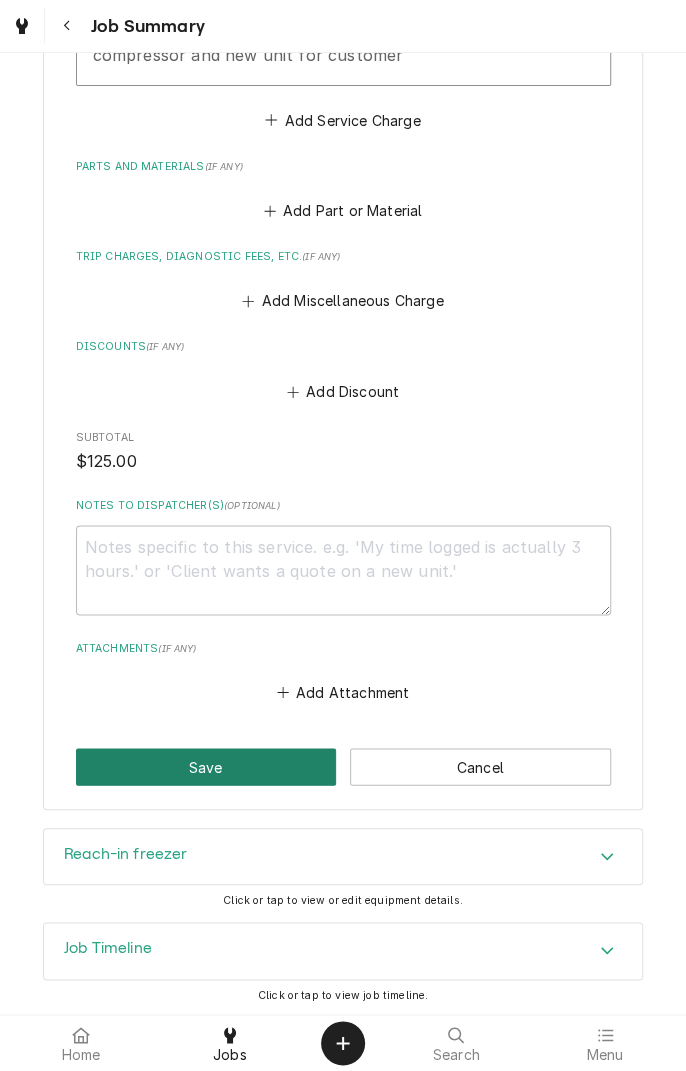 click on "Save" at bounding box center (206, 766) 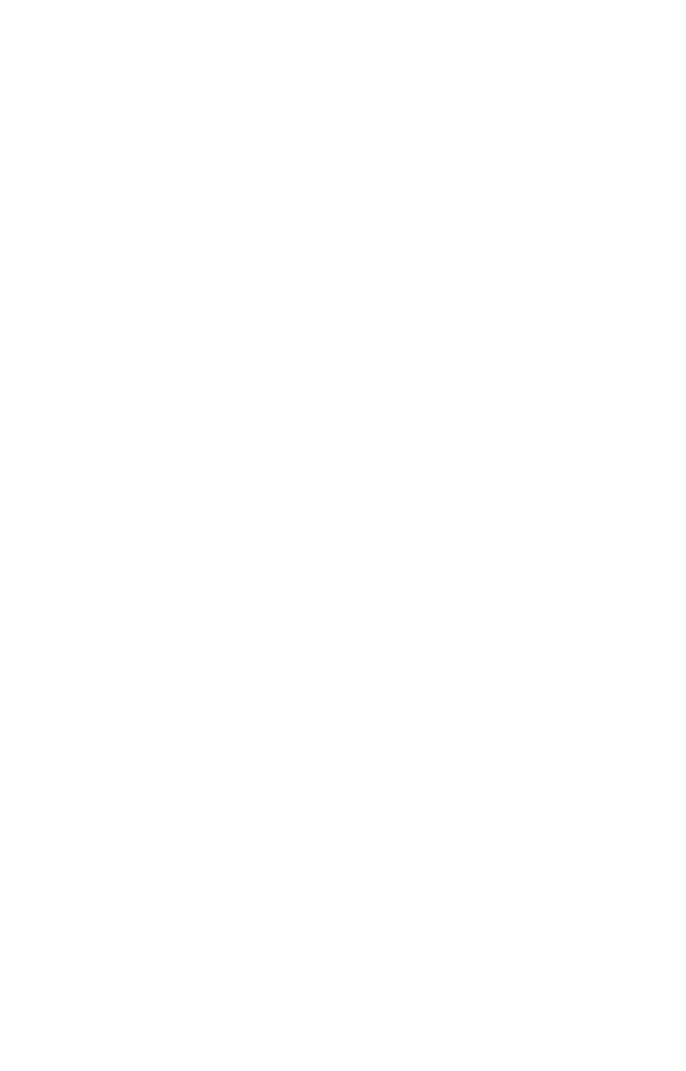 scroll, scrollTop: 0, scrollLeft: 0, axis: both 